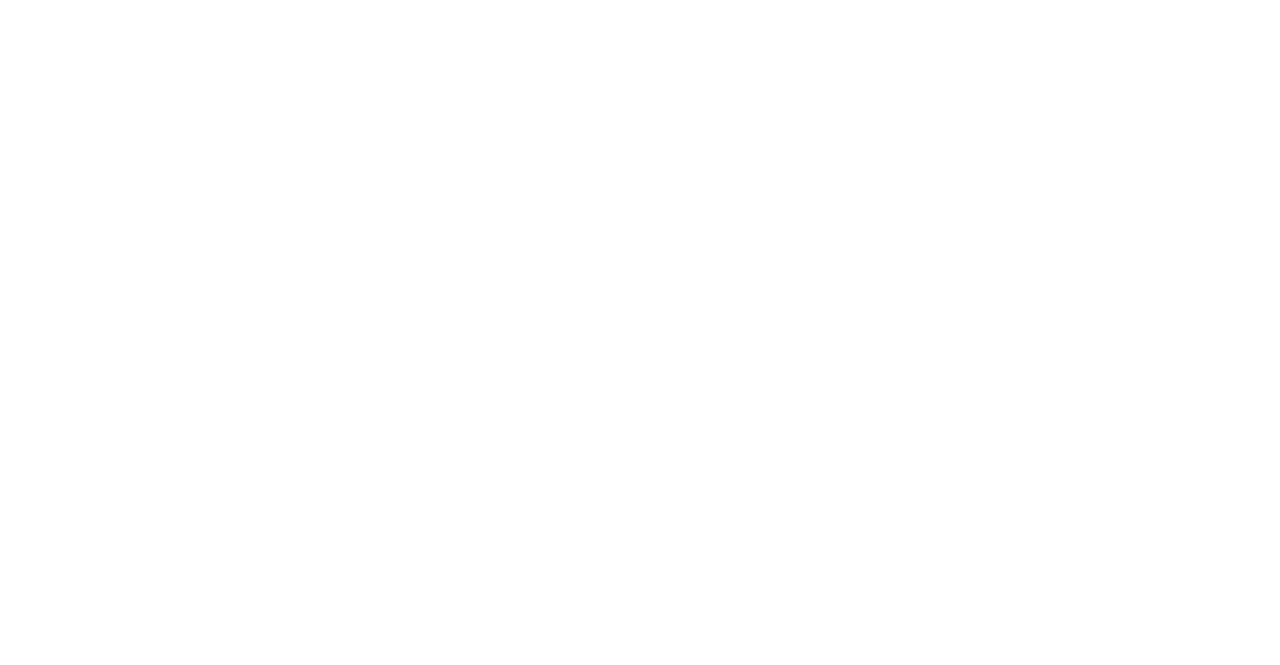 scroll, scrollTop: 0, scrollLeft: 0, axis: both 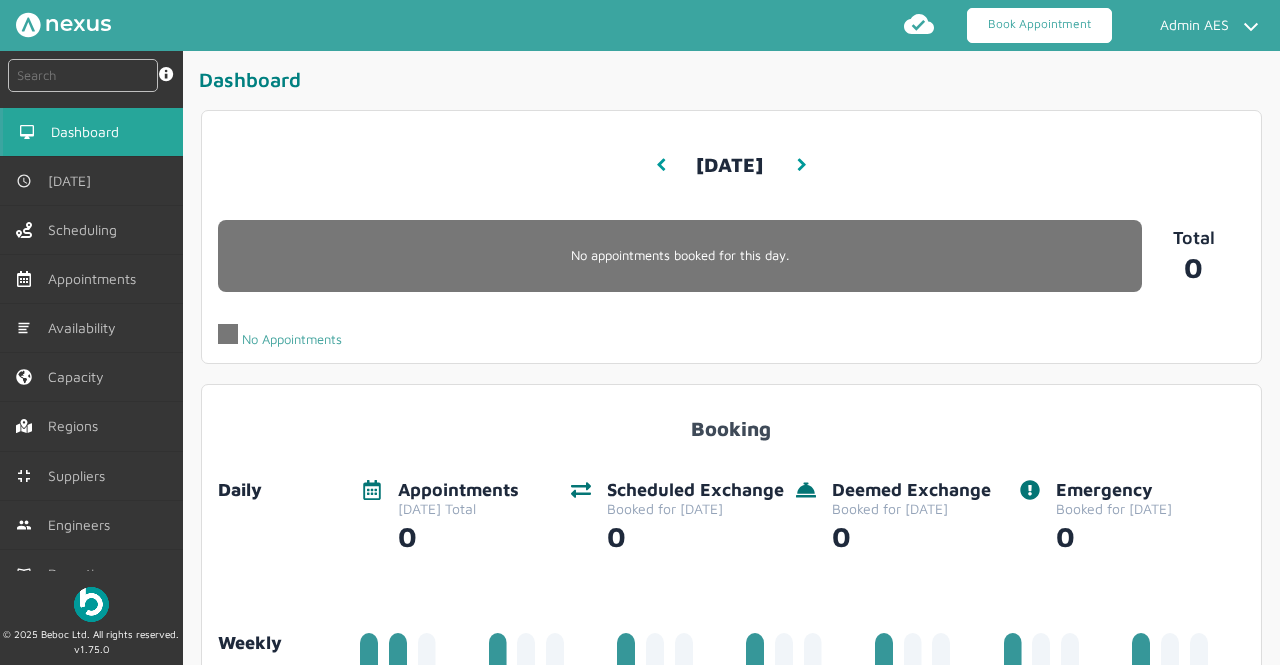 click on "Book Appointment" 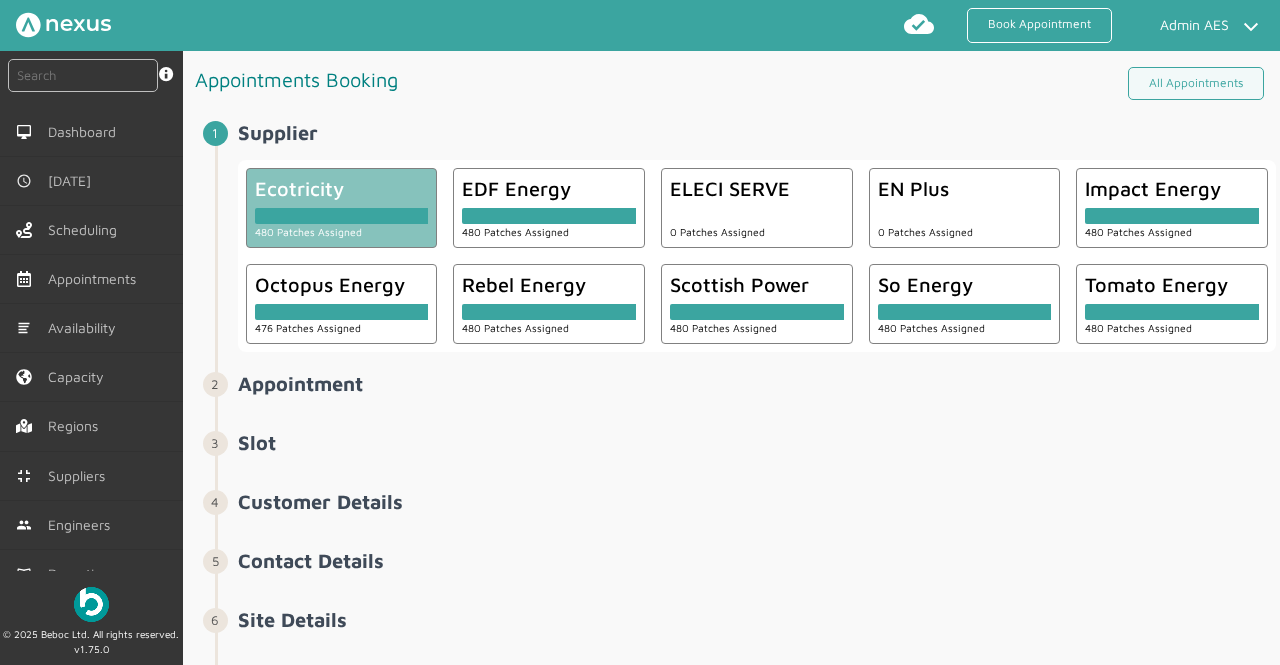 click on "Ecotricity" 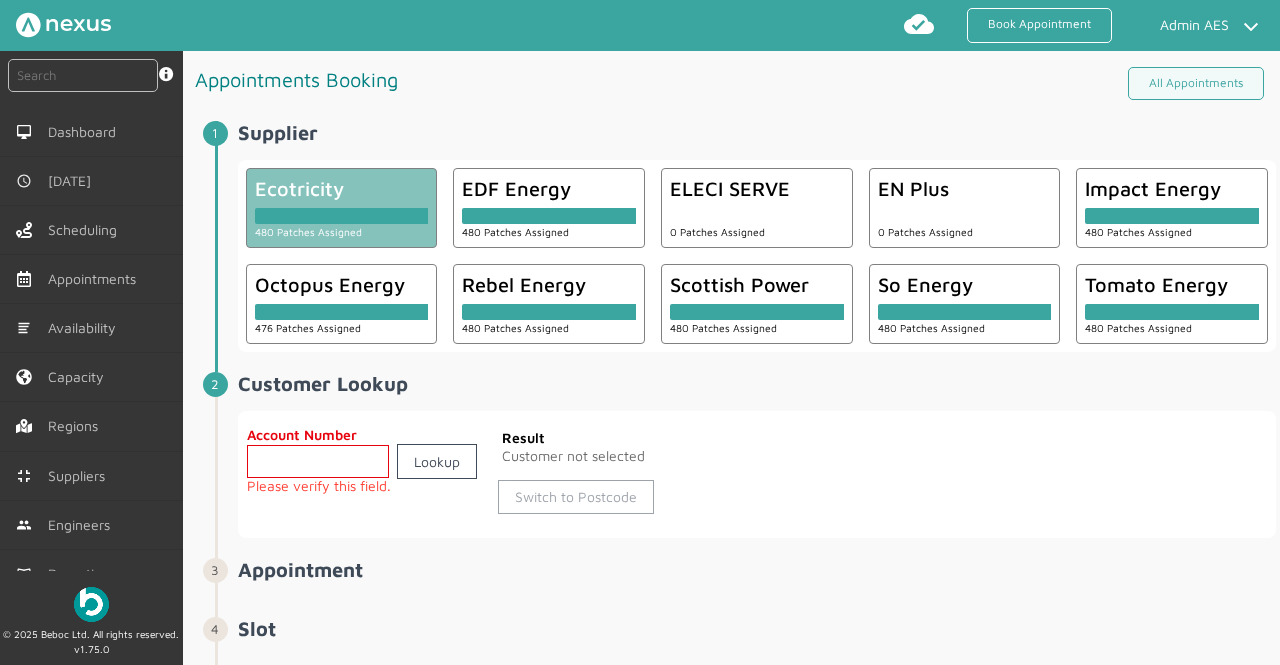 click on "Switch to Postcode" 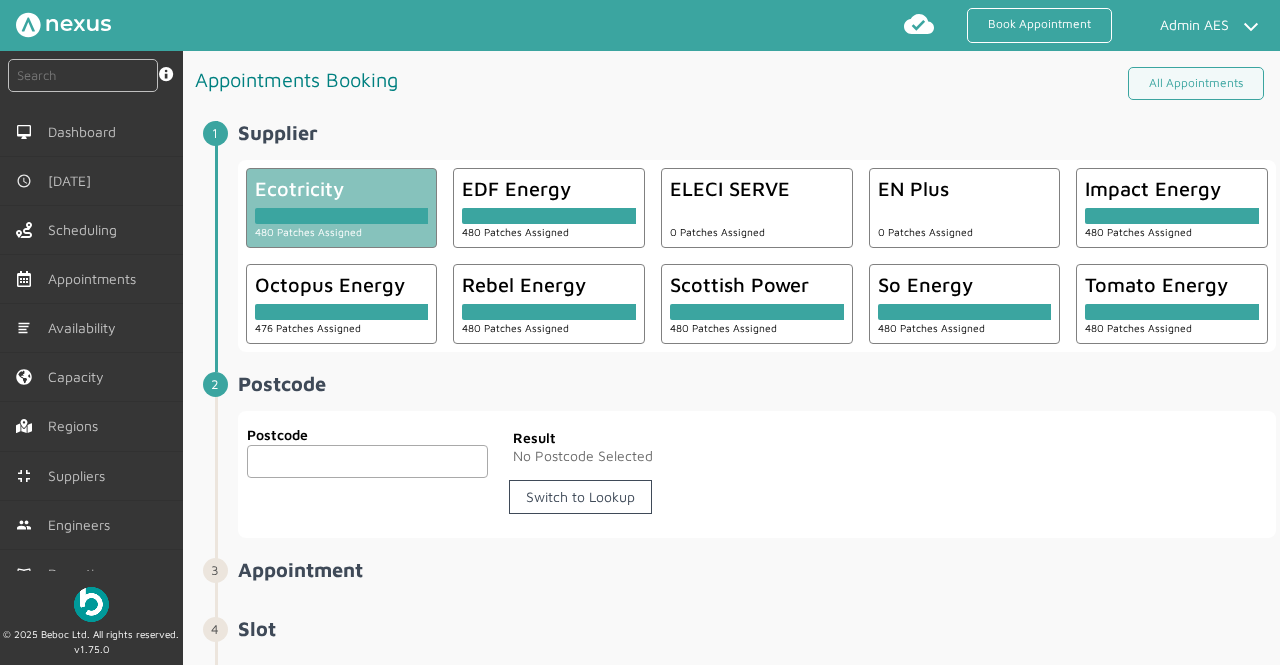 click at bounding box center [368, 461] 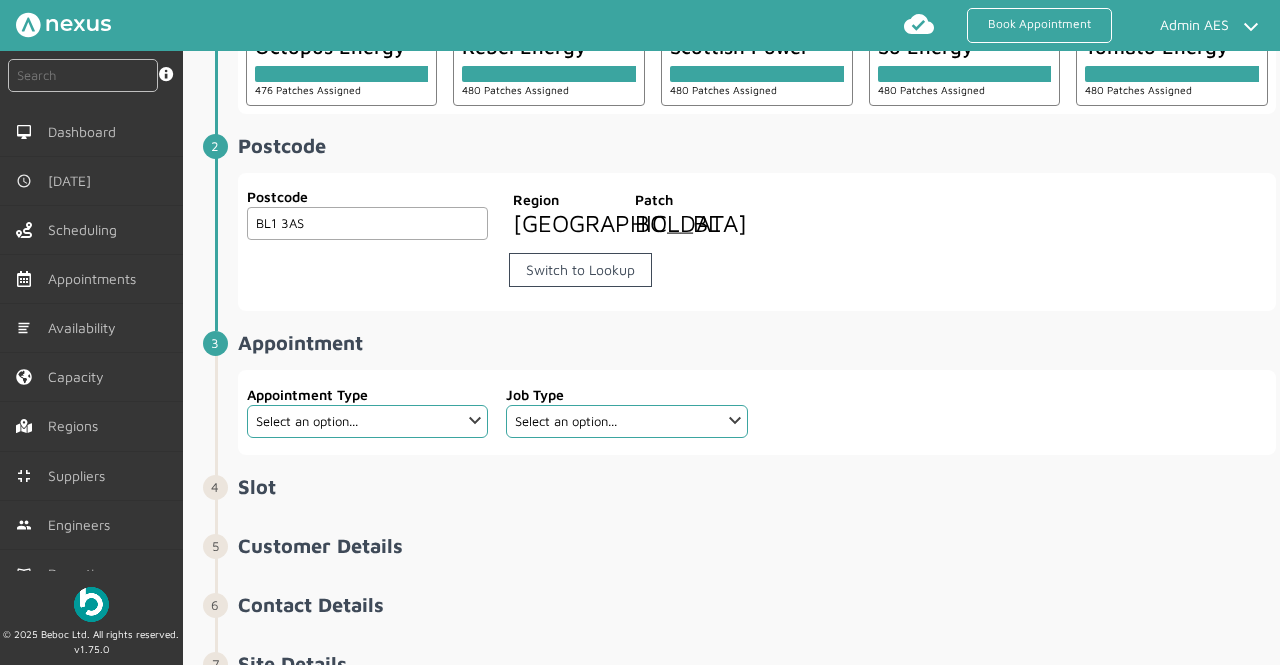 scroll, scrollTop: 240, scrollLeft: 0, axis: vertical 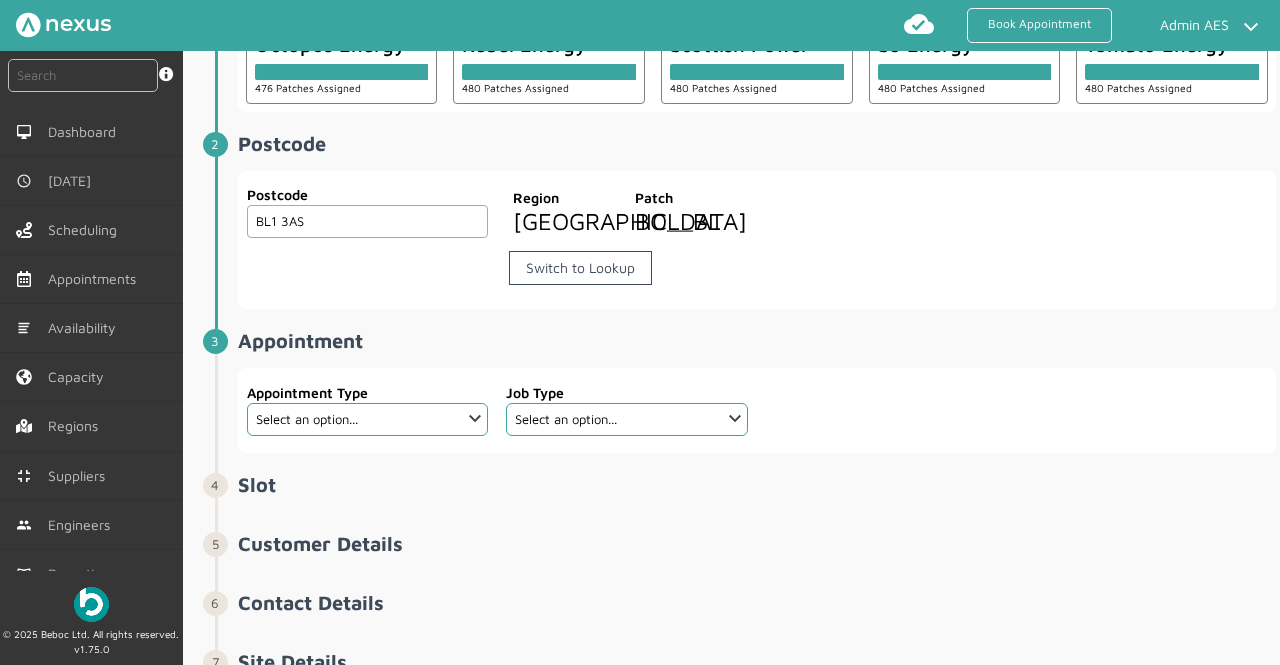 type on "BL1 3AS" 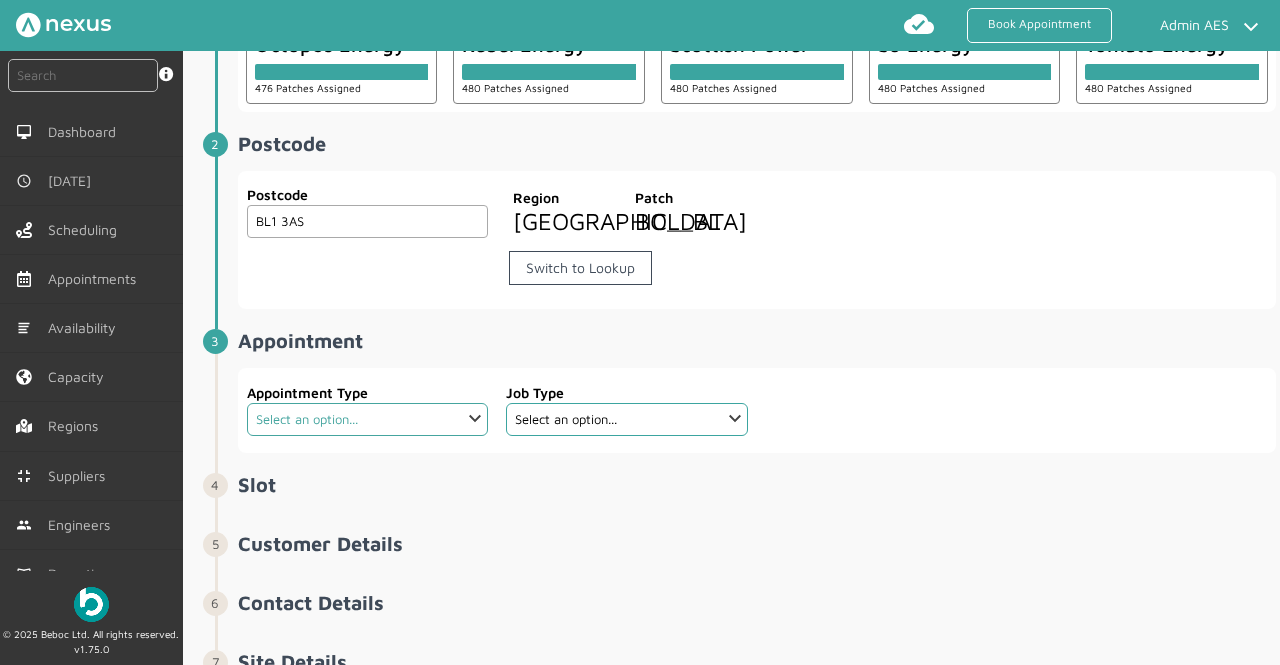 click on "Select an option... Deemed Exchange Deemed Recommission Electric Vehicle Emergency Exchange Emergency Investigation Half Hourly Metering I&C Metering Field Services Meter Removal New Connection OFFMAT Exchange Recommission Scheduled Exchange Scheduled Investigation SIP Site Survey Warrant Warrant Disconnect" 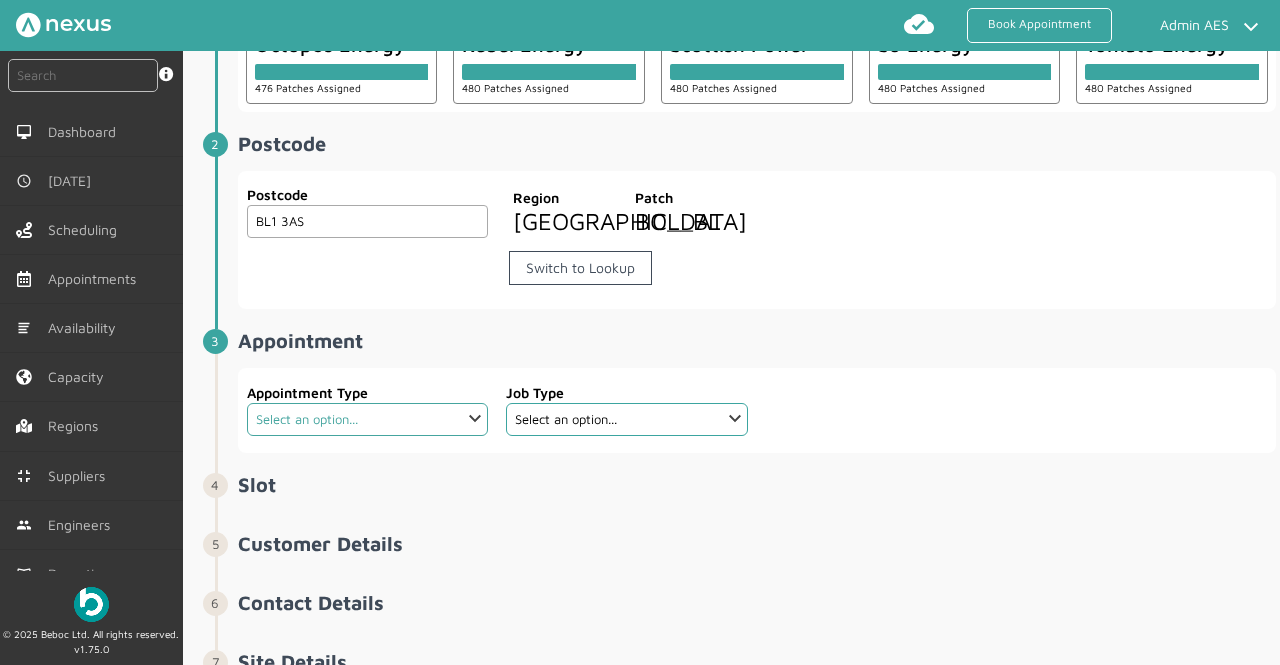 select on "12: 5da647ca4fc5f258734955ce" 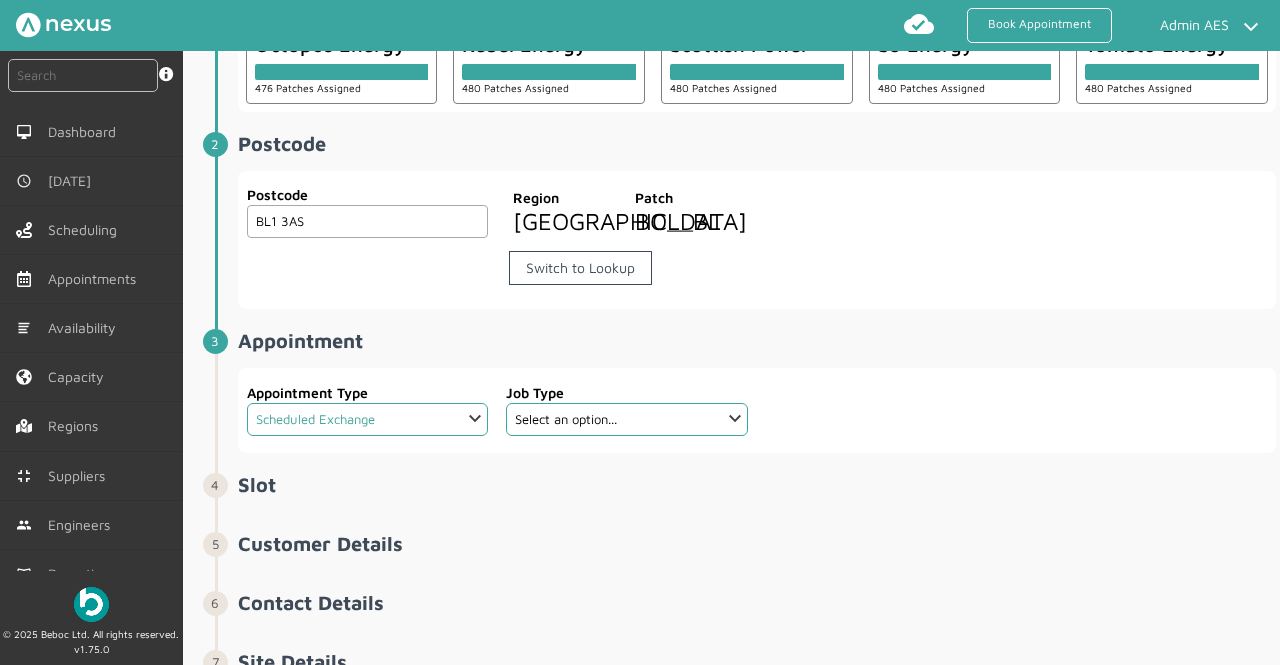 click on "Select an option... Deemed Exchange Deemed Recommission Electric Vehicle Emergency Exchange Emergency Investigation Half Hourly Metering I&C Metering Field Services Meter Removal New Connection OFFMAT Exchange Recommission Scheduled Exchange Scheduled Investigation SIP Site Survey Warrant Warrant Disconnect" 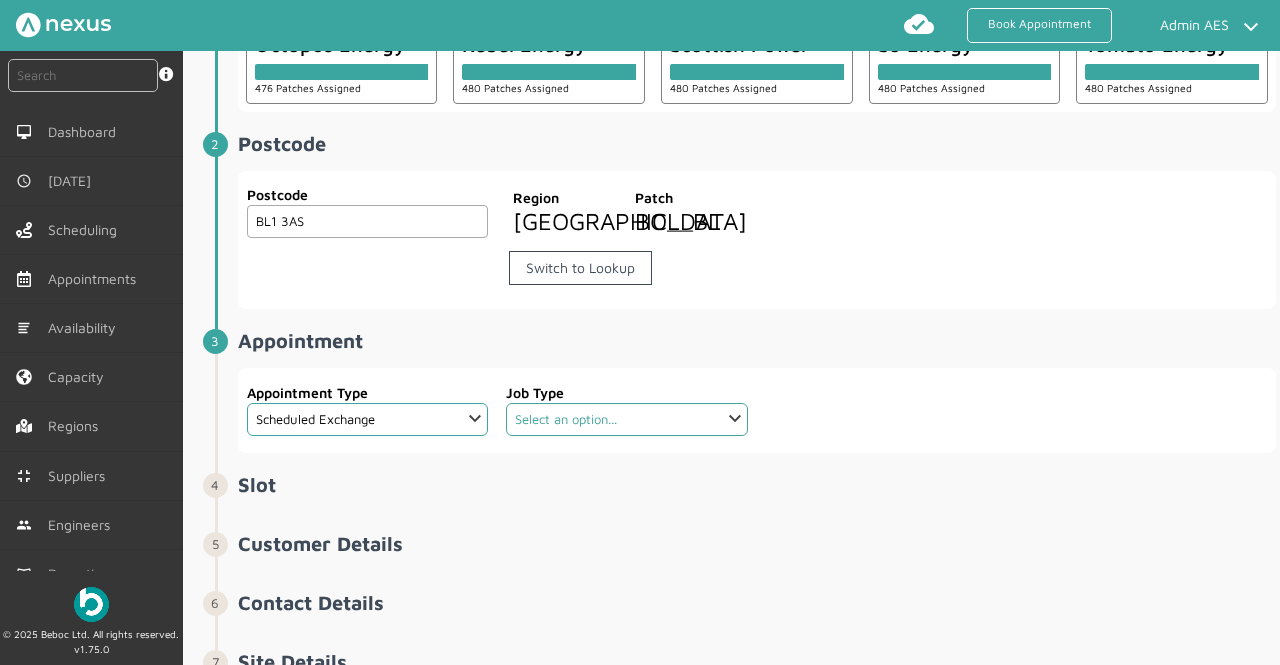 click on "Select an option... Dual Fuel - SMETS2 Electric Electric - SMETS2 Gas Gas - SMETS2 PPMID Install Dual Fuel PPMID Install Electric PPMID Install Gas" 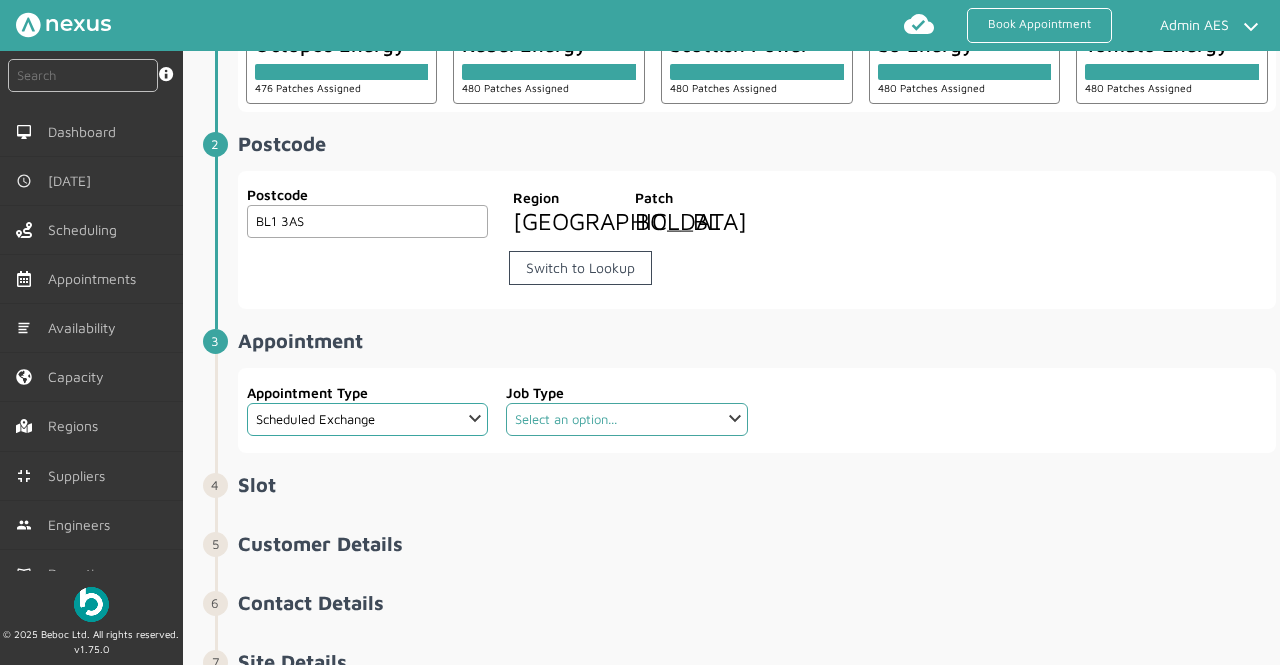 select on "3: 5cc9657c13944aebe30702ae" 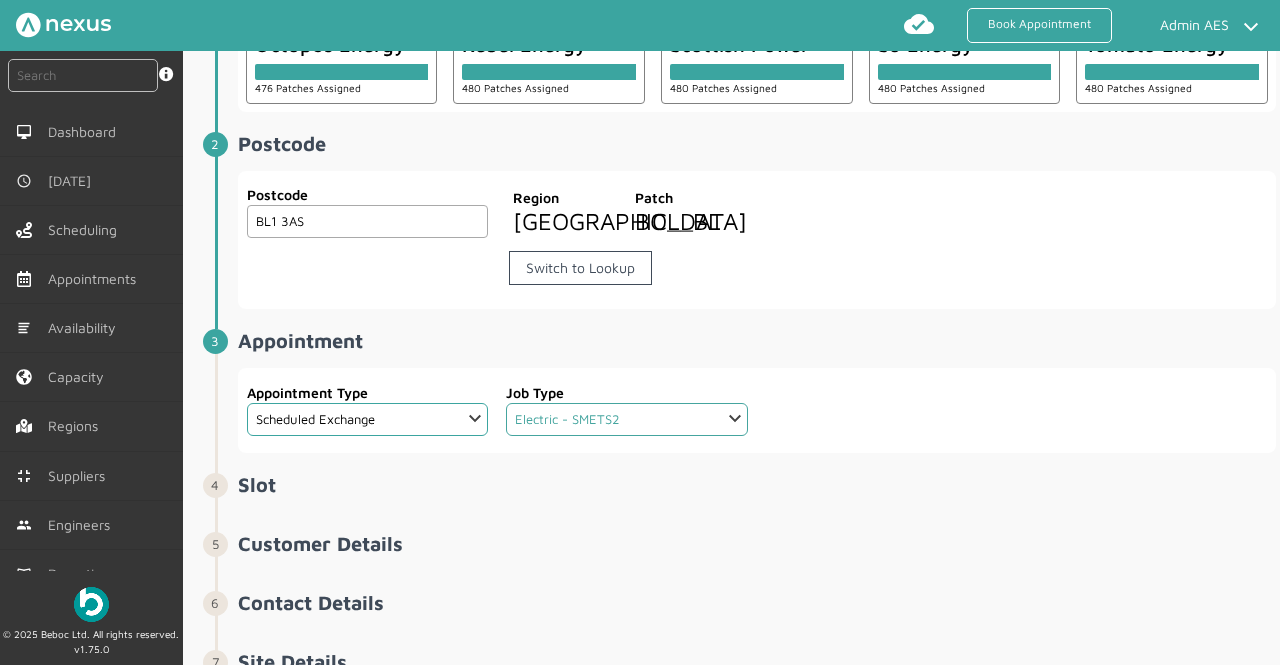 click on "Select an option... Dual Fuel - SMETS2 Electric Electric - SMETS2 Gas Gas - SMETS2 PPMID Install Dual Fuel PPMID Install Electric PPMID Install Gas" 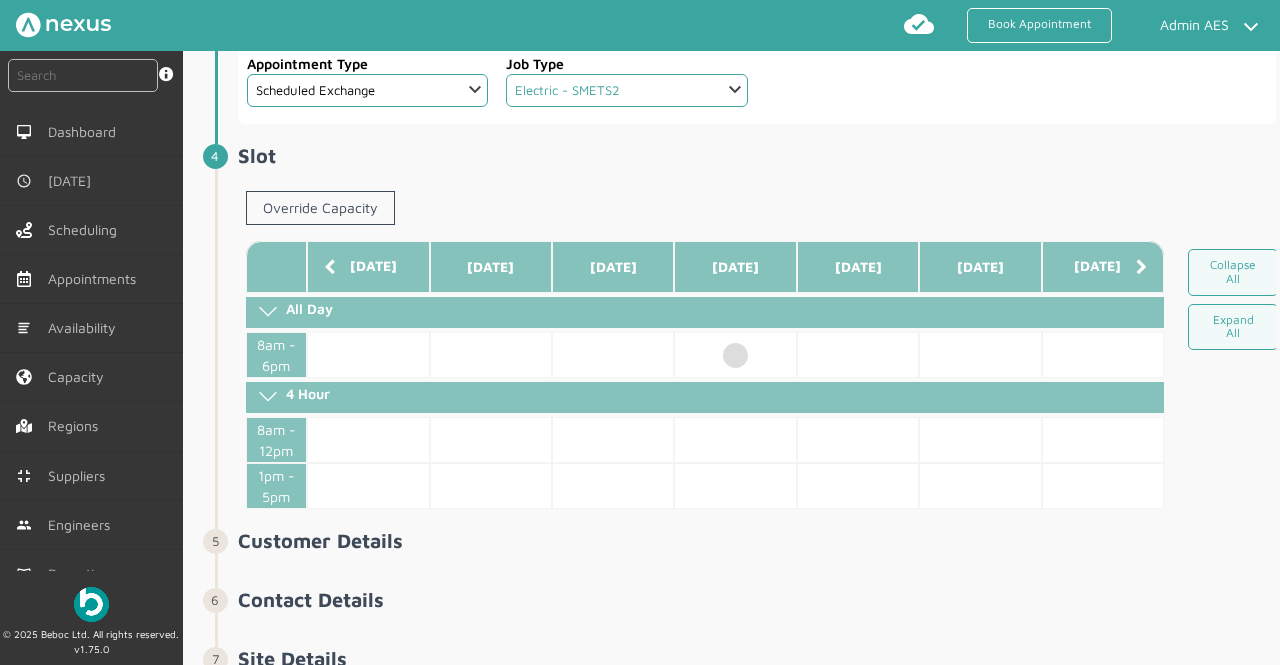 scroll, scrollTop: 570, scrollLeft: 0, axis: vertical 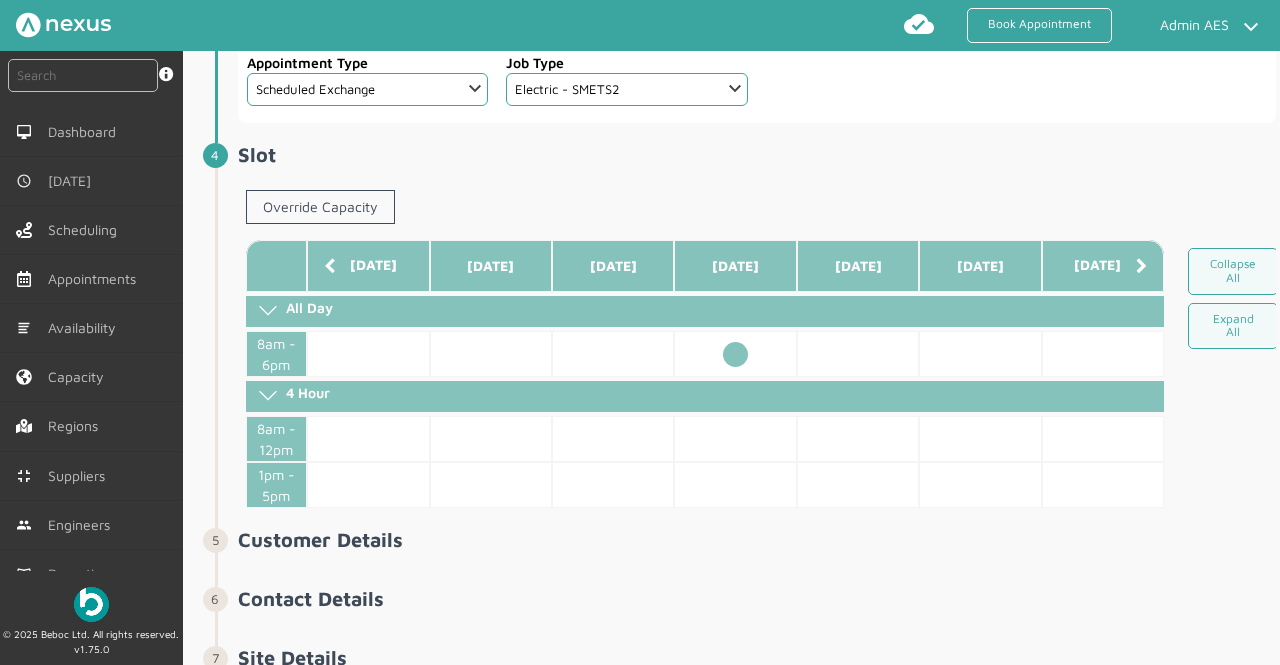 click 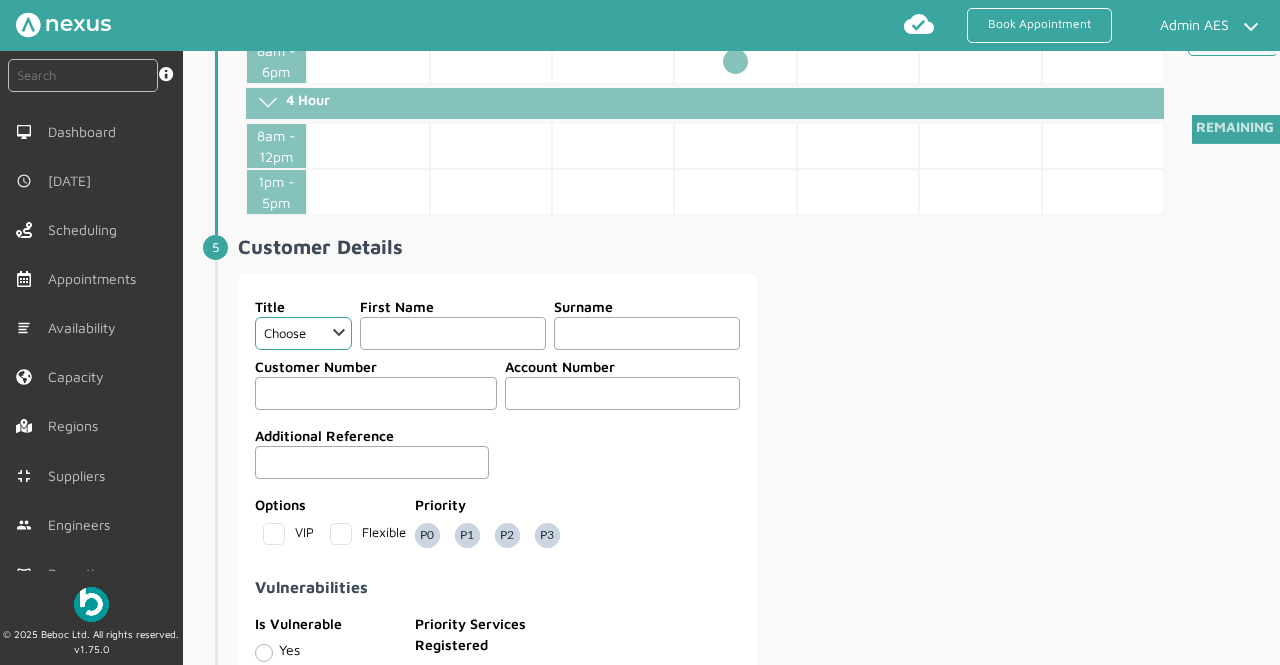scroll, scrollTop: 864, scrollLeft: 0, axis: vertical 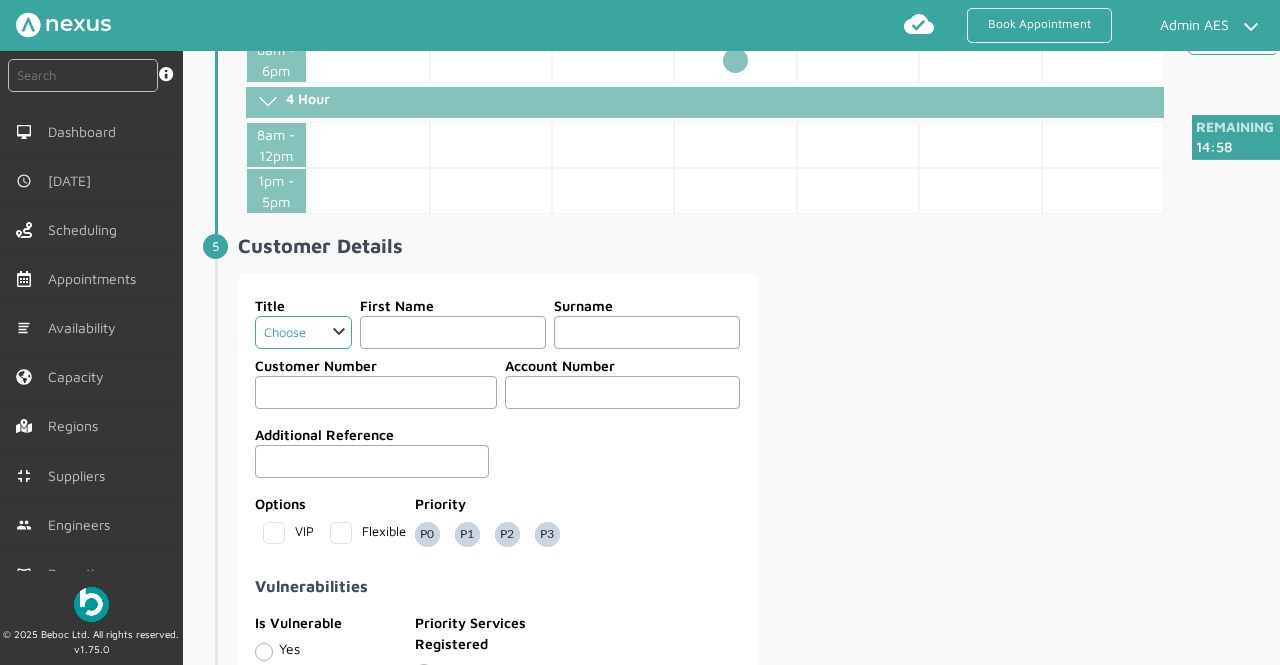 click on "Choose Dr Mr Mrs Miss Ms [PERSON_NAME][DEMOGRAPHIC_DATA]" 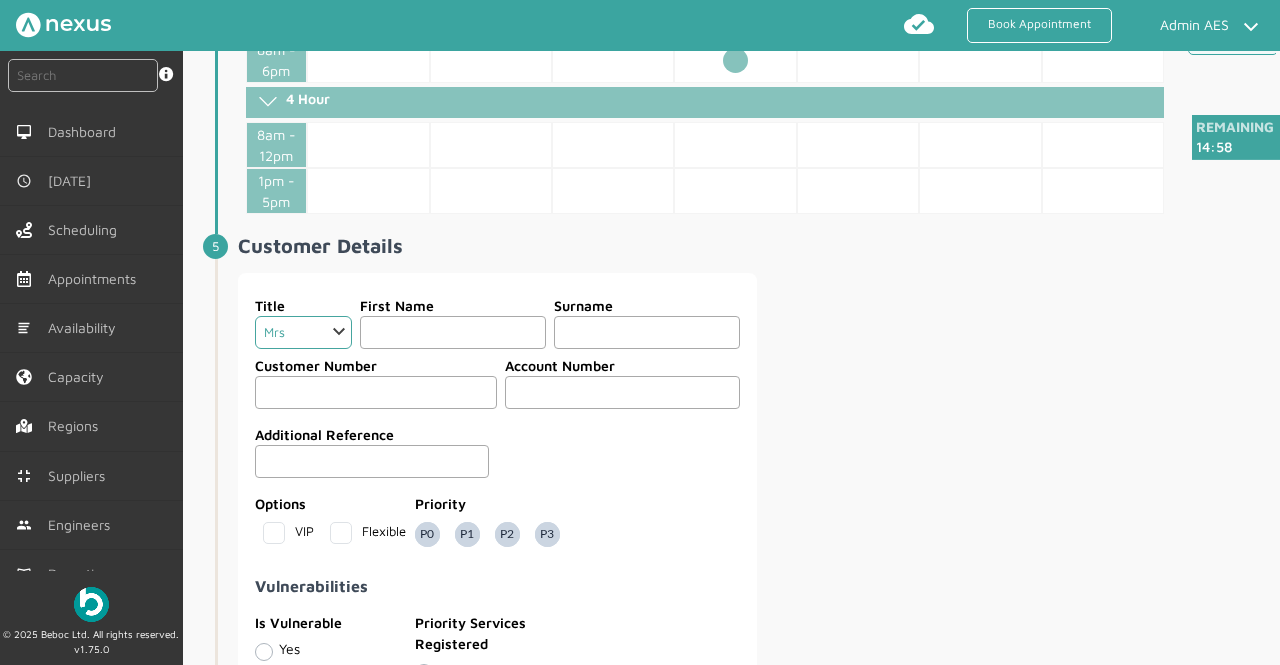 click on "Choose Dr Mr Mrs Miss Ms [PERSON_NAME][DEMOGRAPHIC_DATA]" 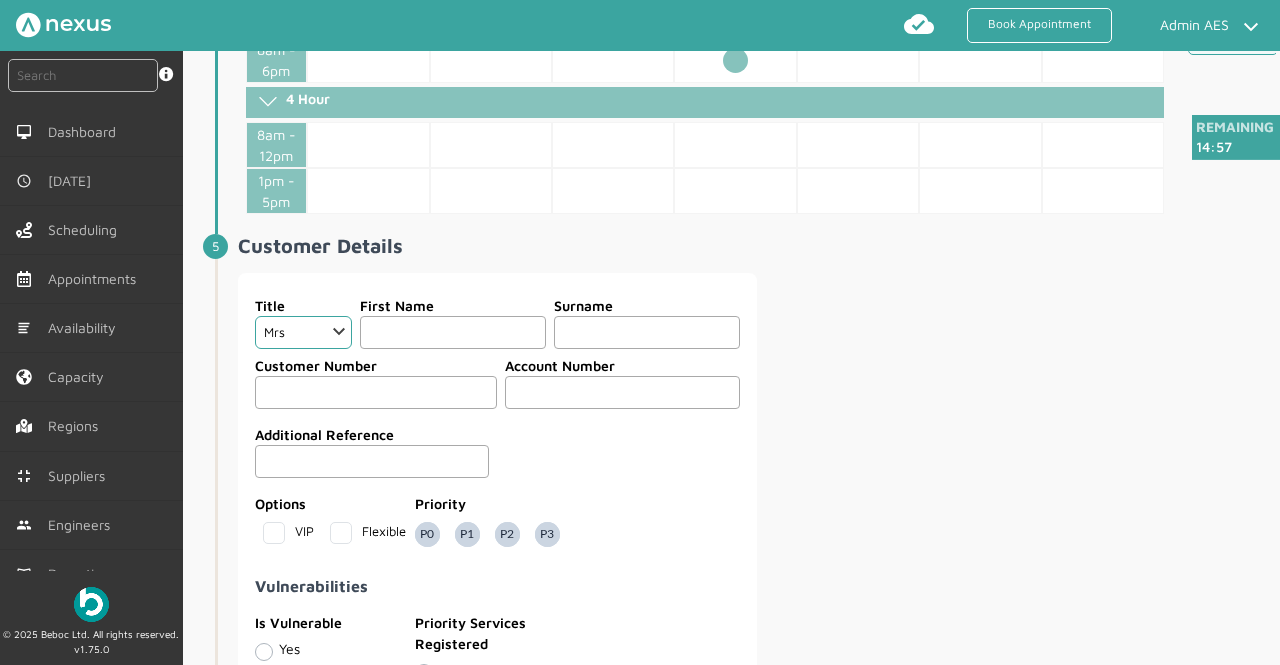 click 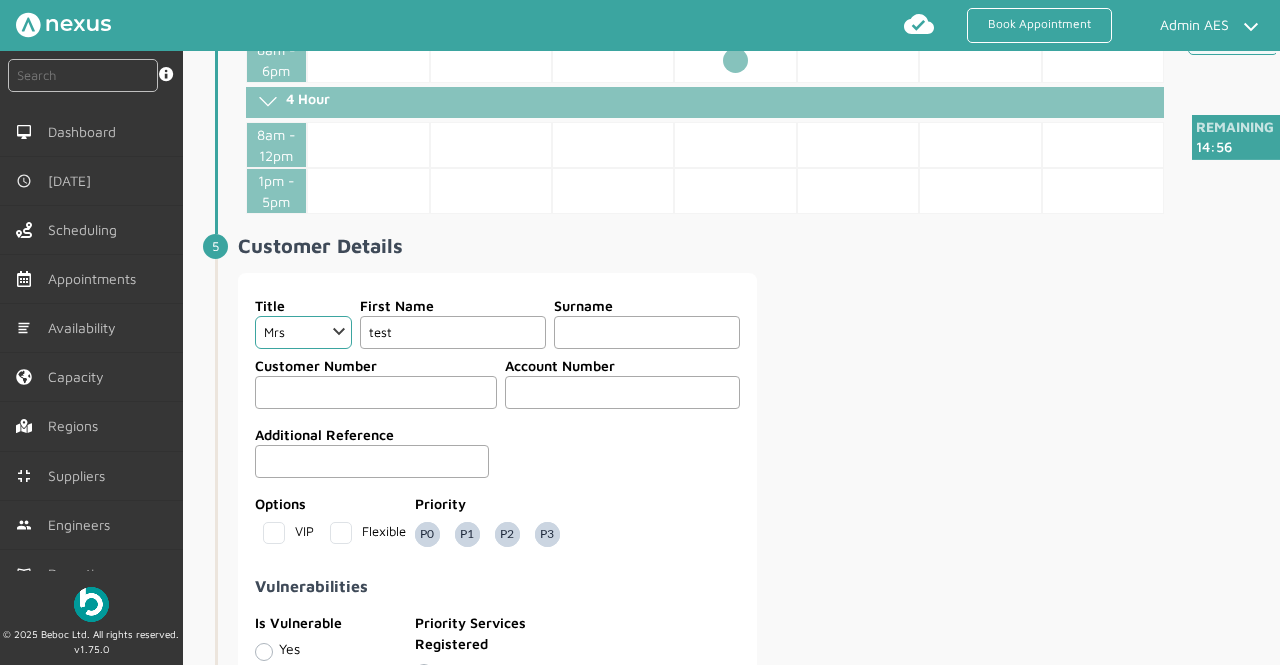 type on "test" 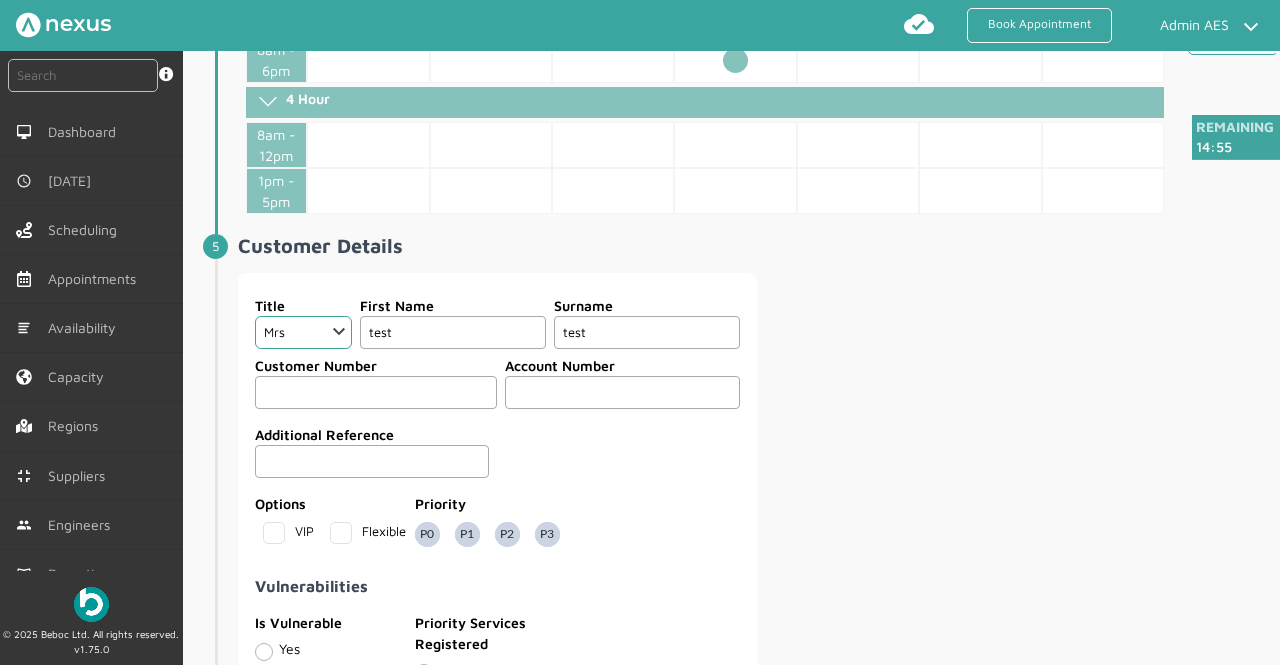 type on "test" 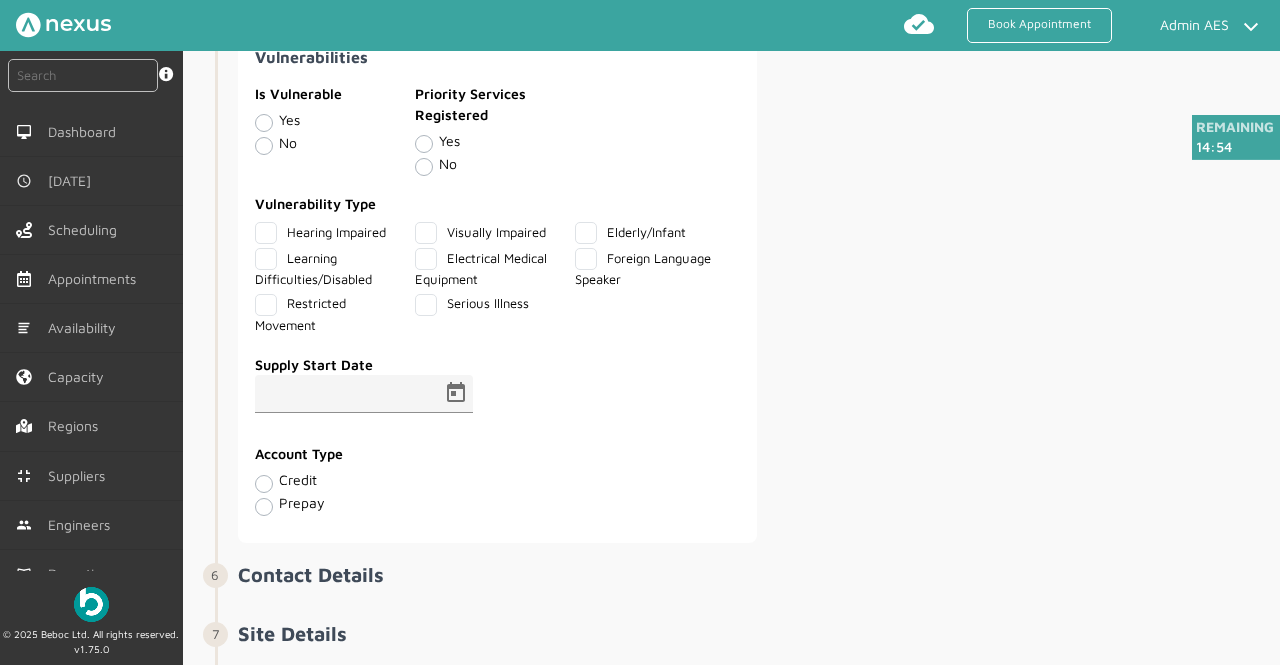scroll, scrollTop: 1394, scrollLeft: 0, axis: vertical 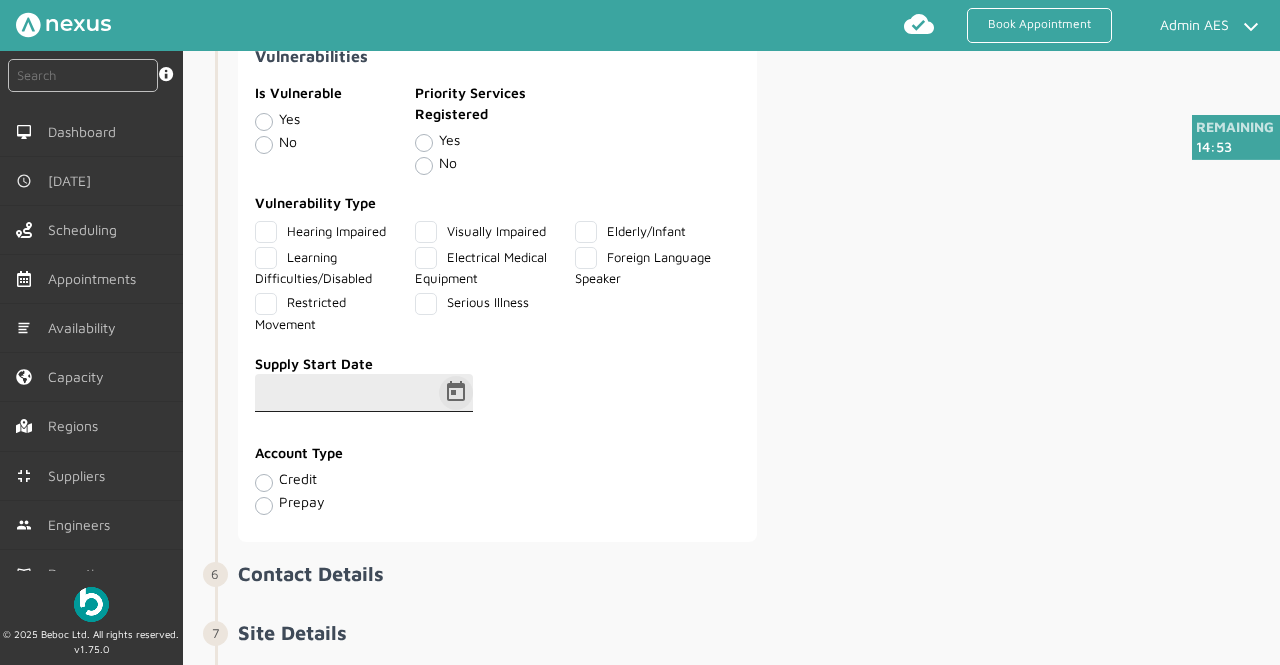 type on "893" 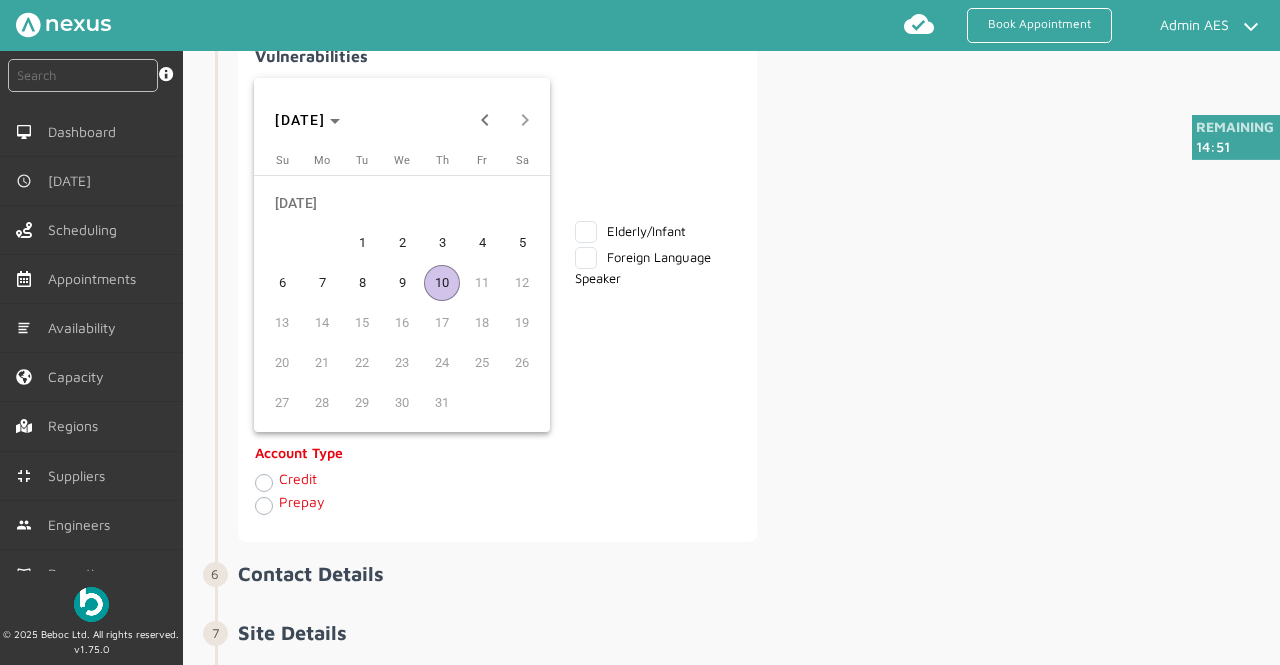 click on "10" at bounding box center [442, 283] 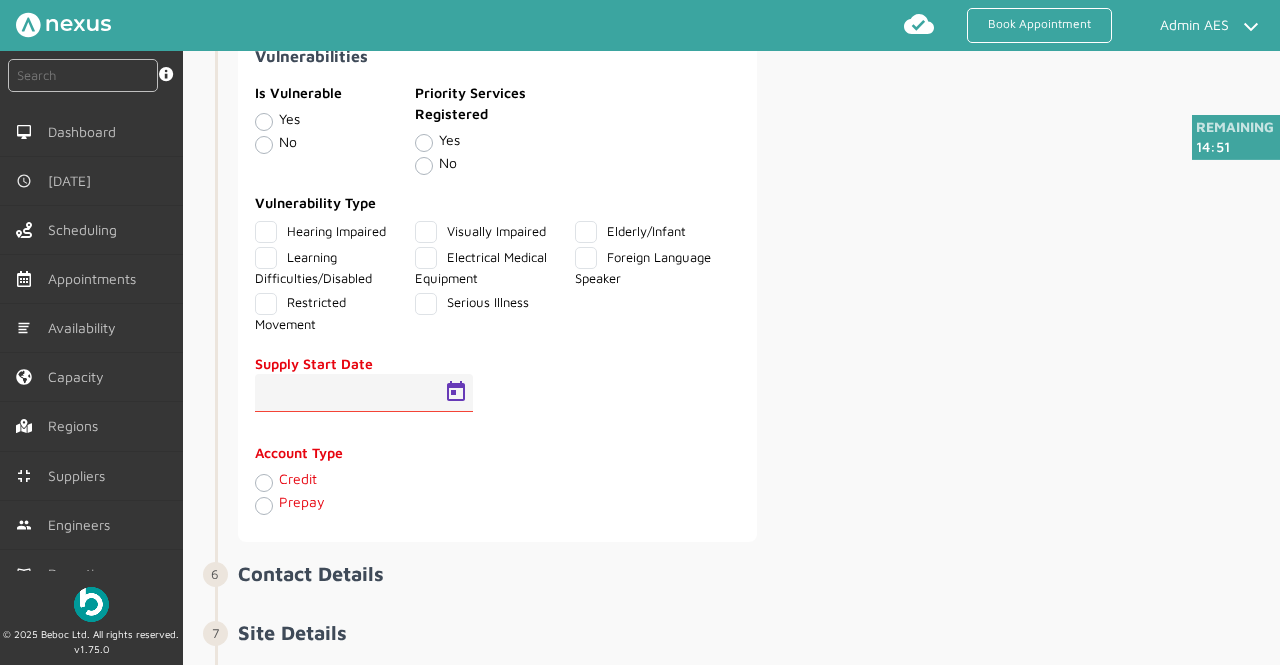 type on "[DATE]" 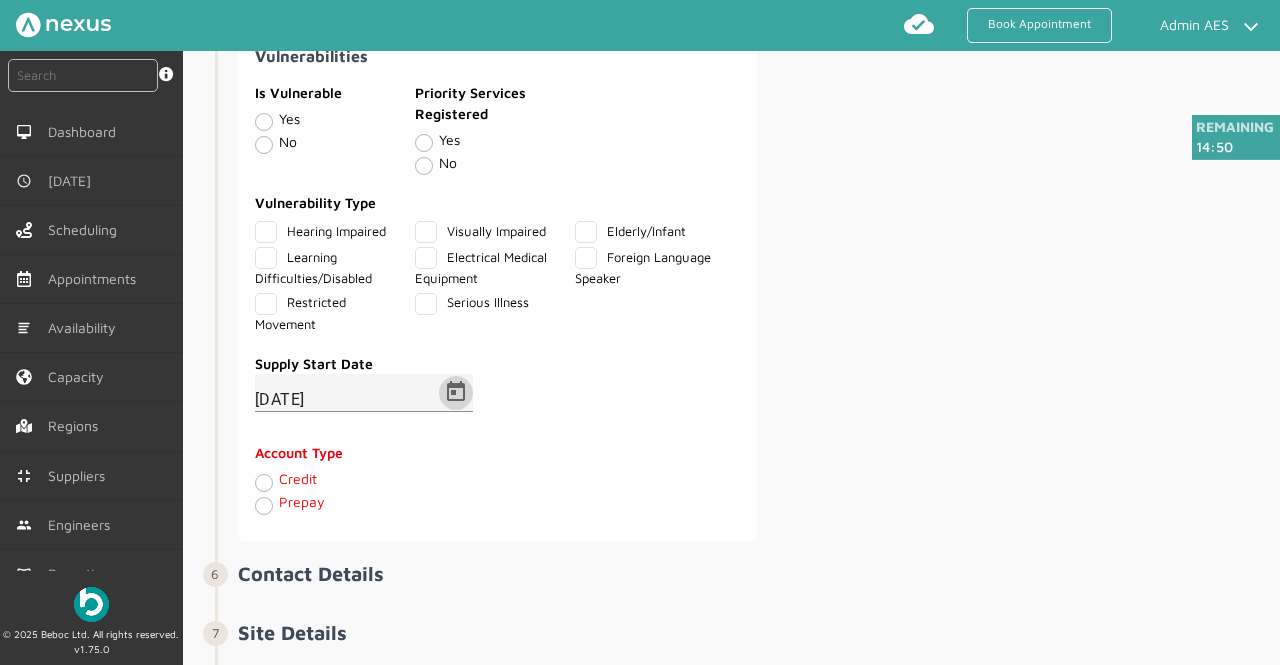 click on "Credit" 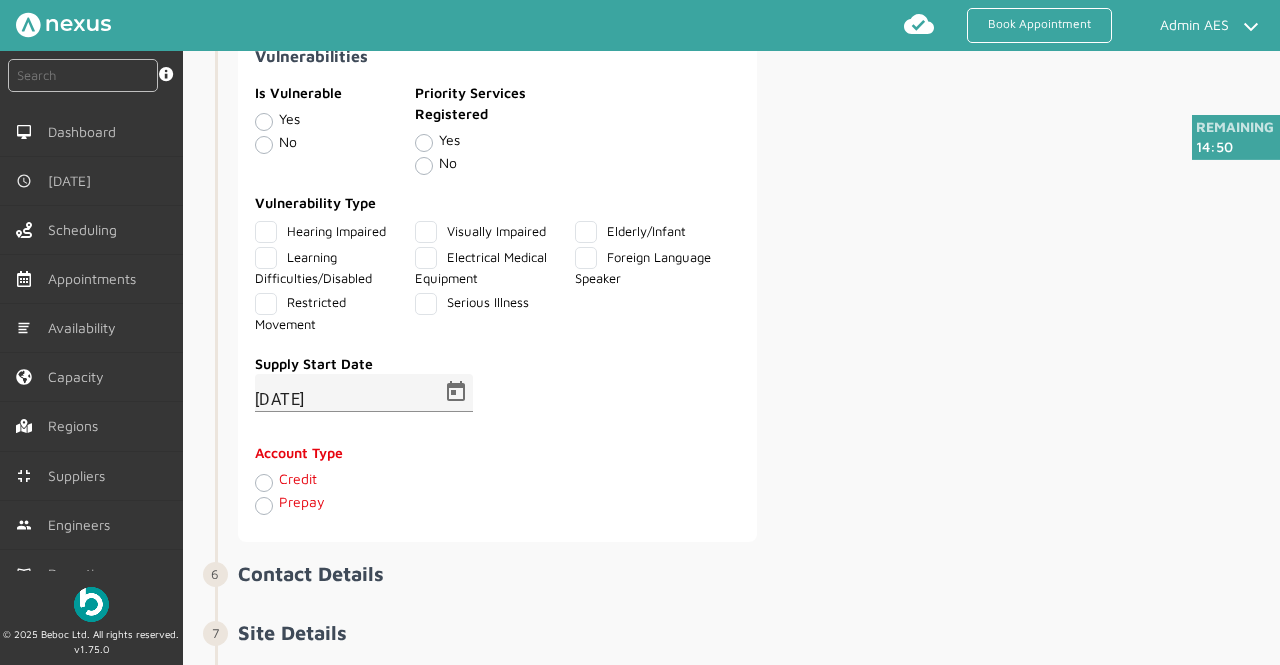 click on "Credit" 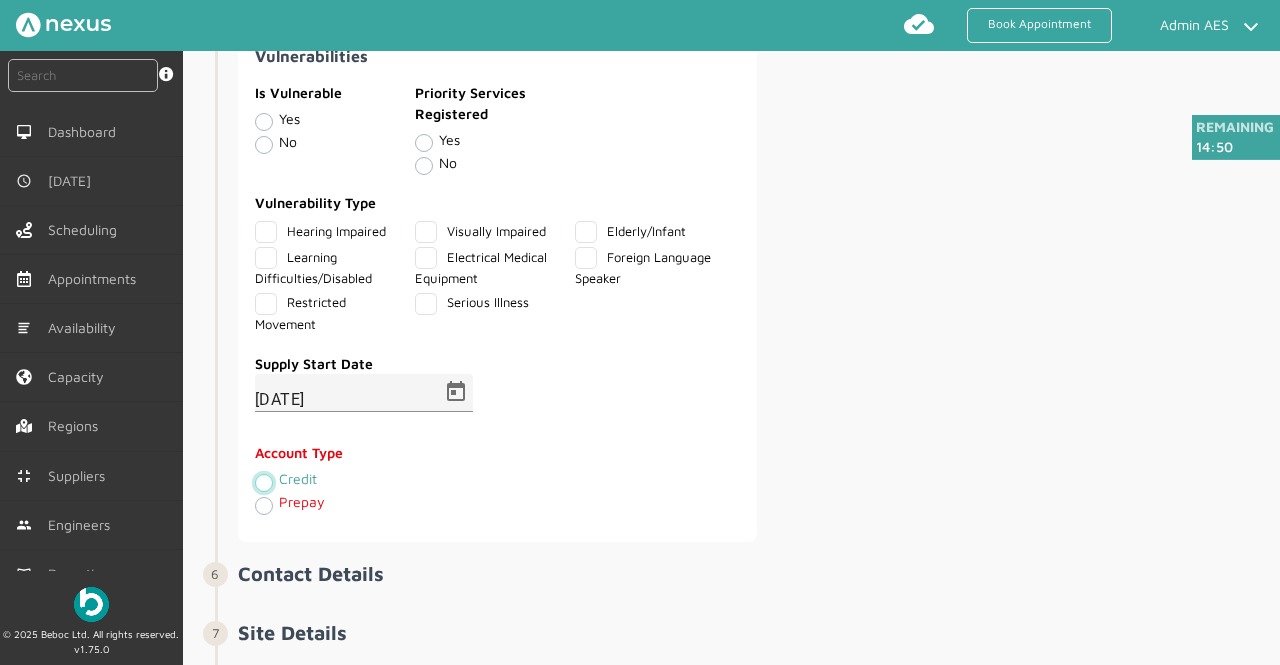 click on "Credit" at bounding box center [263, 481] 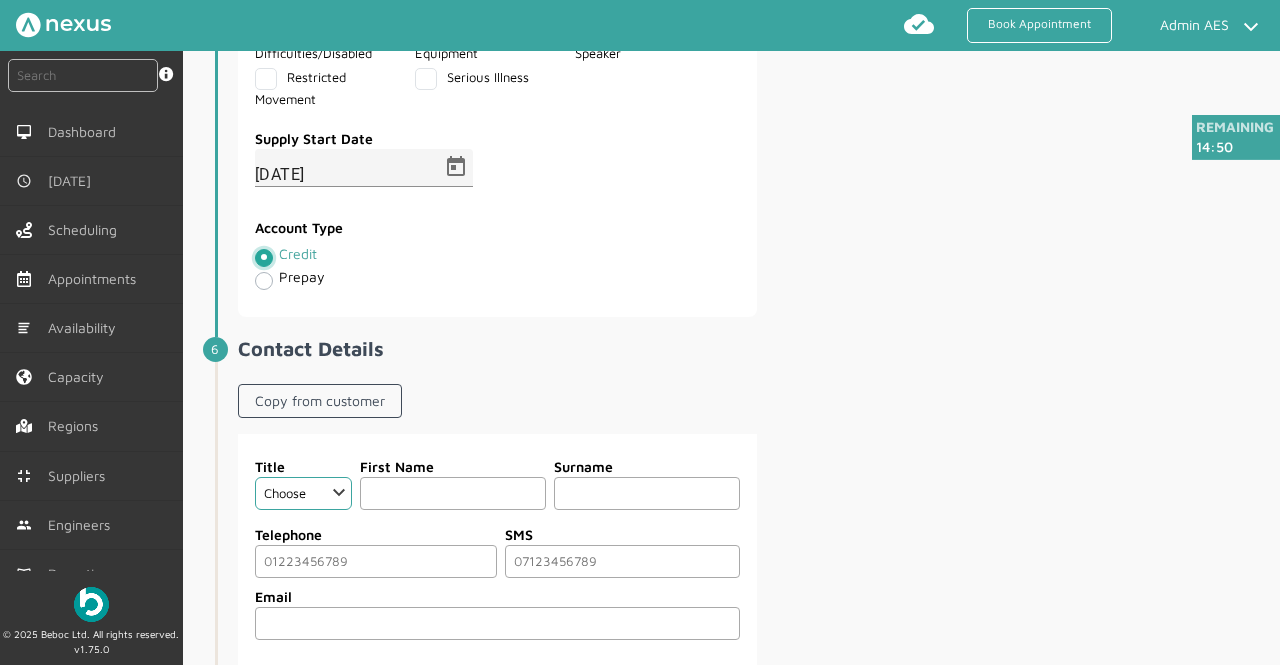 scroll, scrollTop: 1621, scrollLeft: 0, axis: vertical 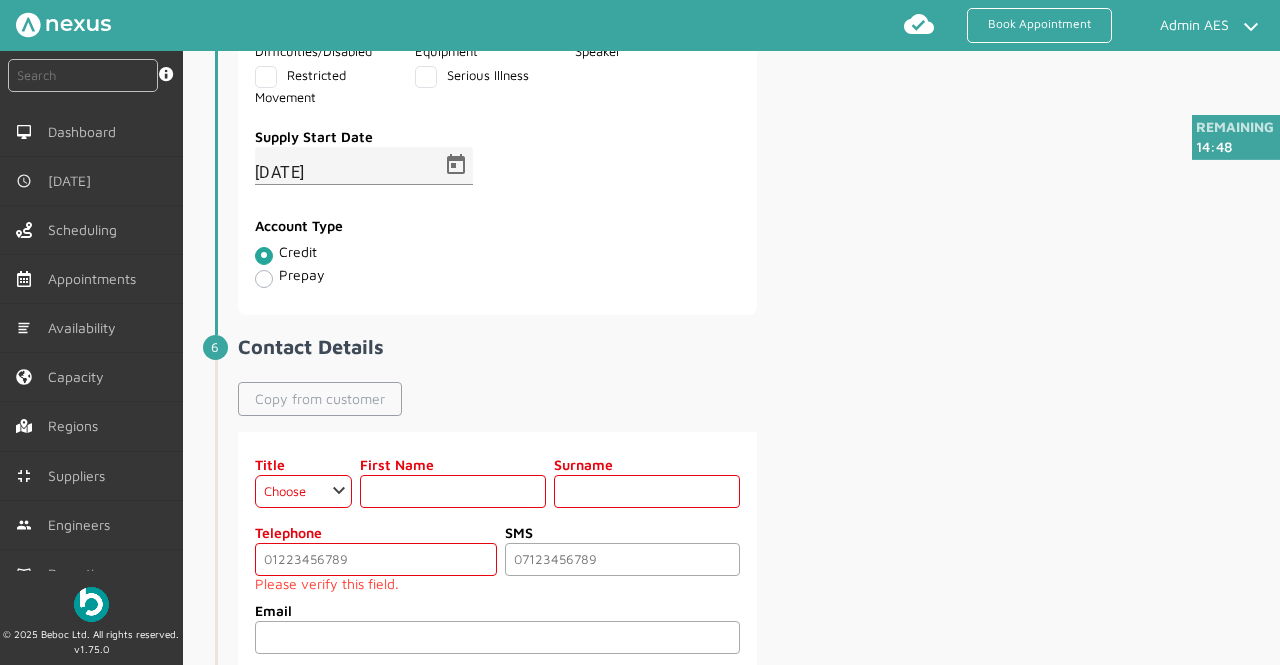 click on "Copy from customer" 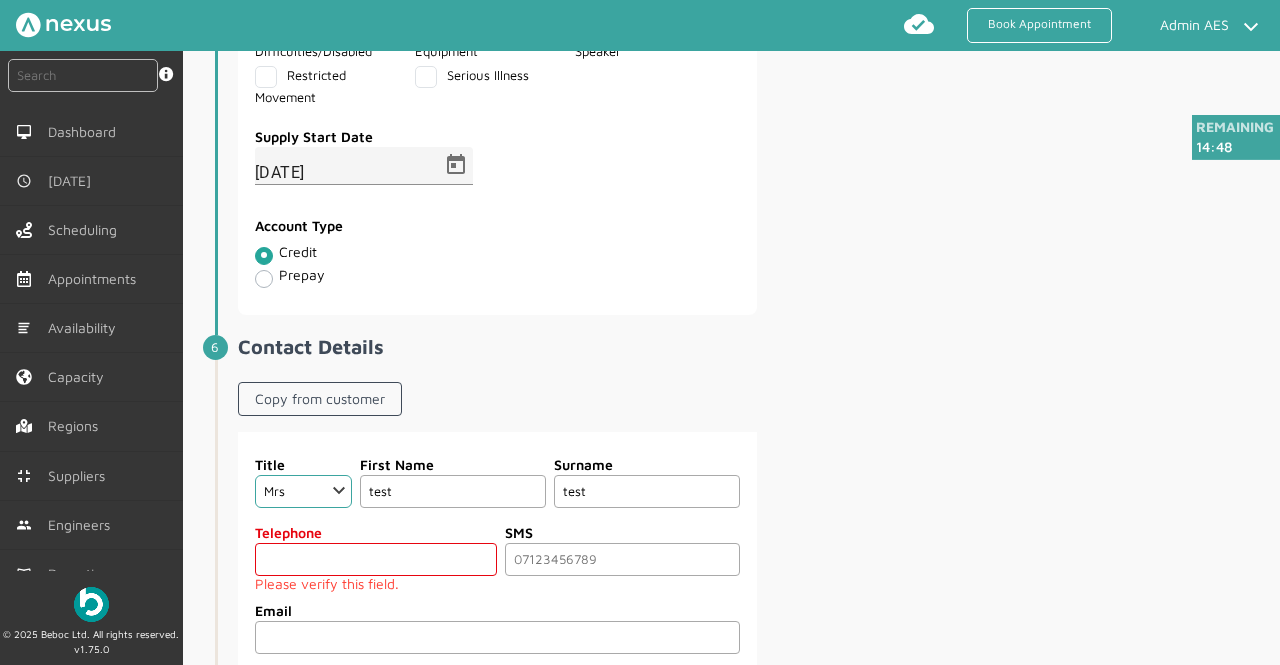 click 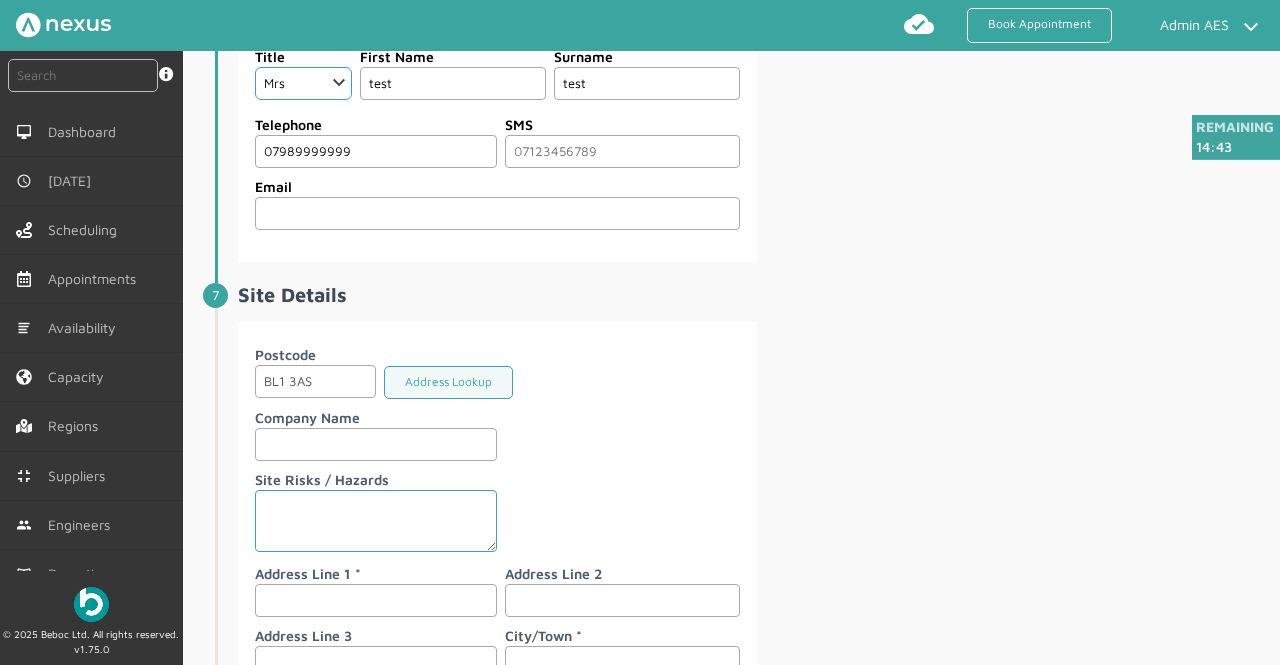 scroll, scrollTop: 2049, scrollLeft: 0, axis: vertical 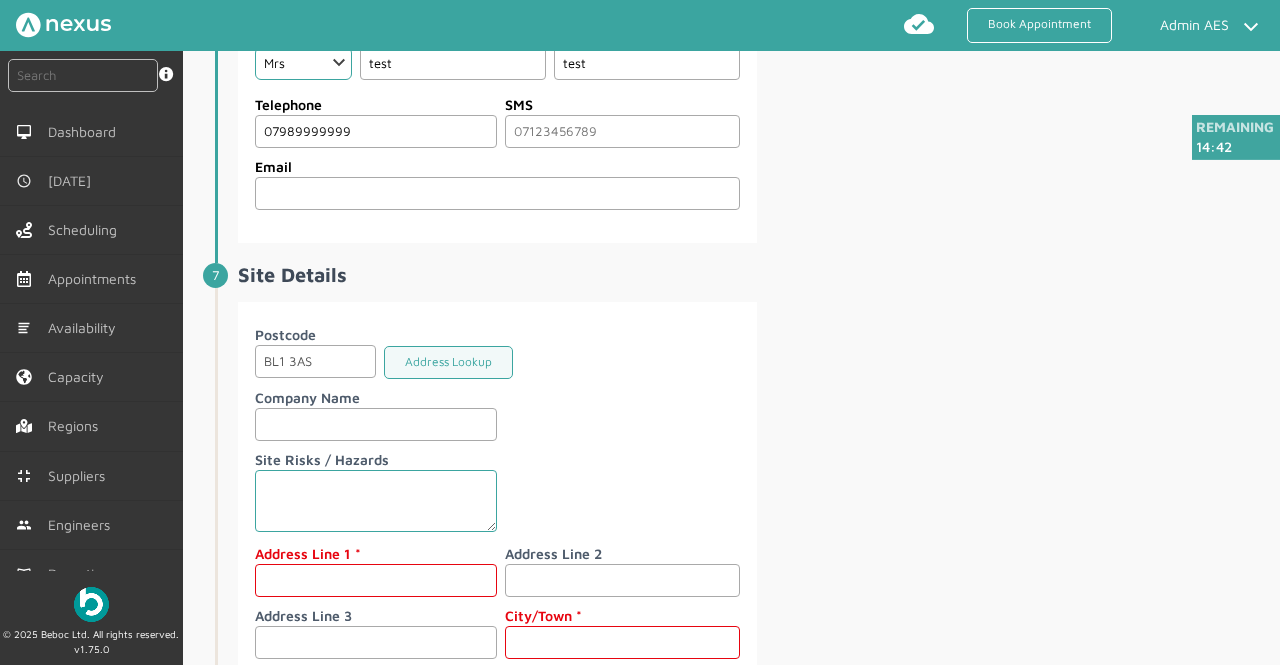 type on "07989999999" 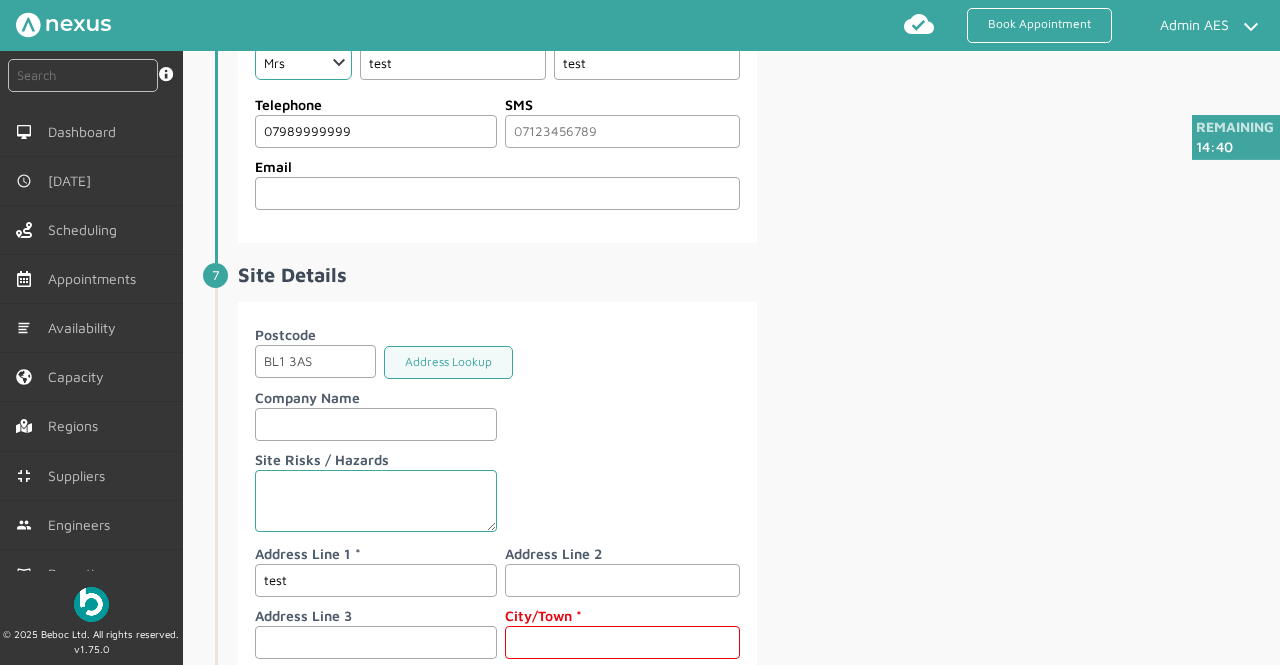 type on "test" 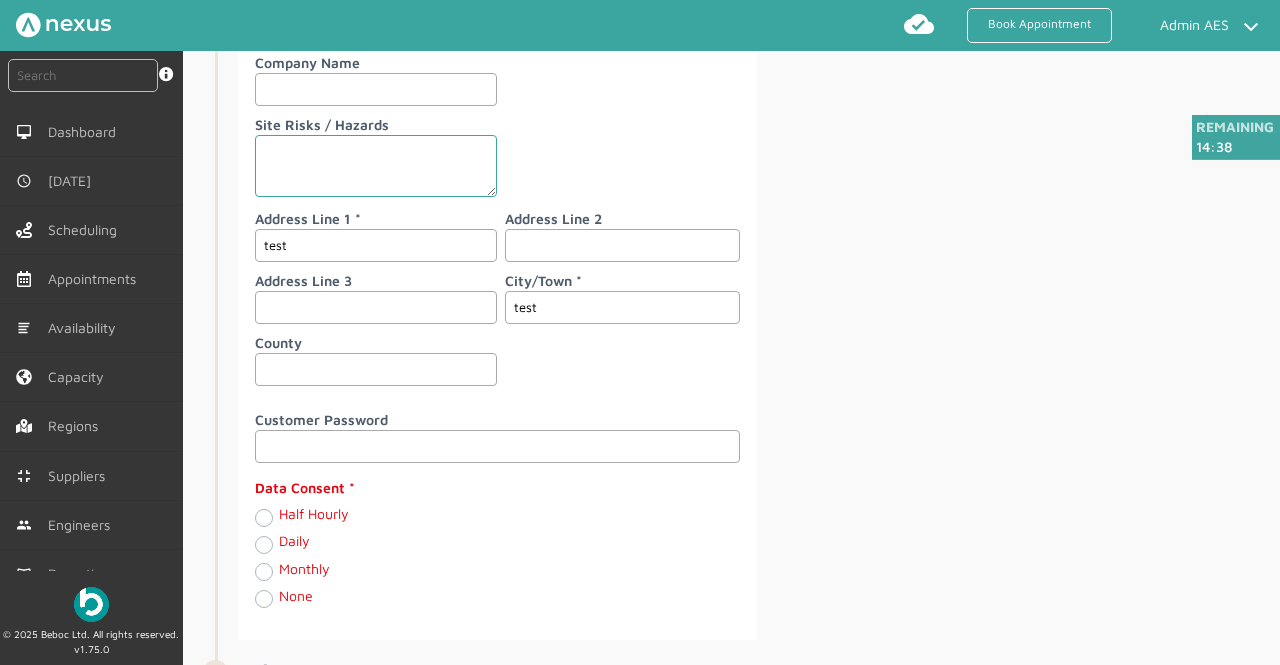 type on "test" 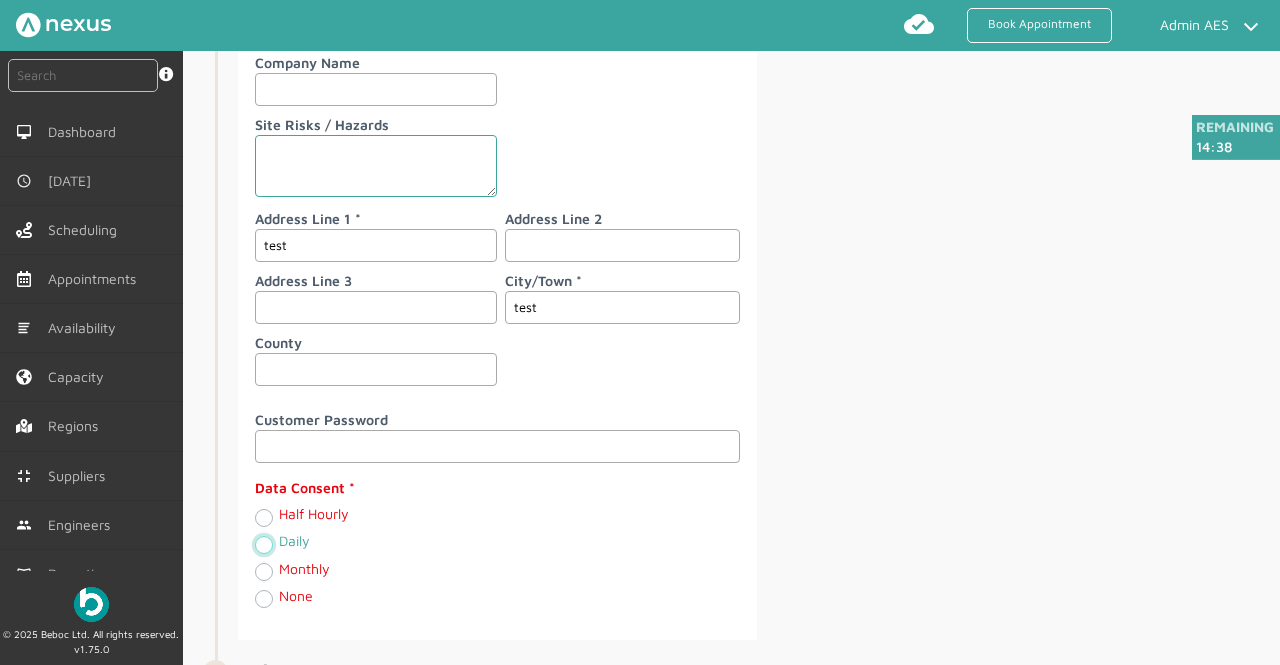 radio on "true" 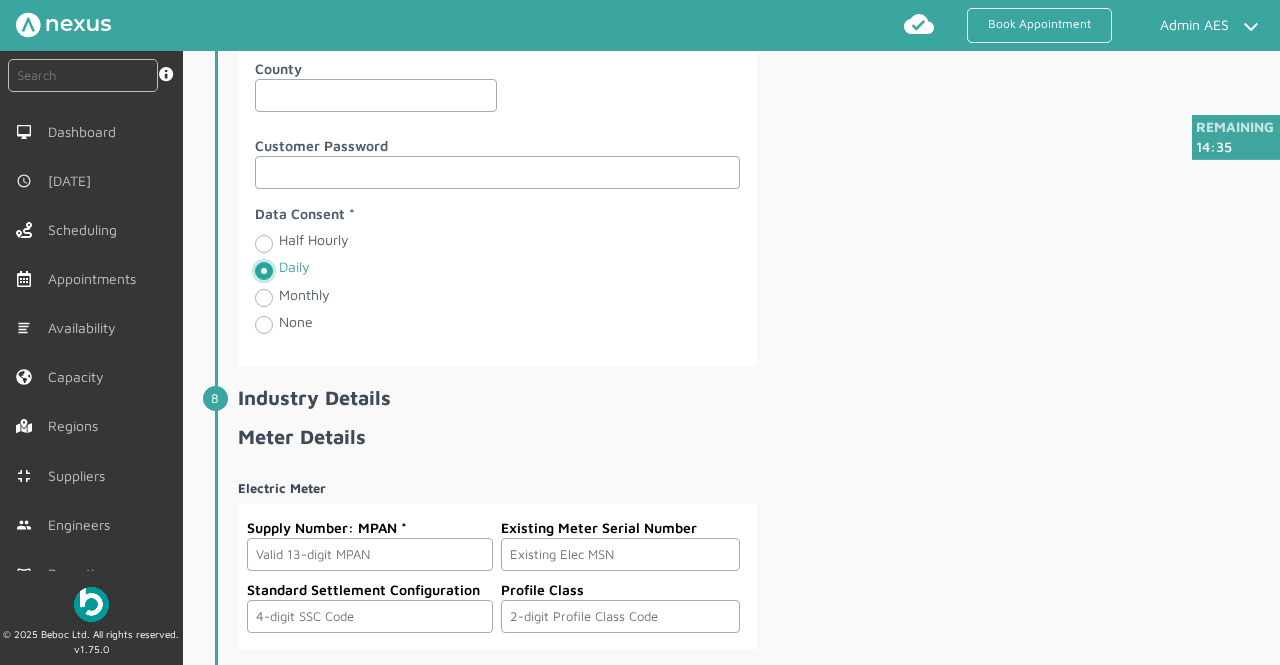 scroll, scrollTop: 2664, scrollLeft: 0, axis: vertical 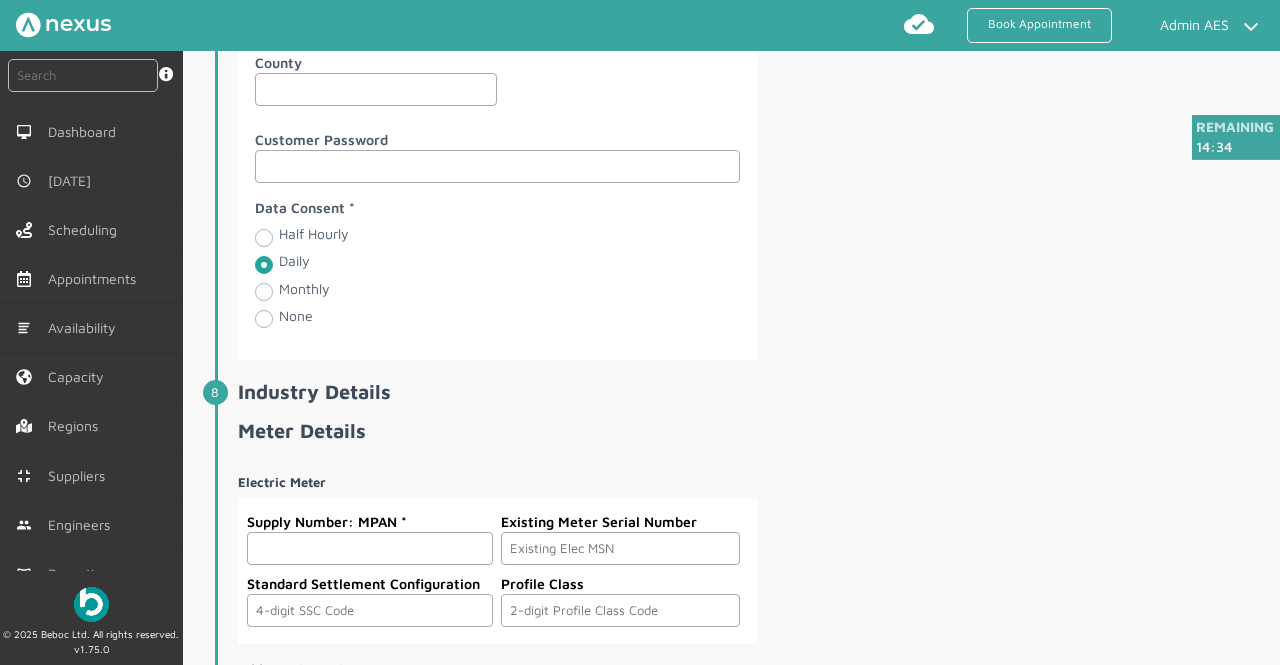 click 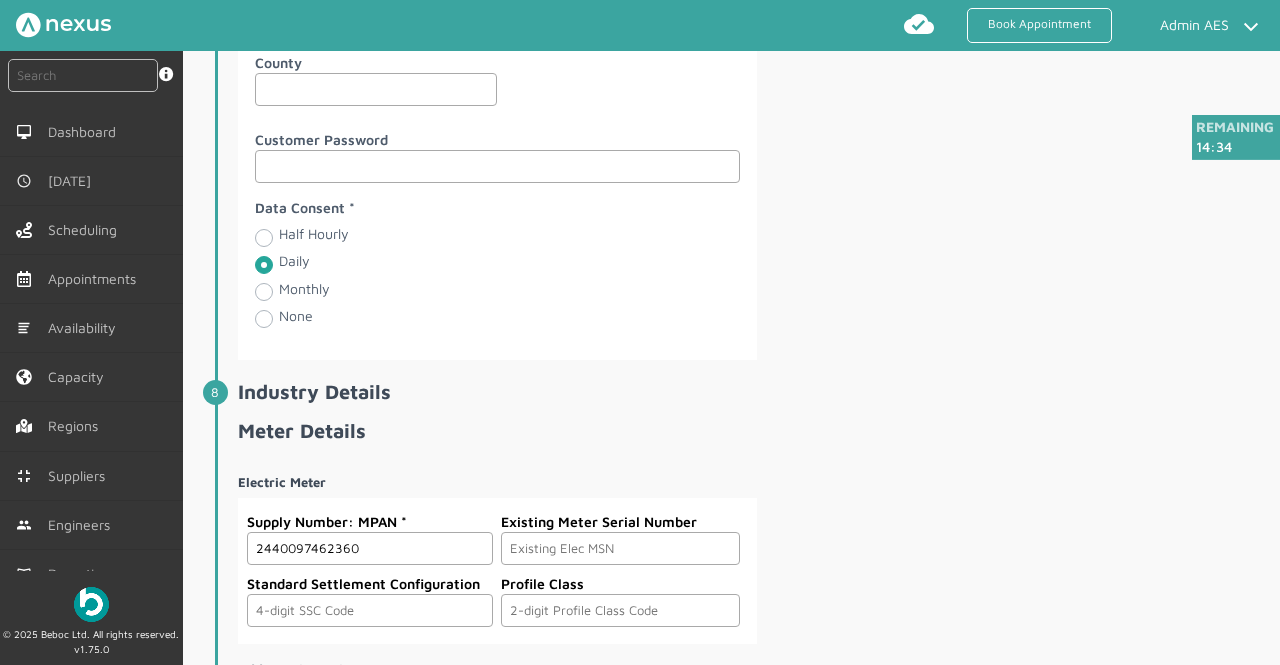 type on "2440097462360" 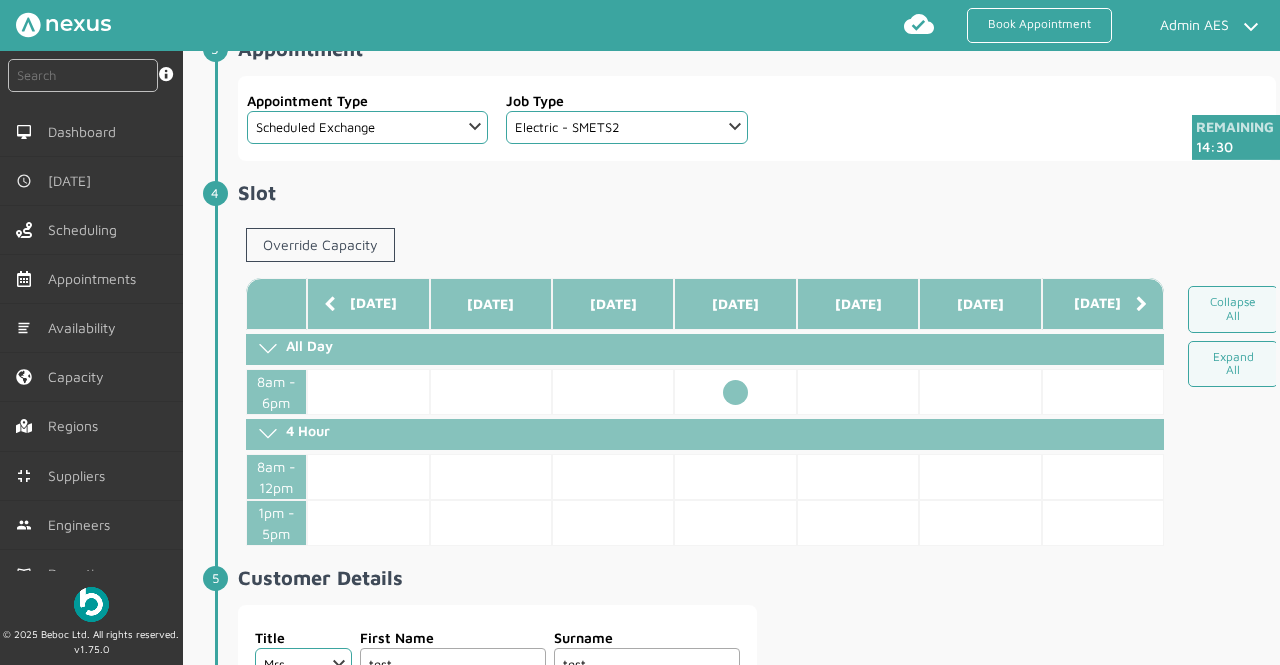 scroll, scrollTop: 534, scrollLeft: 0, axis: vertical 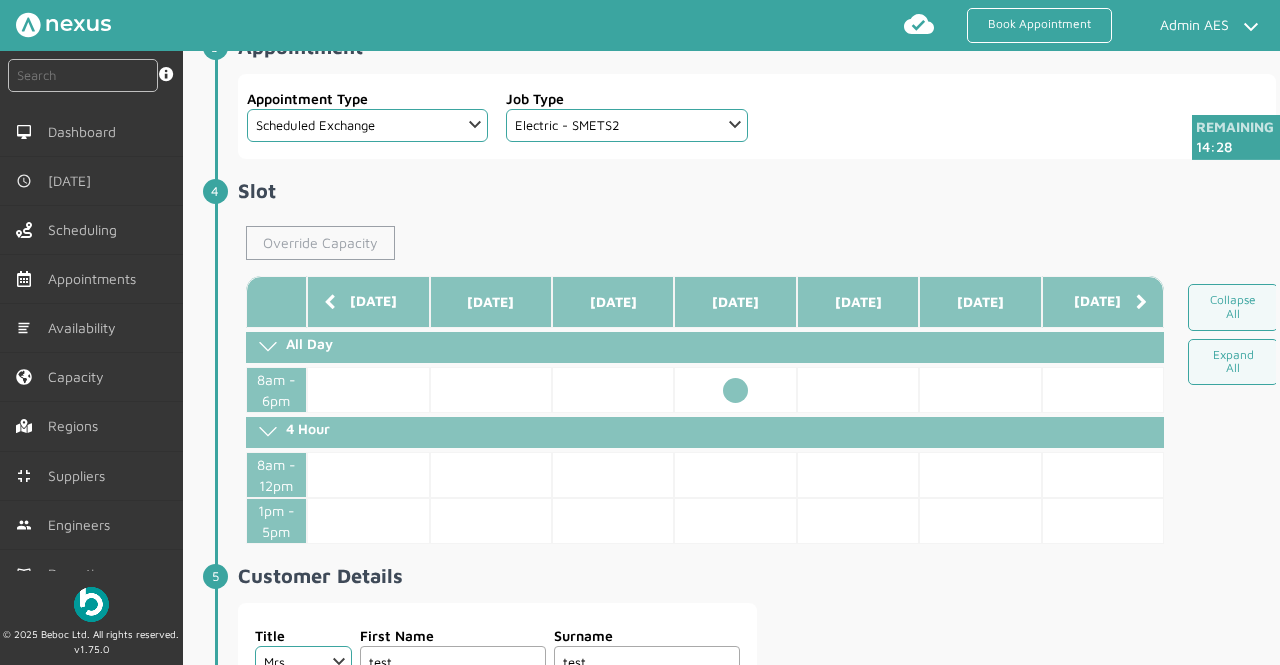 click on "Override Capacity" 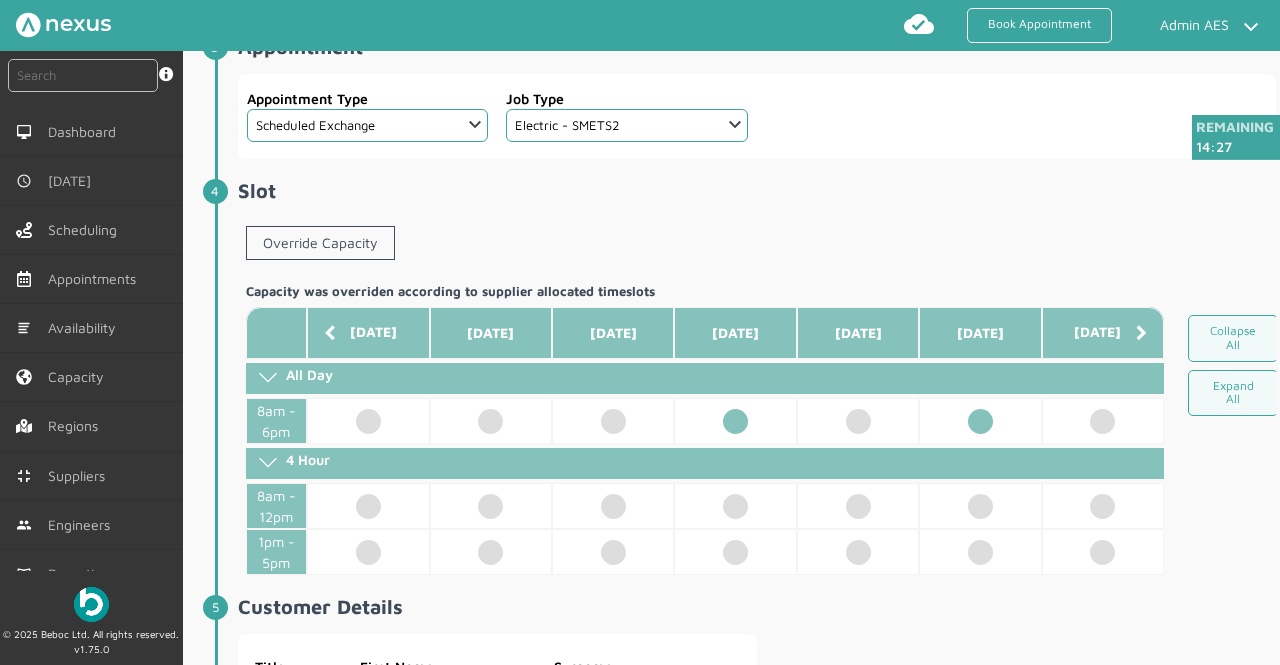 click 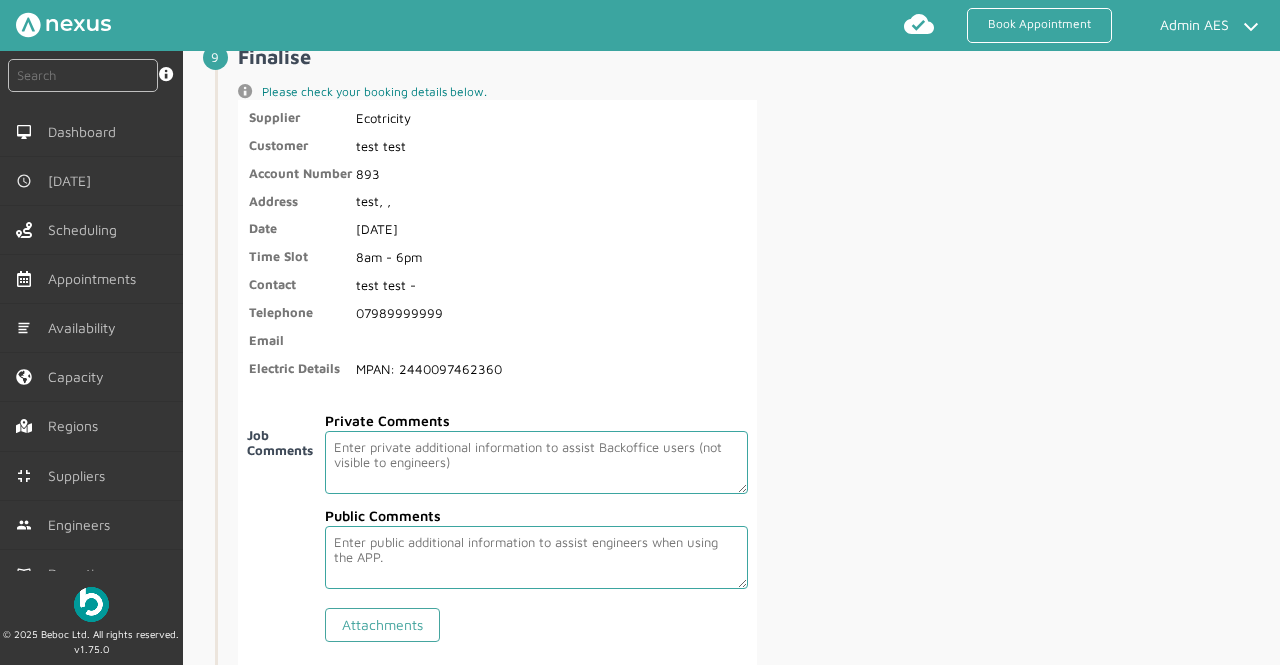 scroll, scrollTop: 3629, scrollLeft: 0, axis: vertical 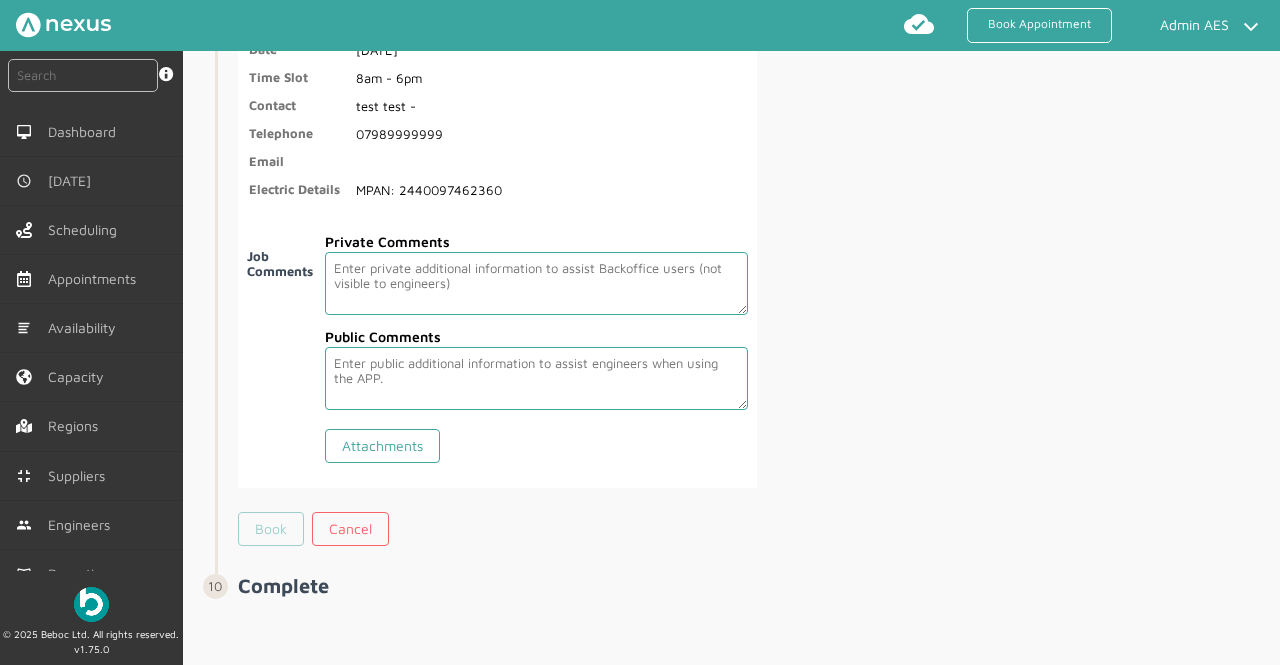 click on "Book" 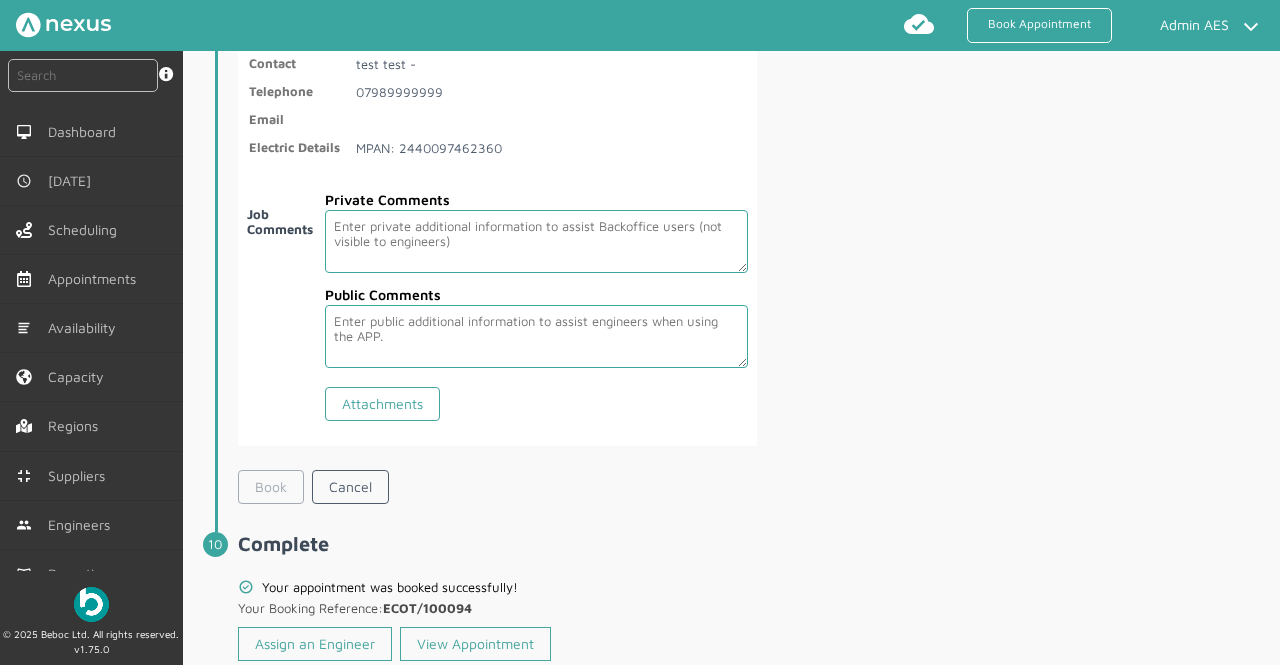 scroll, scrollTop: 3724, scrollLeft: 0, axis: vertical 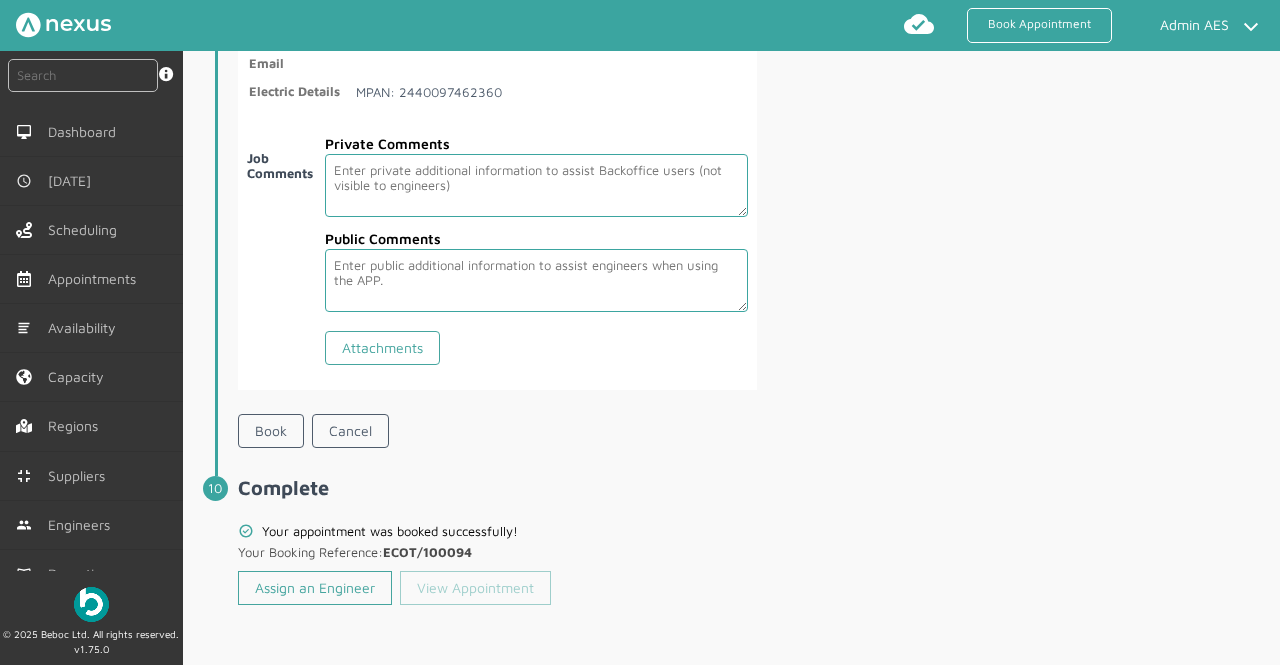 click on "View Appointment" 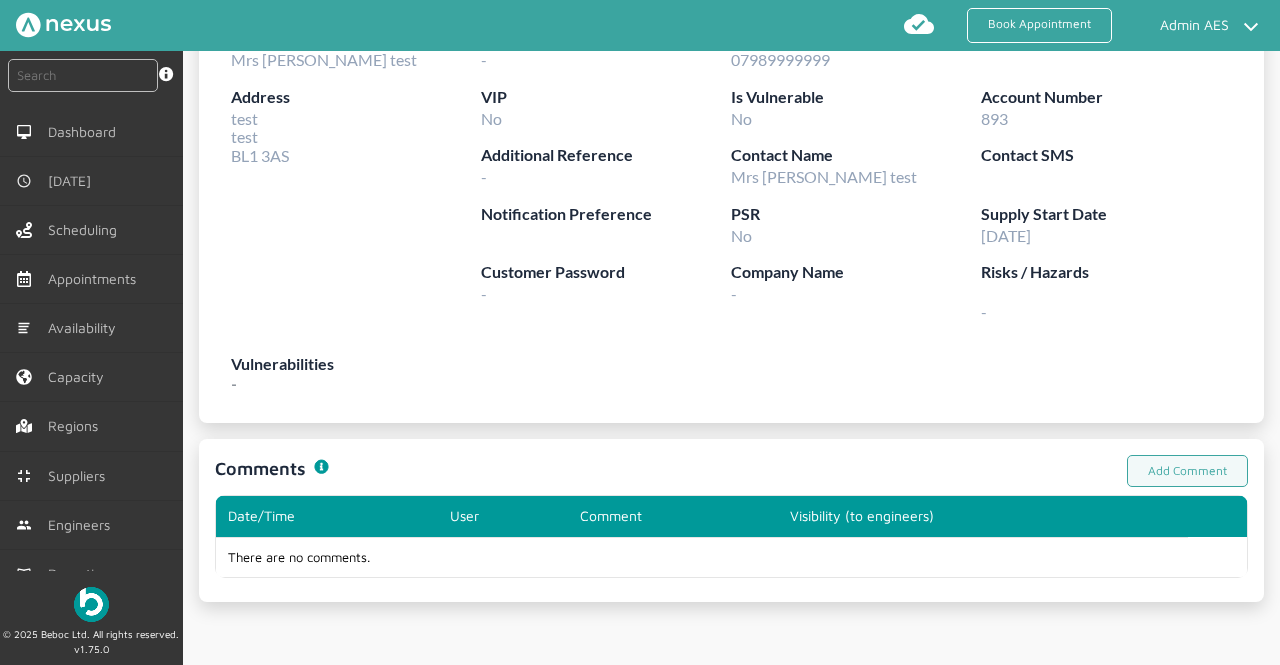 scroll, scrollTop: 0, scrollLeft: 0, axis: both 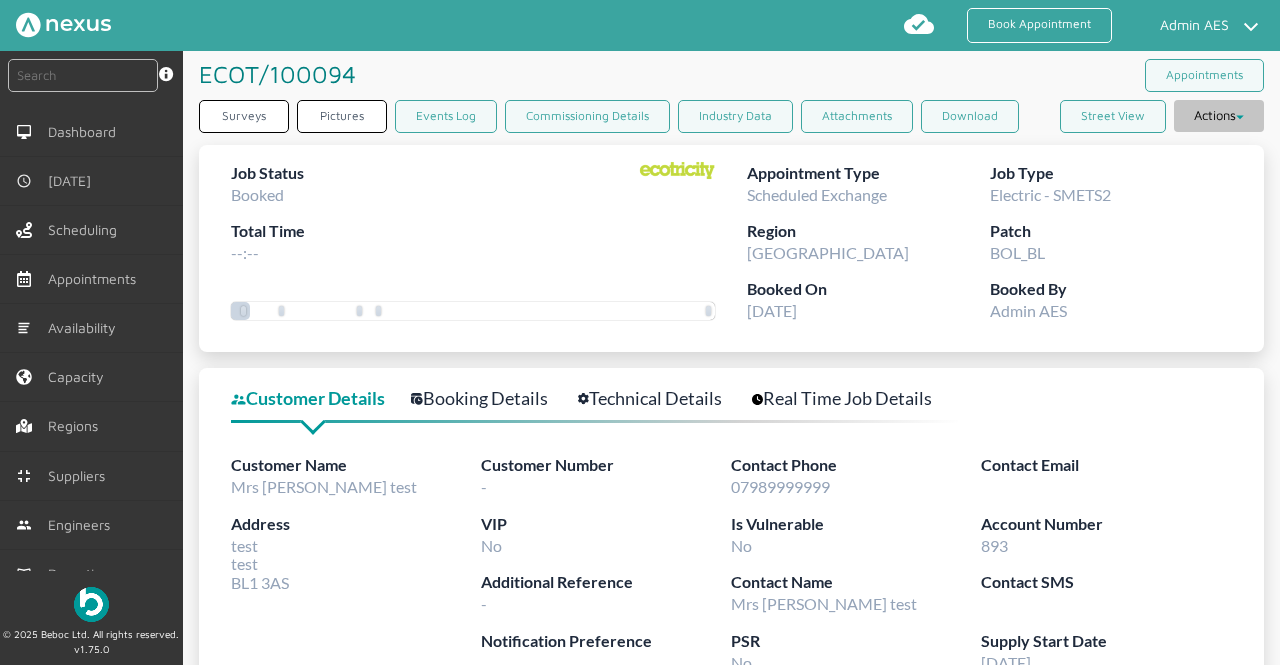 click on "Actions" 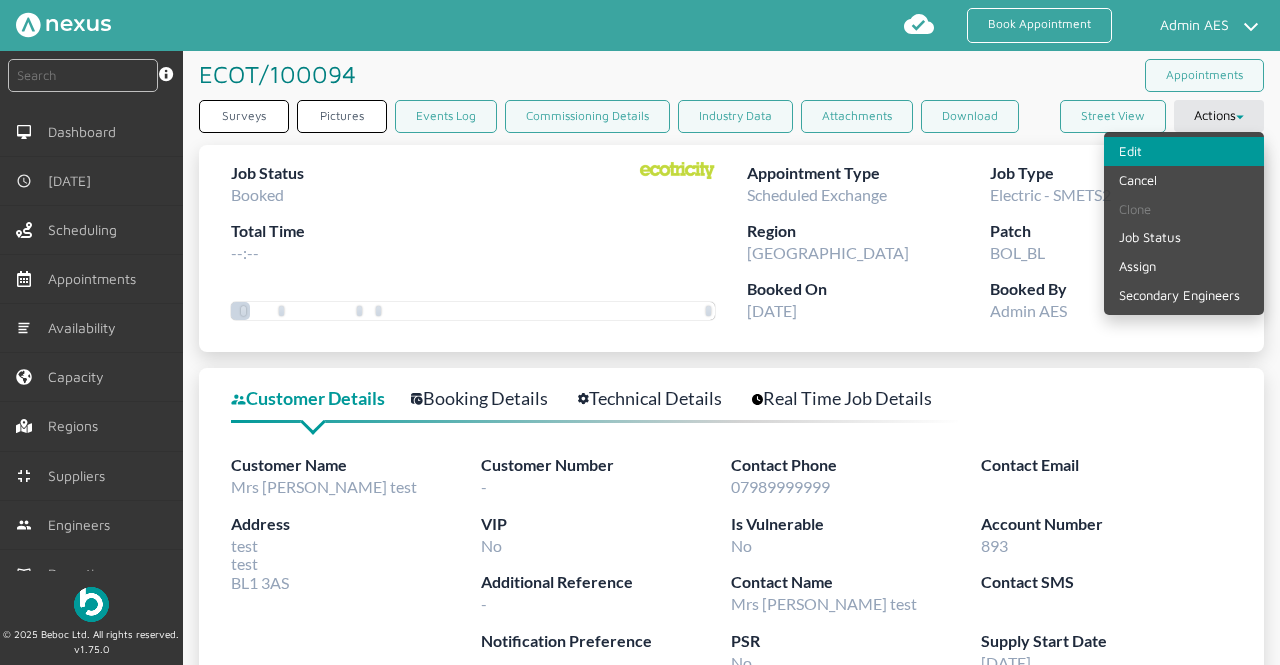 click on "Edit" 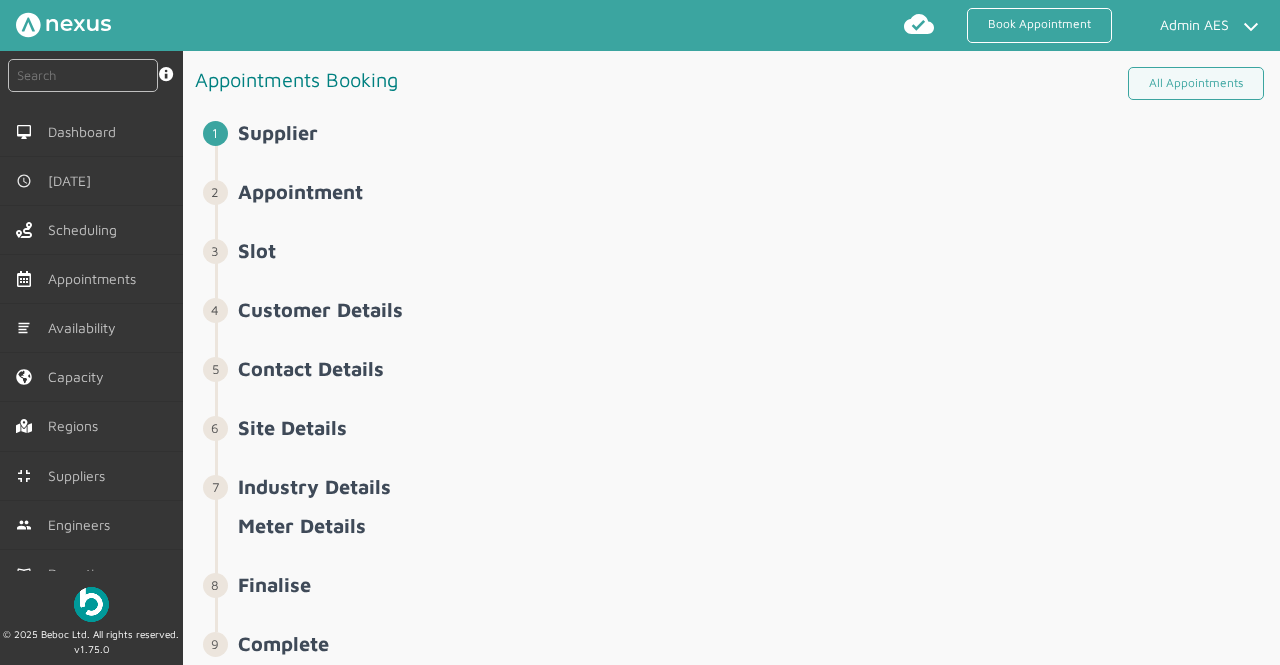 select on "12: 5da647ca4fc5f258734955ce" 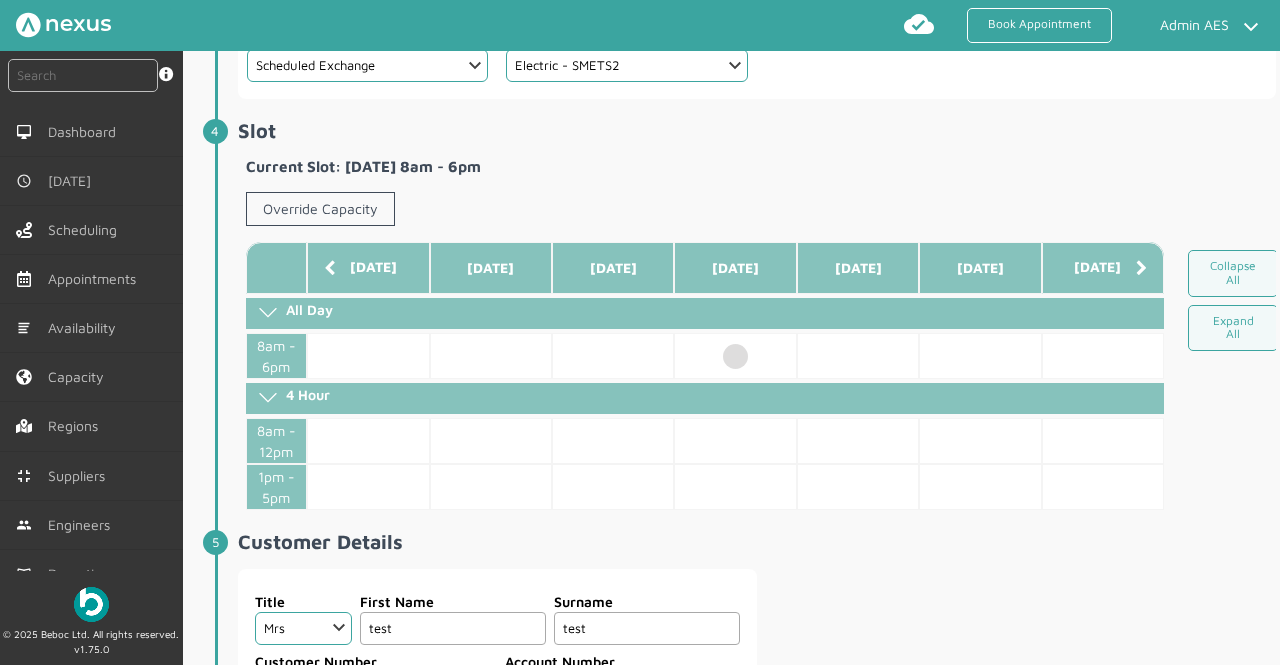 scroll, scrollTop: 399, scrollLeft: 0, axis: vertical 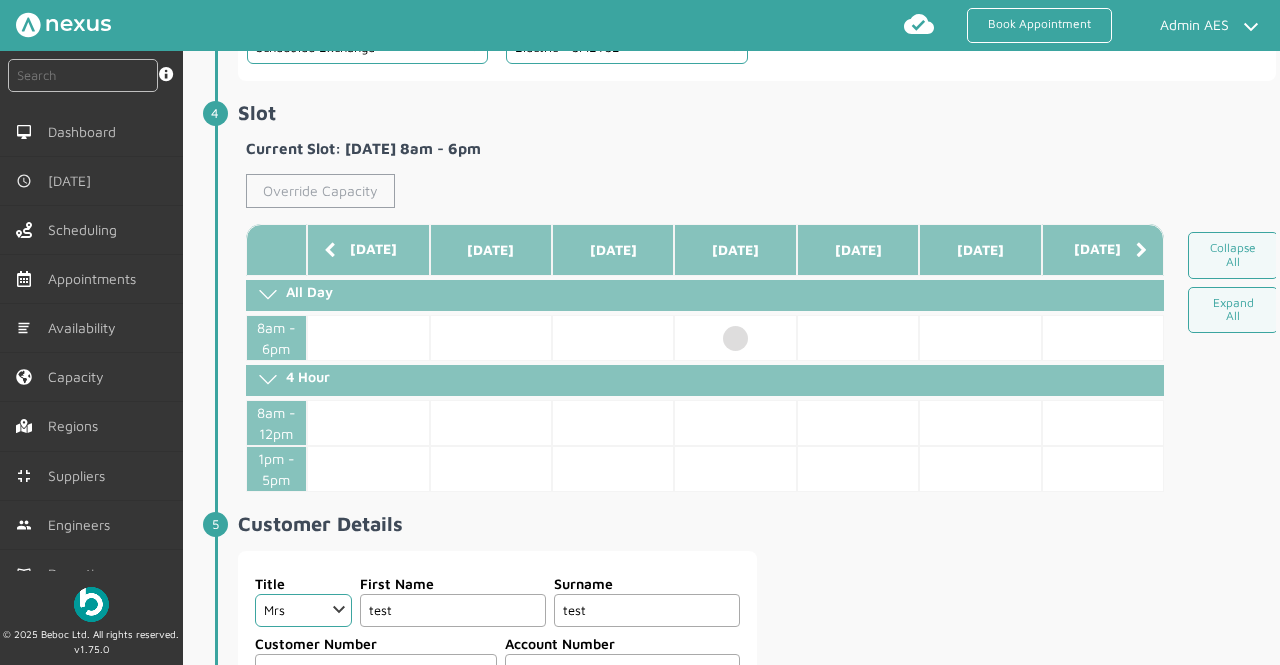 click on "Override Capacity" 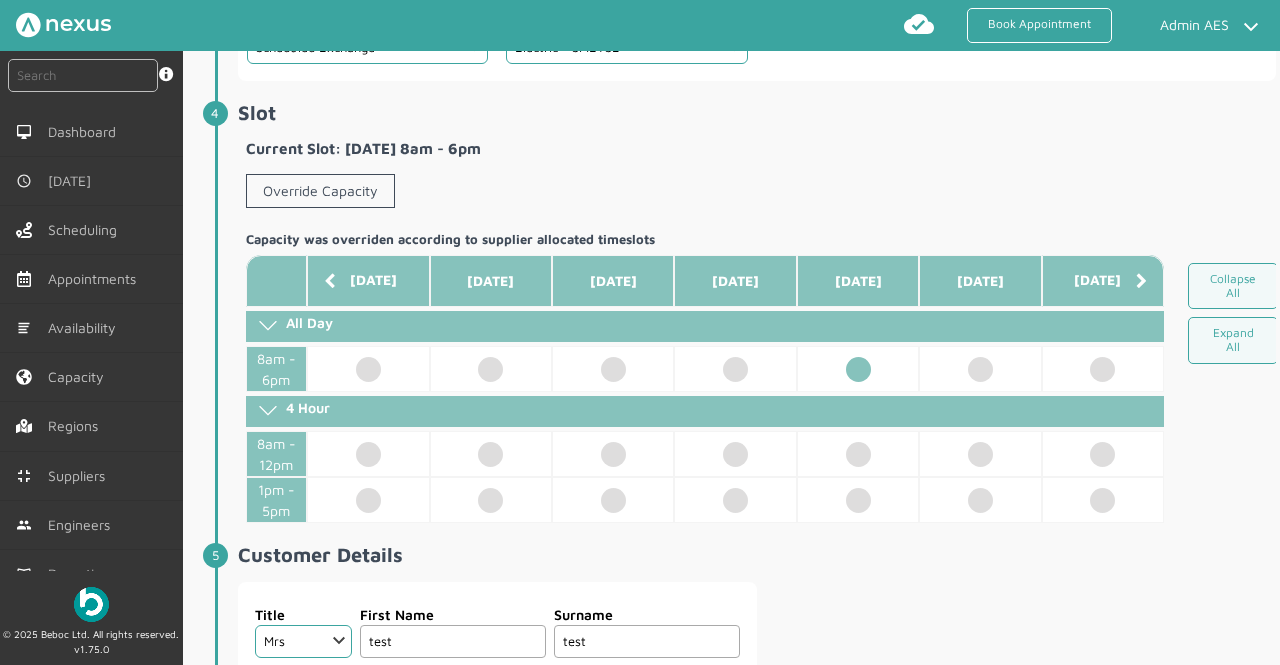 click 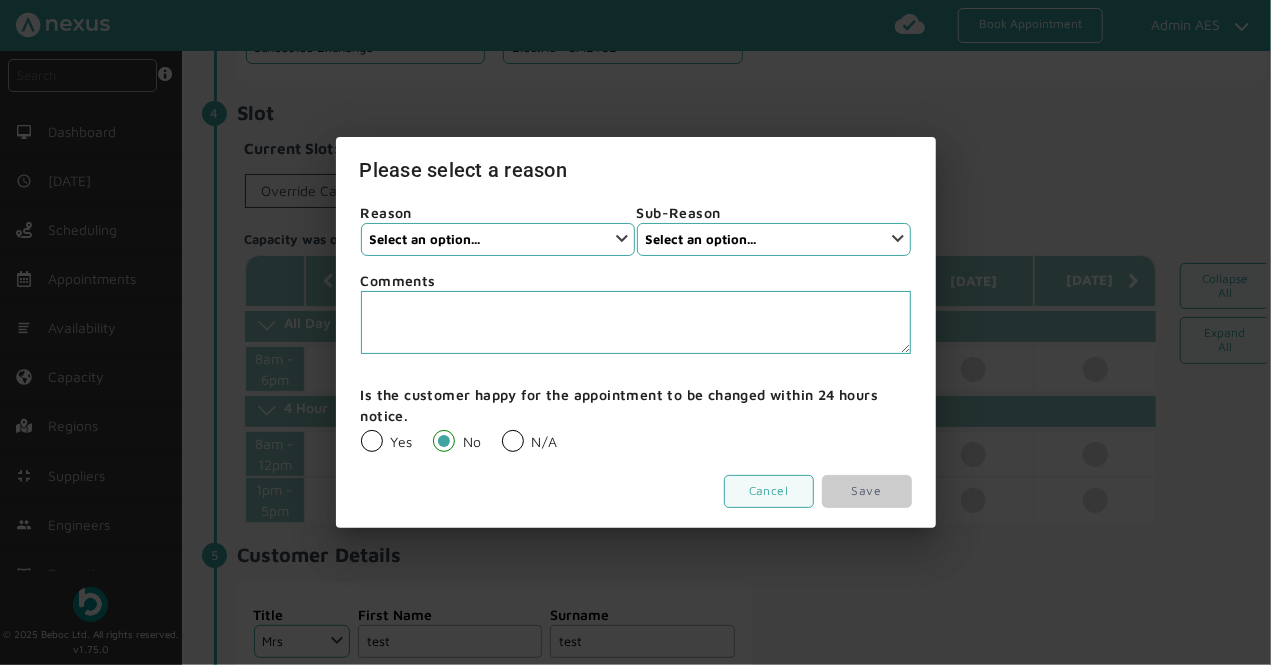 click on "Reason Select an option... None Customer Cancellation Installer Cancellation Supplier Cancellation" at bounding box center [498, 230] 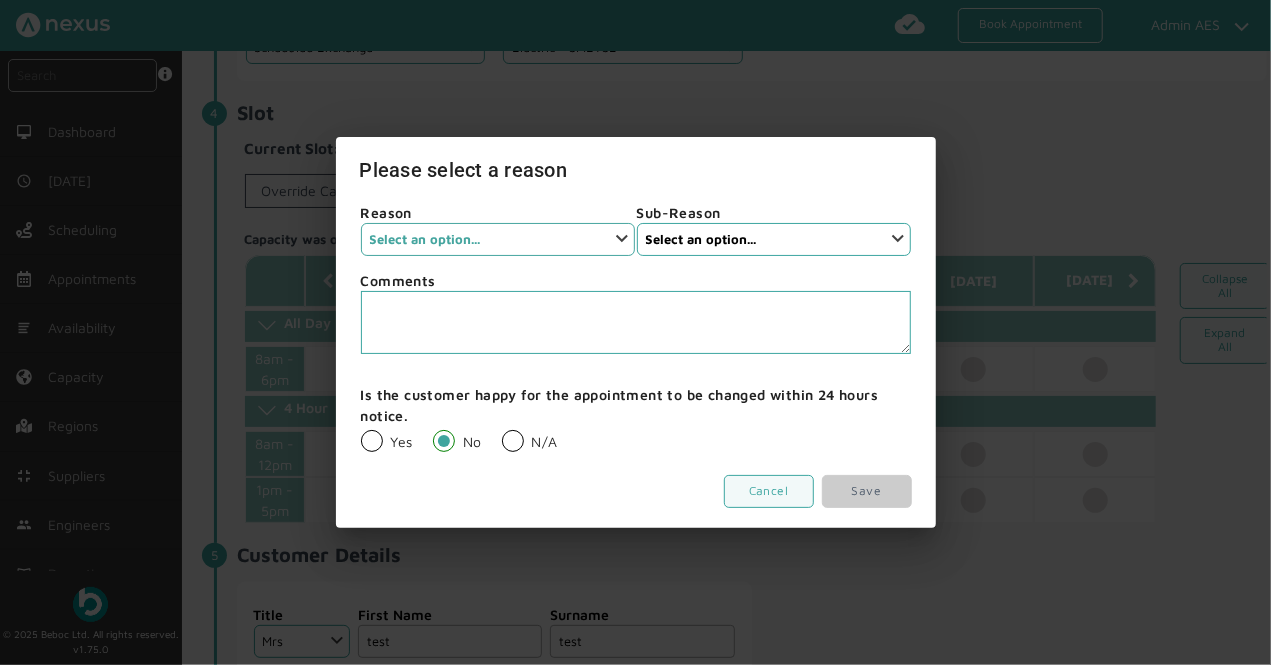 click on "Select an option... None Customer Cancellation Installer Cancellation Supplier Cancellation" at bounding box center [498, 239] 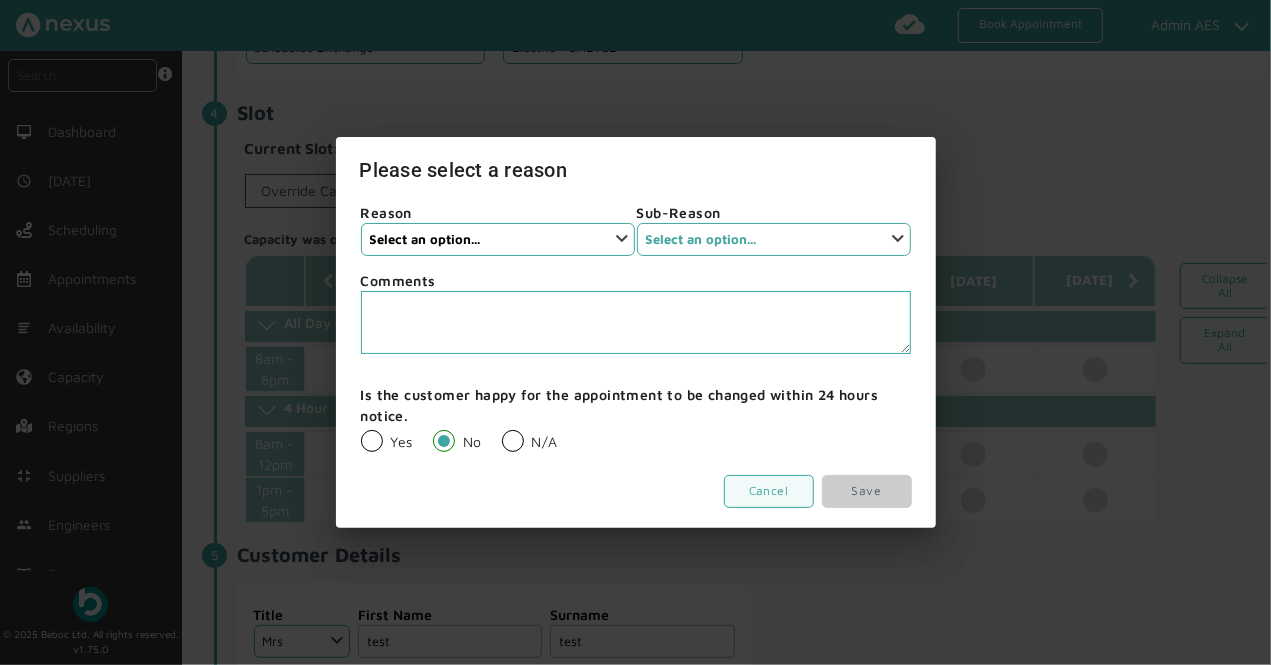 click on "Select an option..." at bounding box center (774, 239) 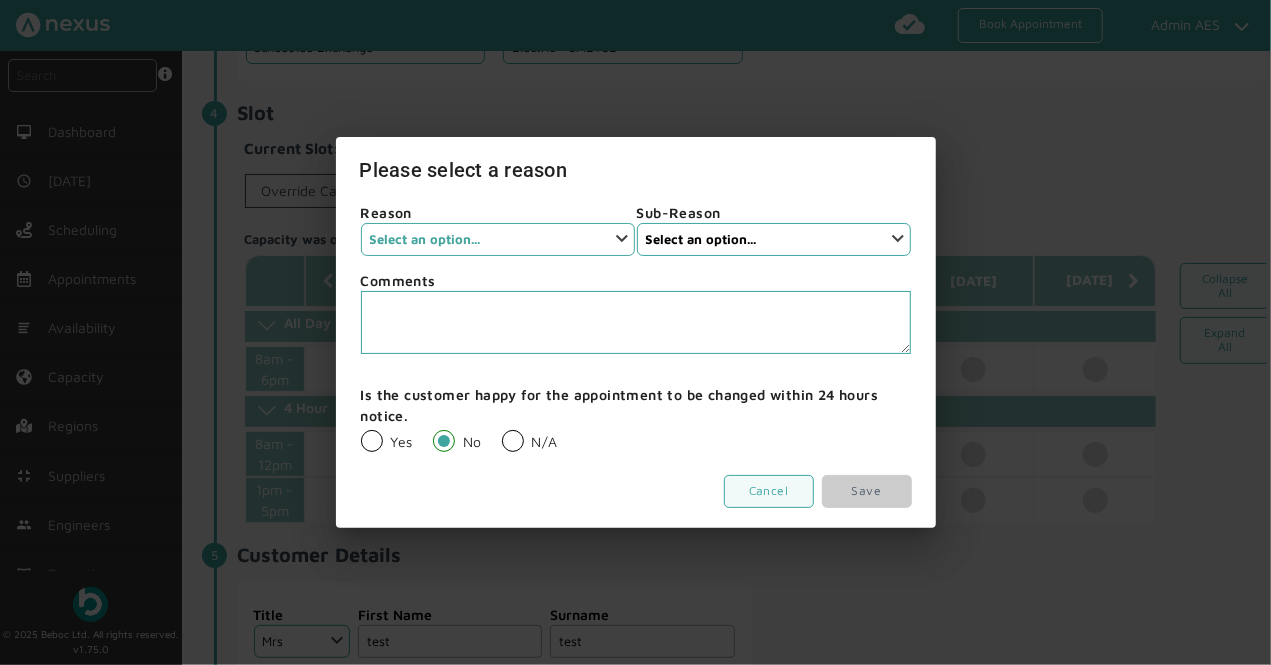 click on "Select an option... None Customer Cancellation Installer Cancellation Supplier Cancellation" at bounding box center [498, 239] 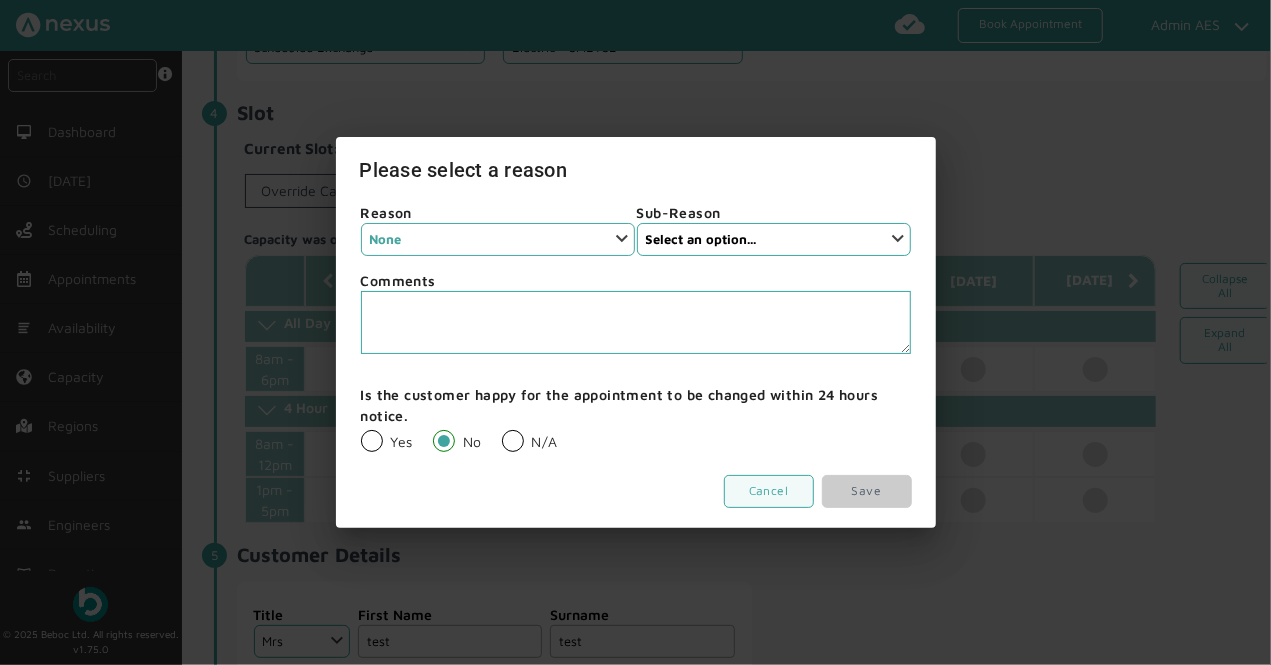 click on "Select an option... None Customer Cancellation Installer Cancellation Supplier Cancellation" at bounding box center [498, 239] 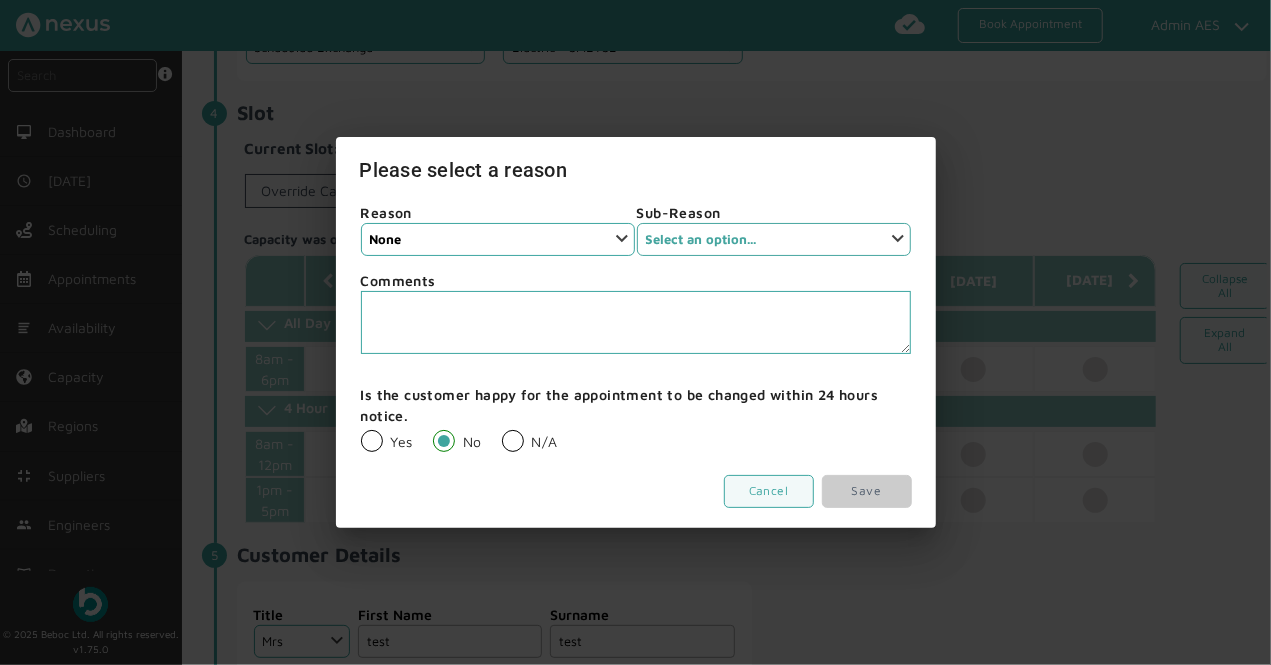 click on "Select an option... None" at bounding box center [774, 239] 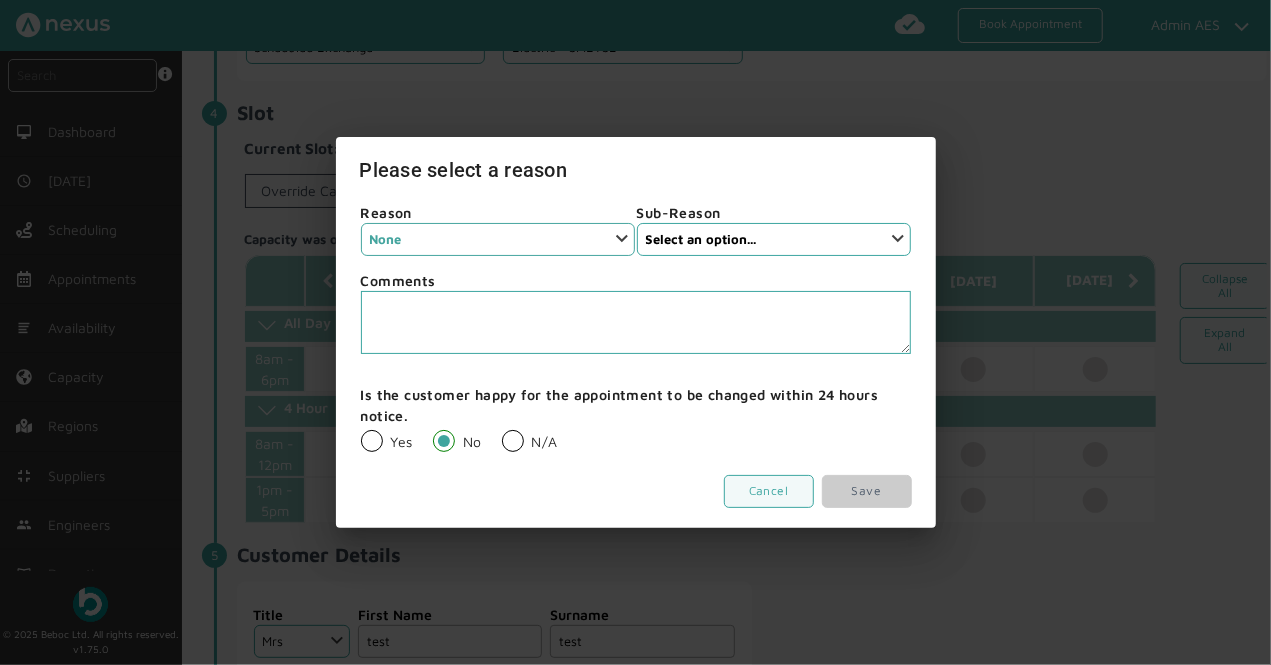 click on "Select an option... None Customer Cancellation Installer Cancellation Supplier Cancellation" at bounding box center (498, 239) 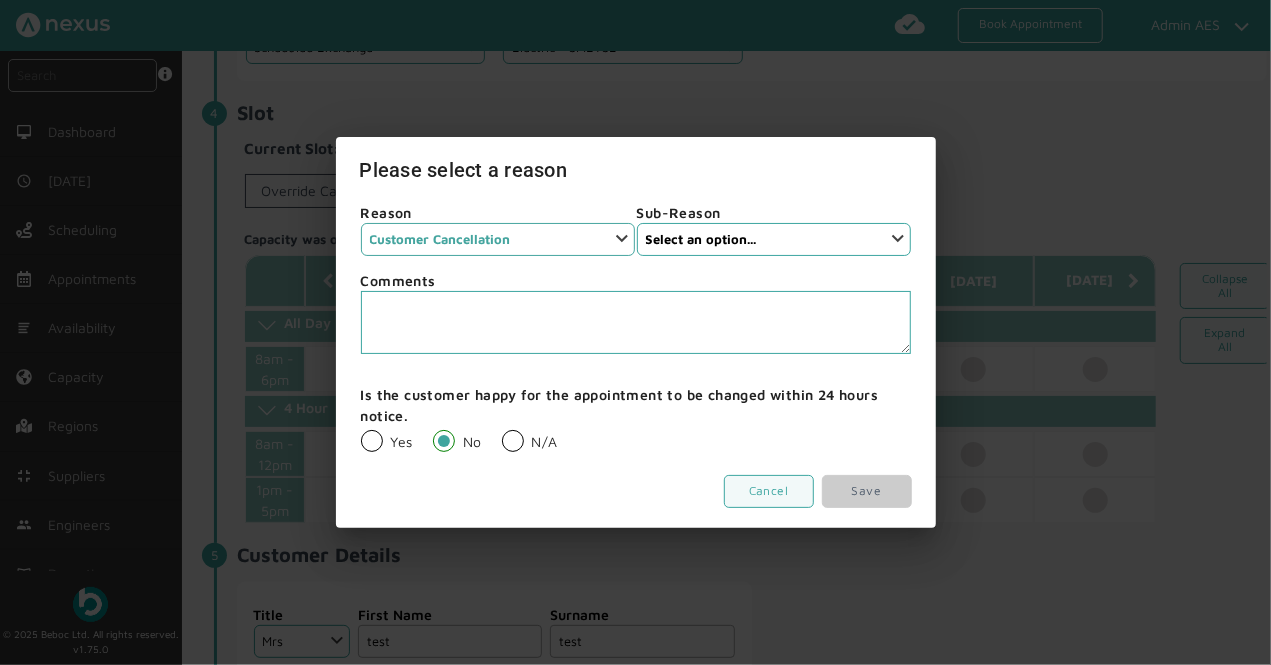 click on "Select an option... None Customer Cancellation Installer Cancellation Supplier Cancellation" at bounding box center [498, 239] 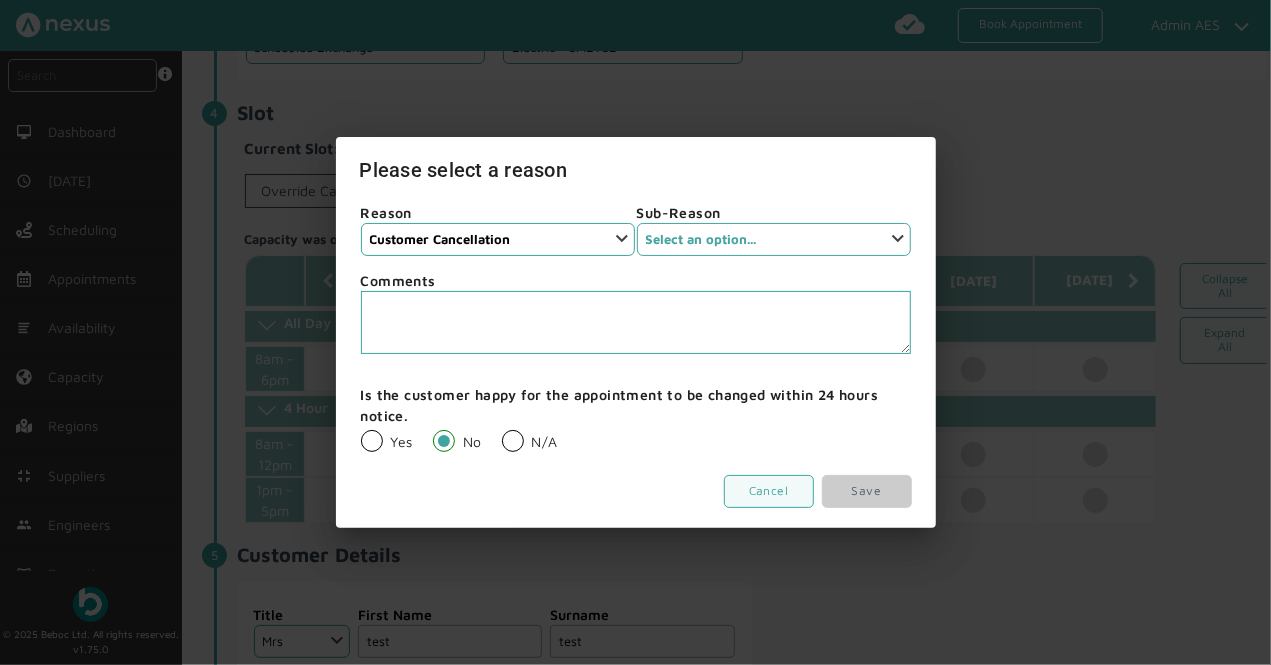 click on "Select an option... Customer cancelled booking" at bounding box center [774, 239] 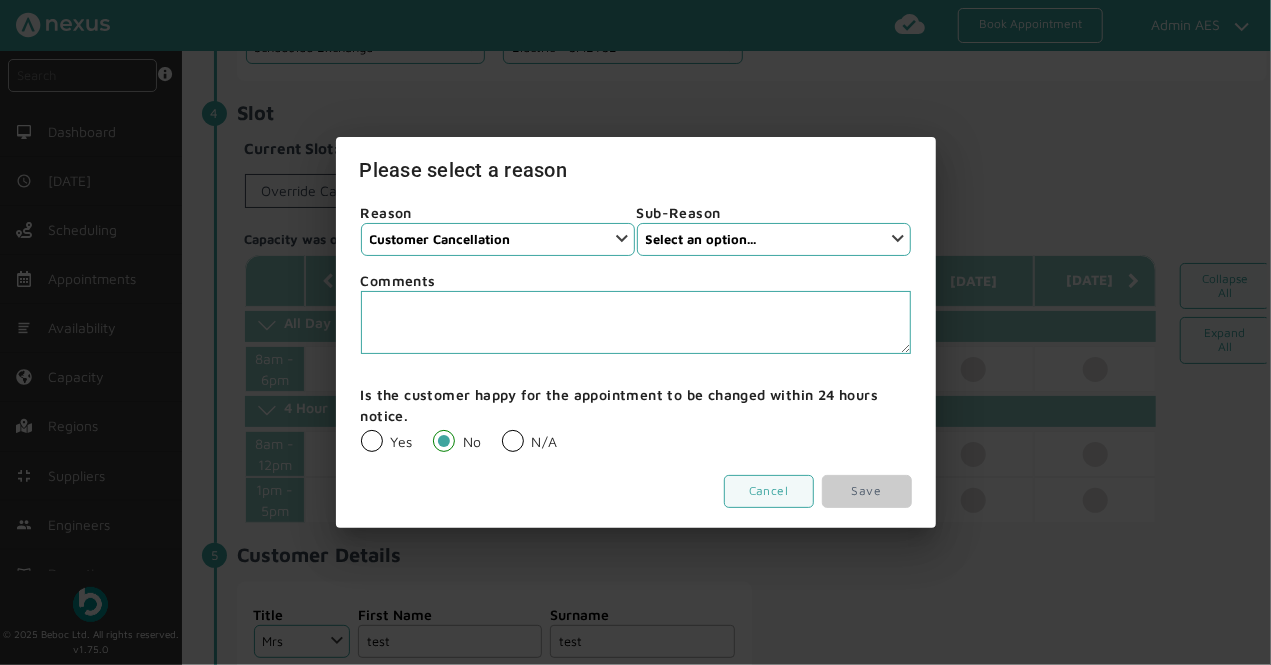 click on "Cancel   Save" at bounding box center [636, 489] 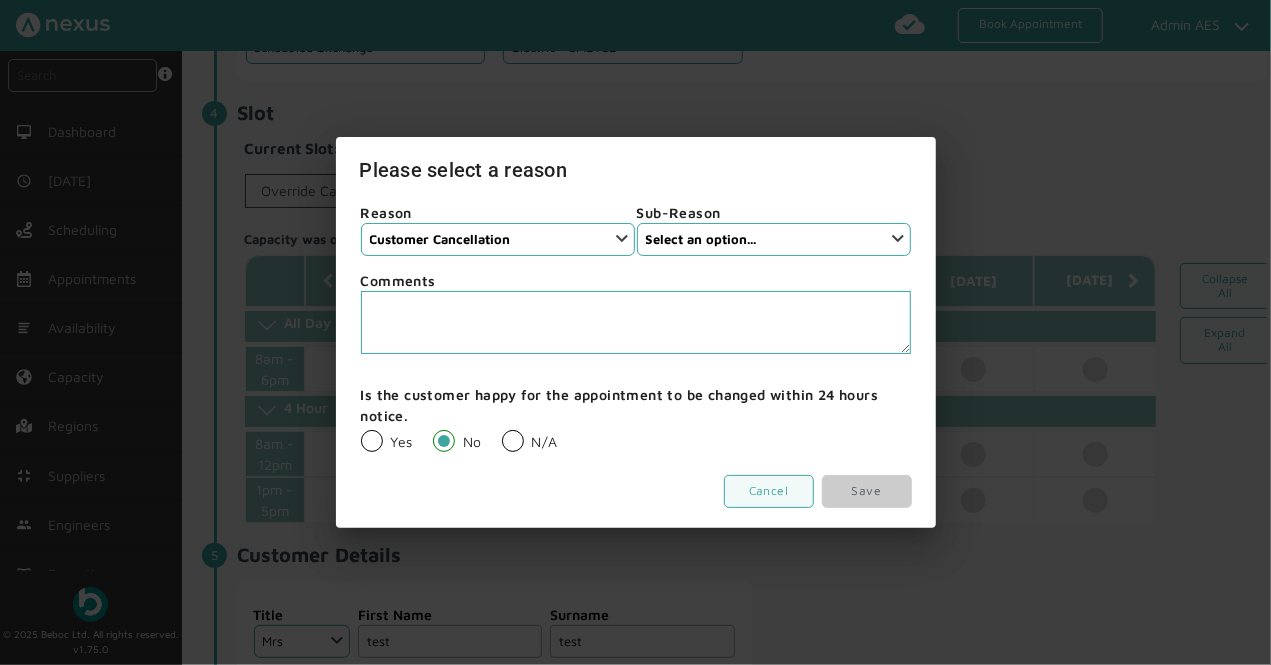 click on "N/A" at bounding box center (530, 441) 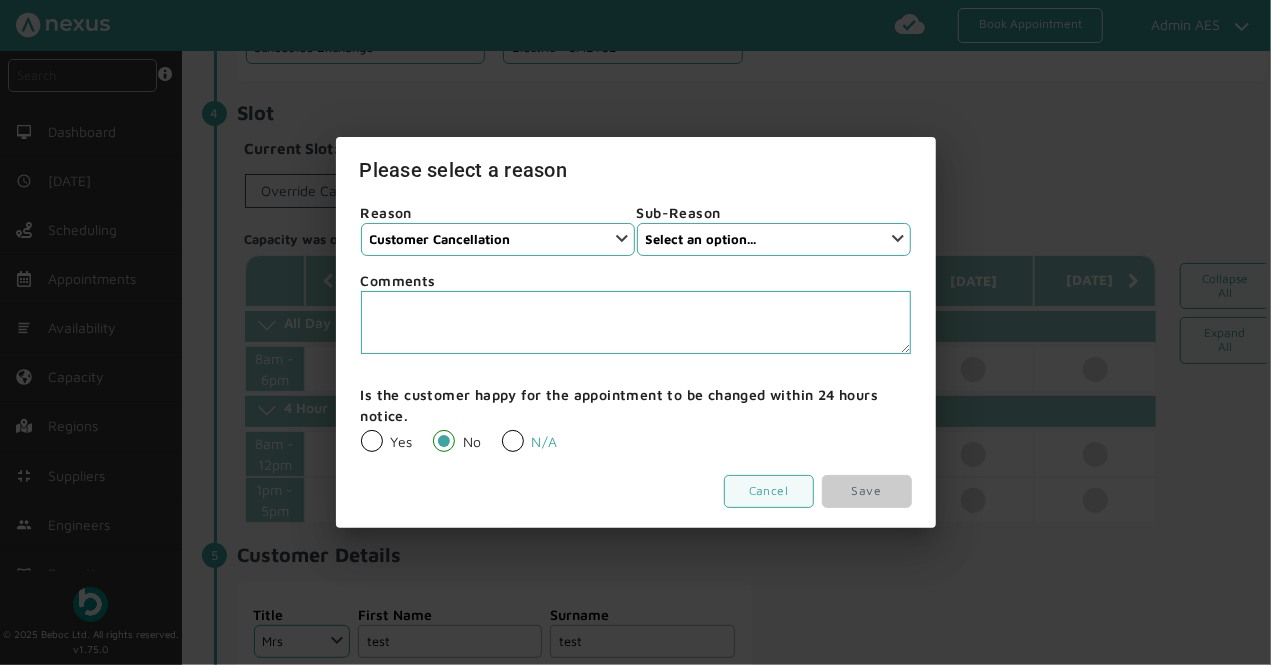 radio on "true" 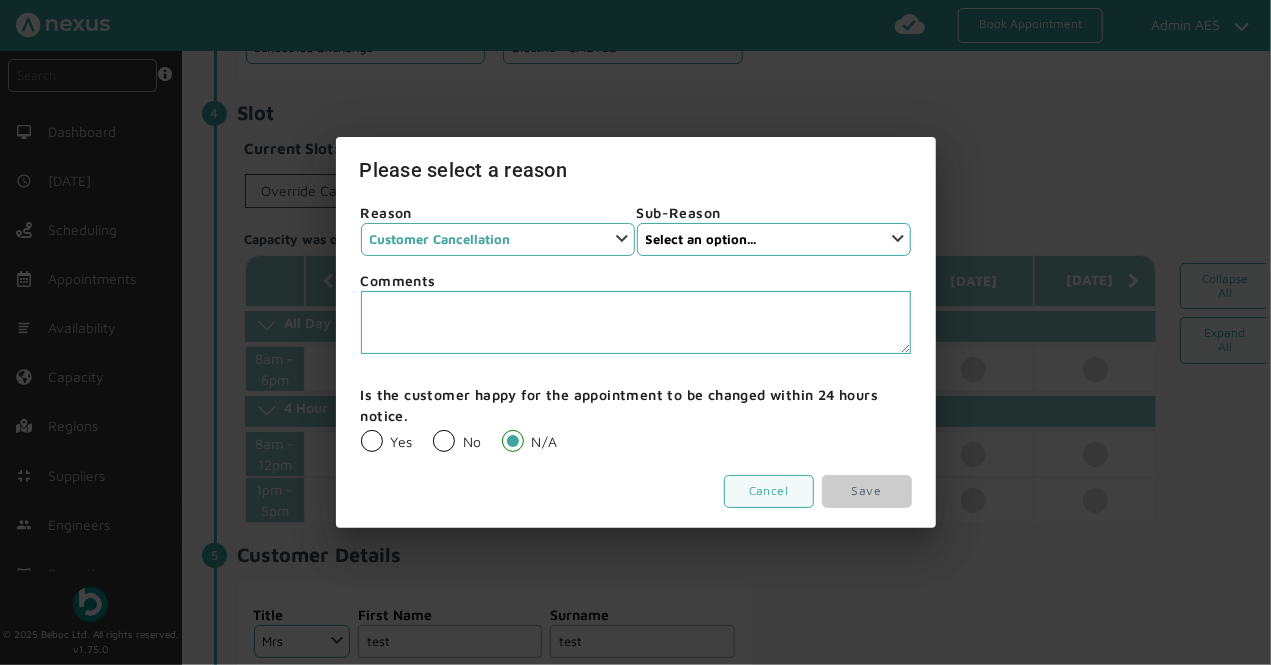 click on "Select an option... None Customer Cancellation Installer Cancellation Supplier Cancellation" at bounding box center [498, 239] 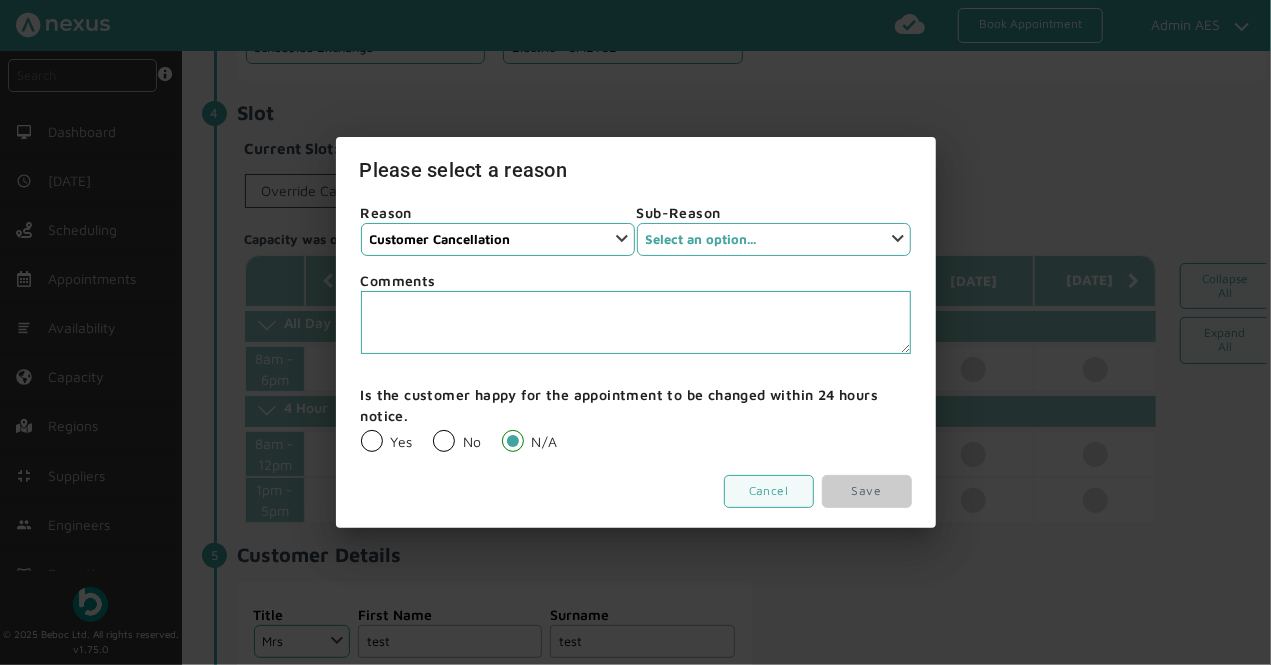 click on "Select an option... Customer cancelled booking" at bounding box center (774, 239) 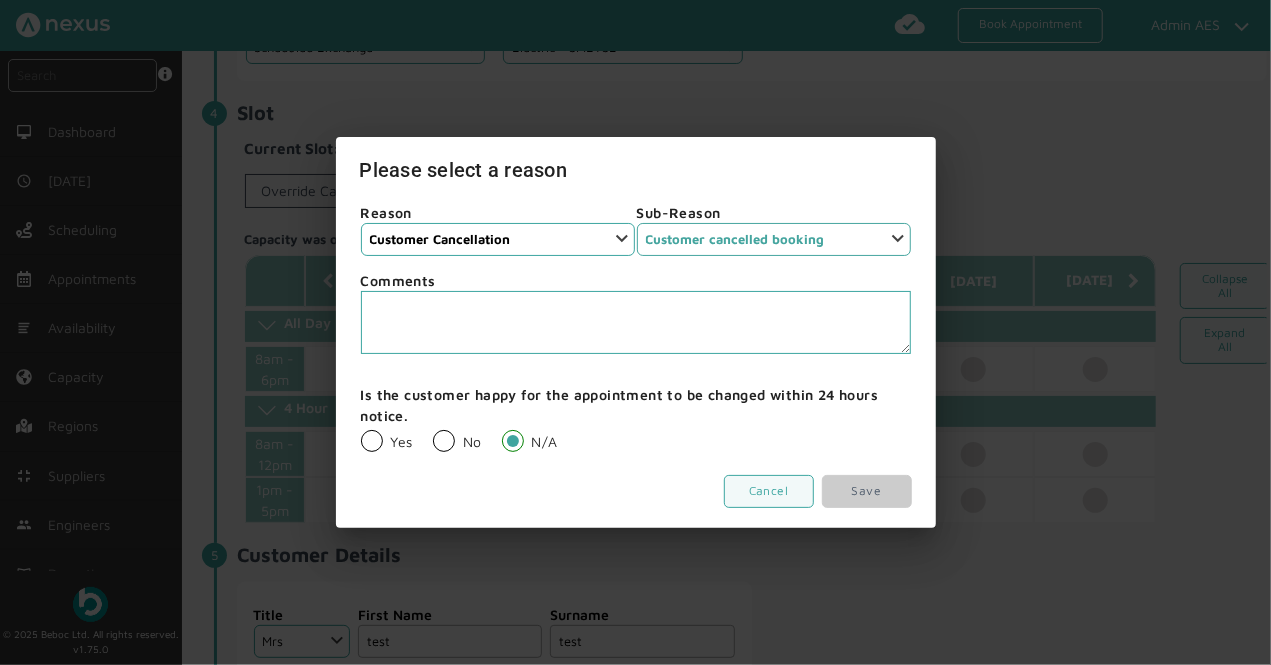 click on "Select an option... Customer cancelled booking" at bounding box center (774, 239) 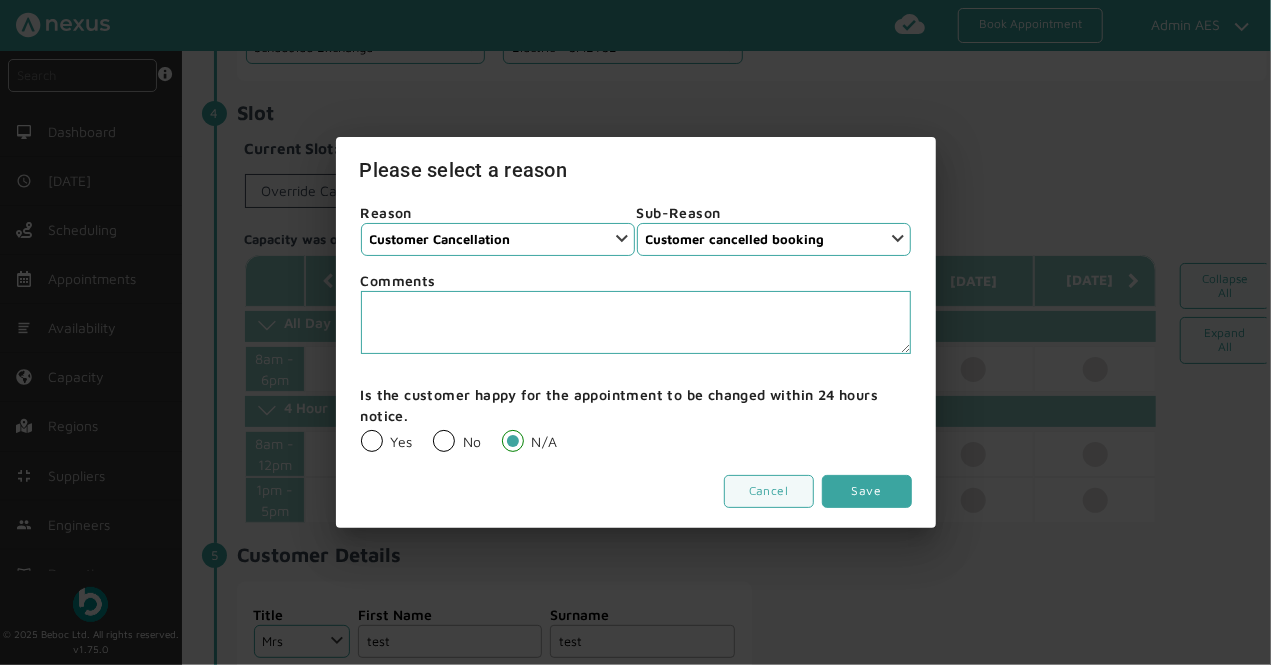 click on "Save" at bounding box center (867, 491) 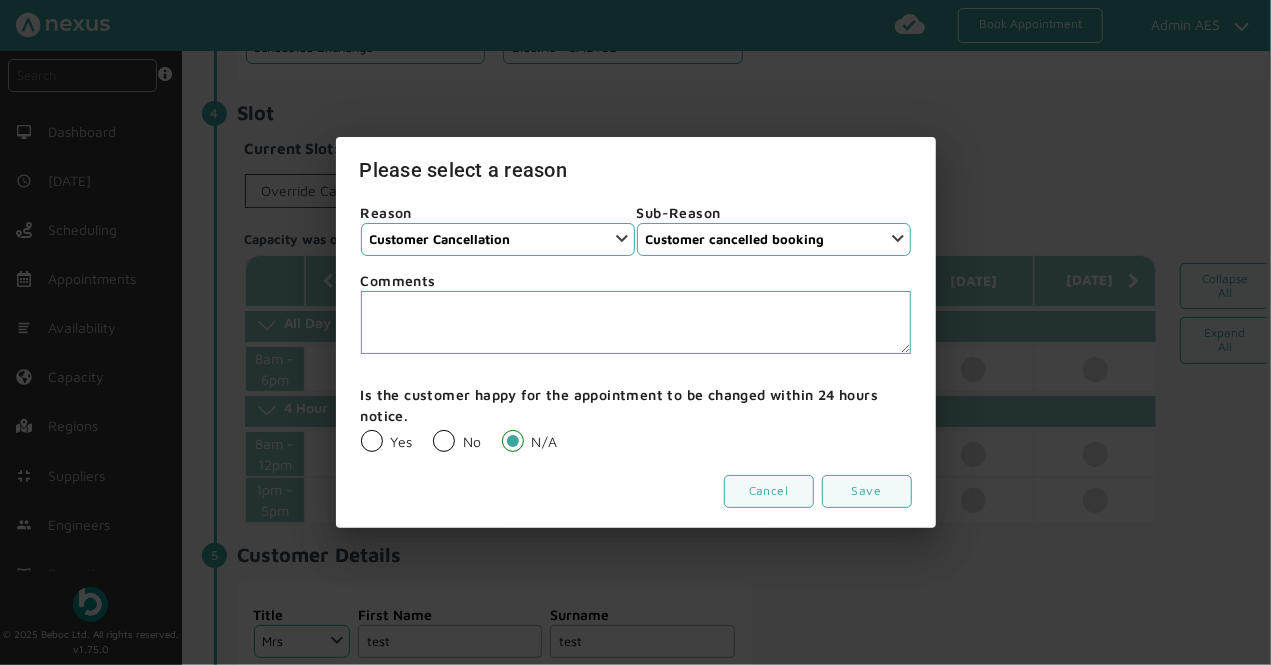 click on "Reason Select an option... None Customer Cancellation Installer Cancellation Supplier Cancellation Sub-Reason Select an option... Customer cancelled booking Comments              Is the customer happy for the appointment to be changed within 24 hours notice. Yes No N/A  Cancel   Save" at bounding box center (636, 362) 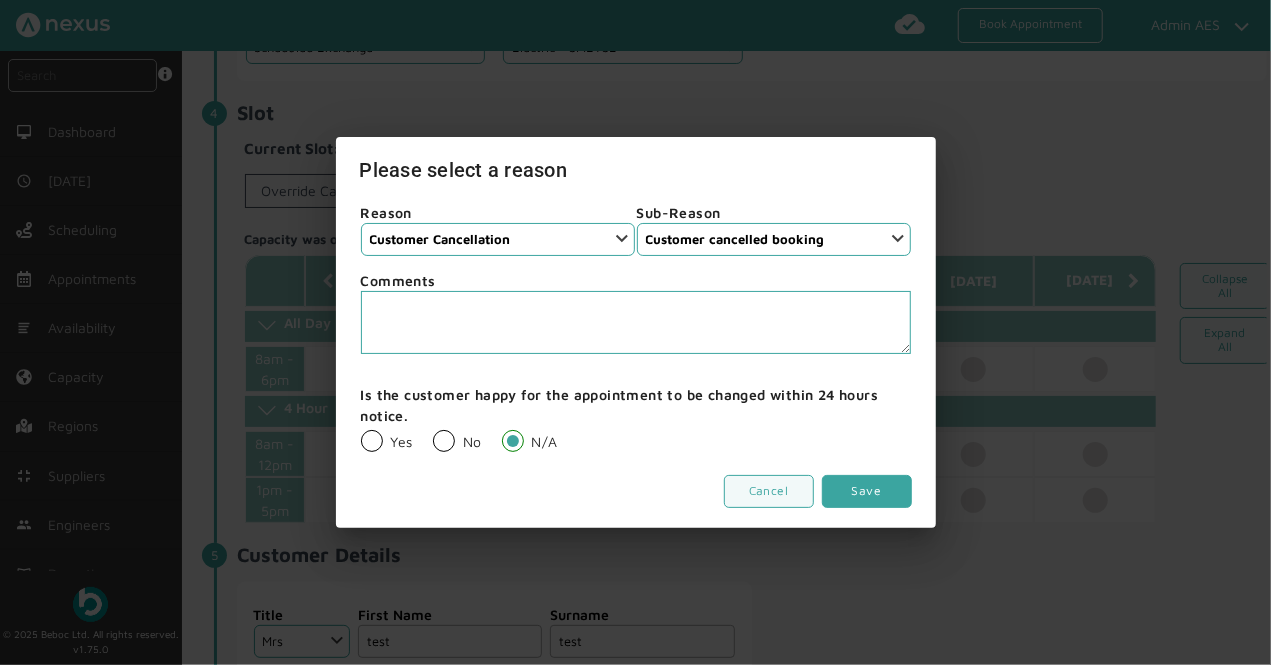 click on "Save" at bounding box center [867, 491] 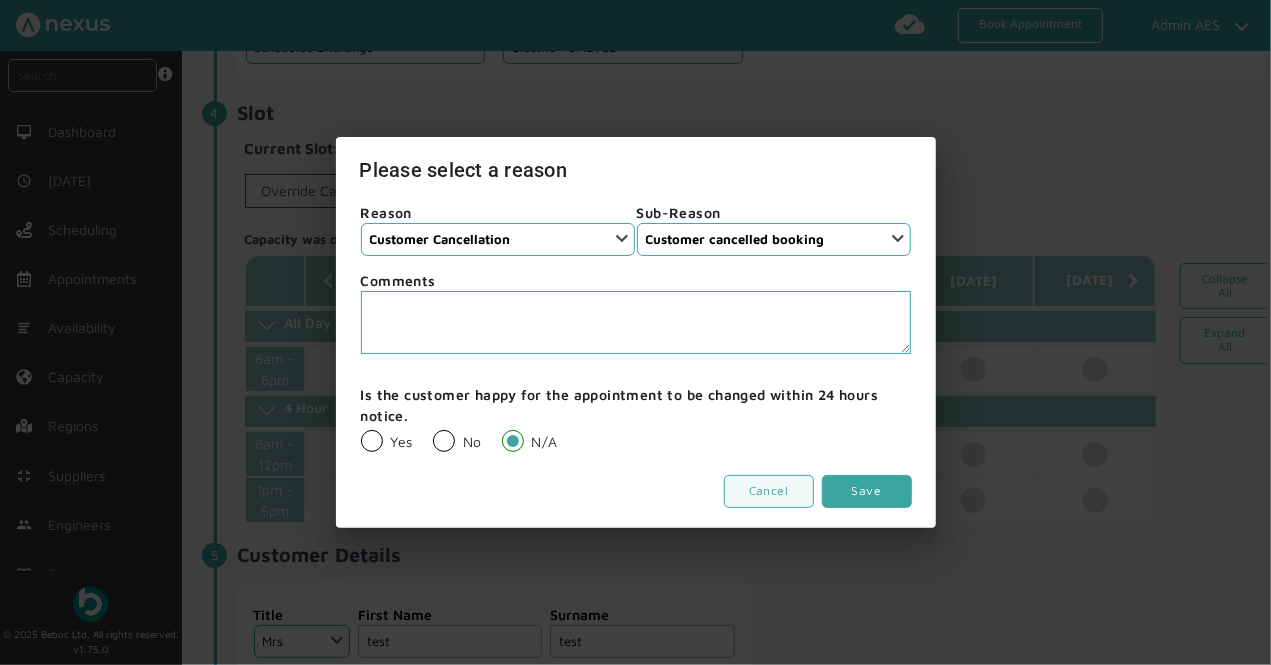 click on "Save" at bounding box center [867, 491] 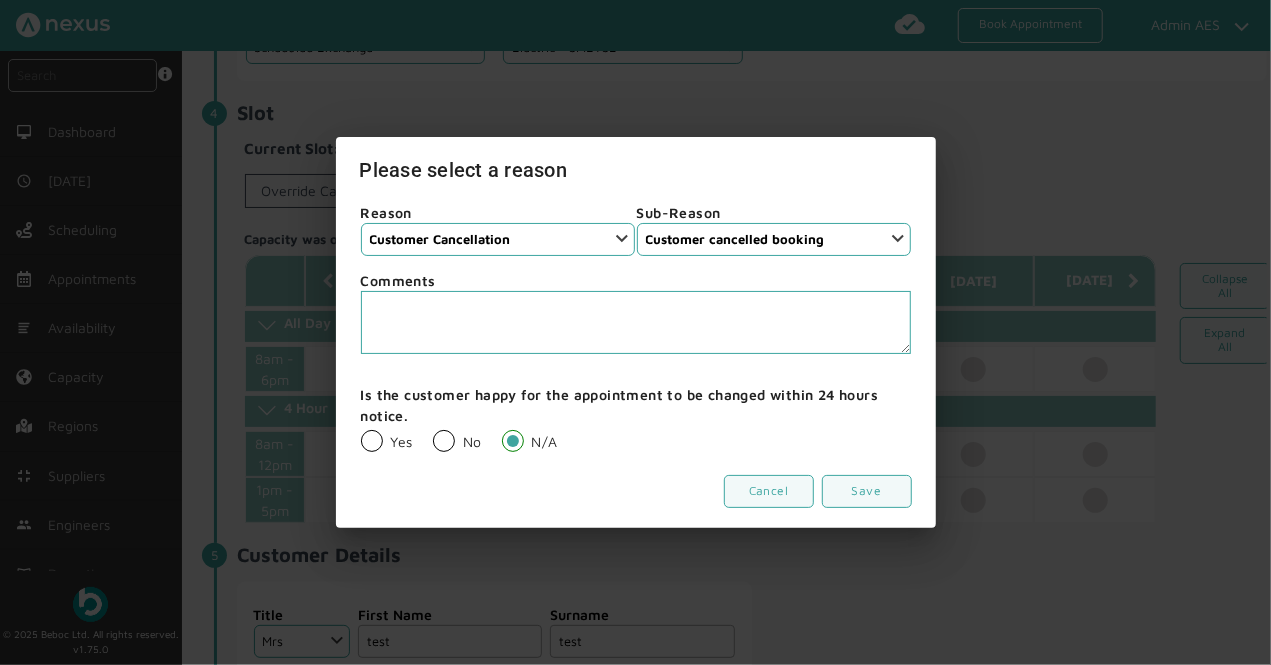 click at bounding box center (636, 322) 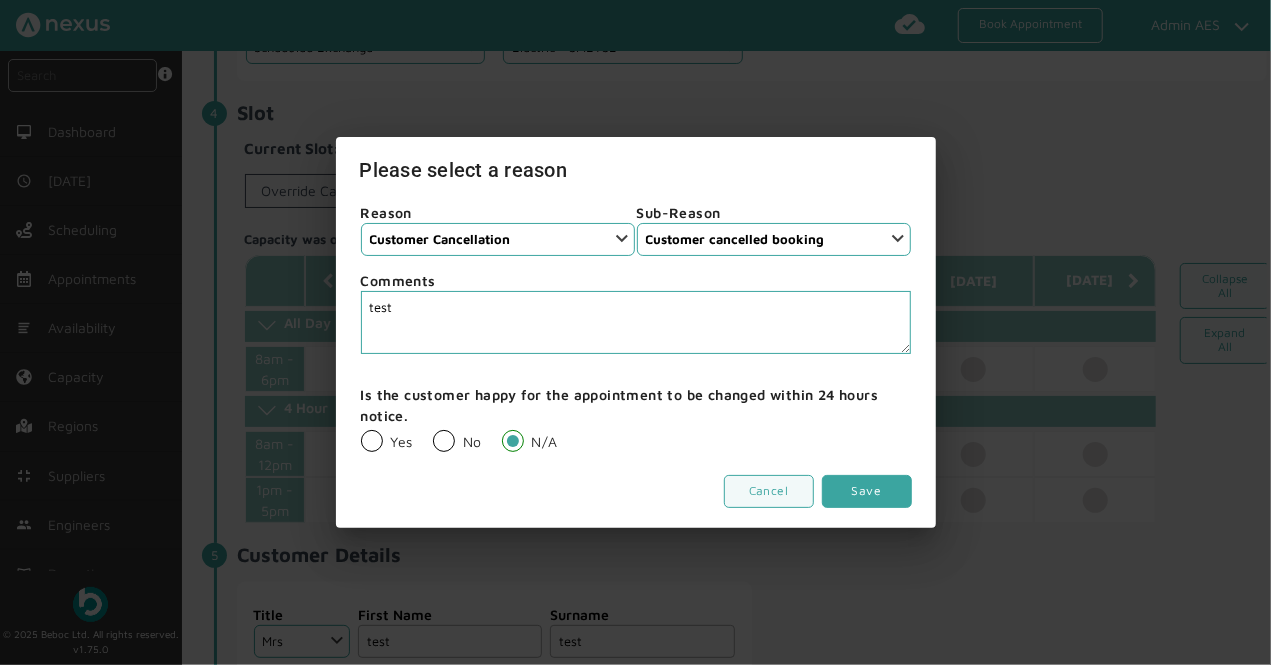 type on "test" 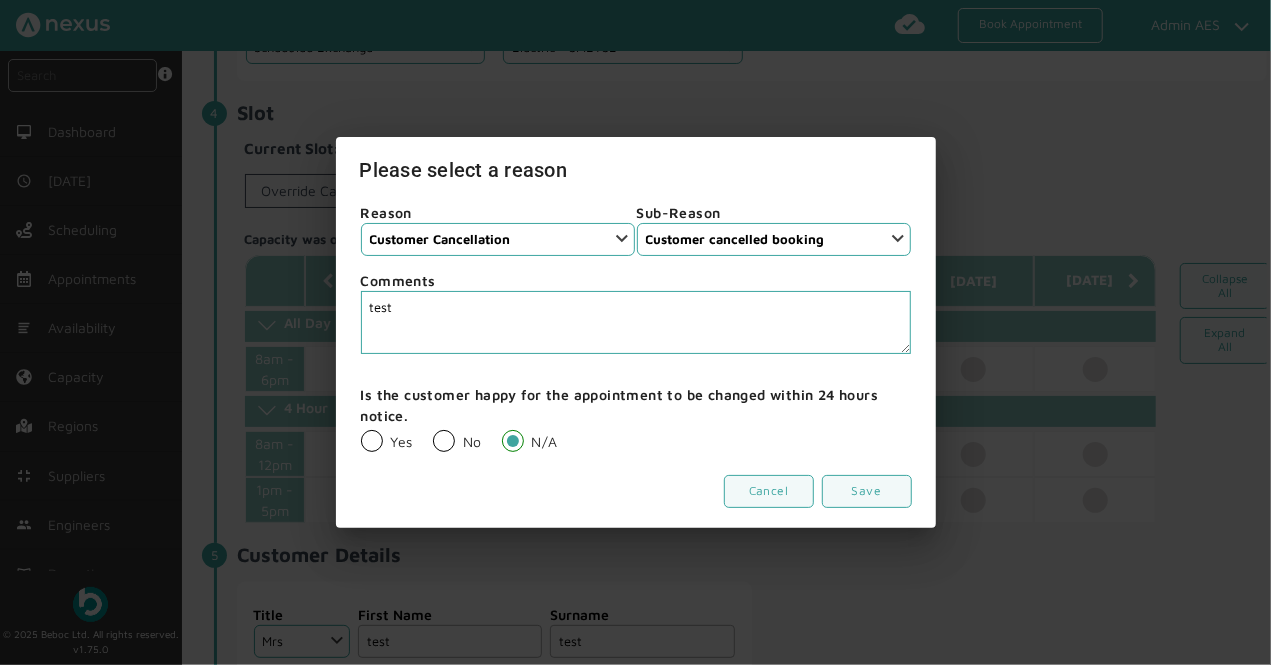 click on "Yes" at bounding box center (397, 442) 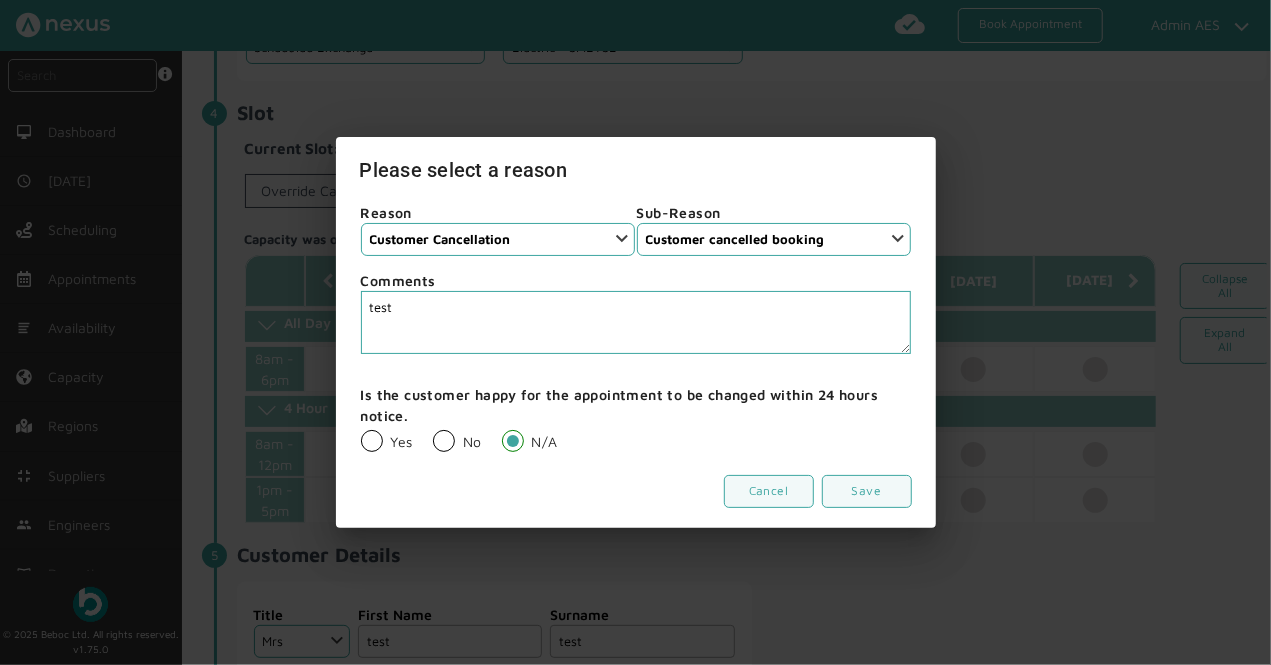 click on "No" at bounding box center (432, 429) 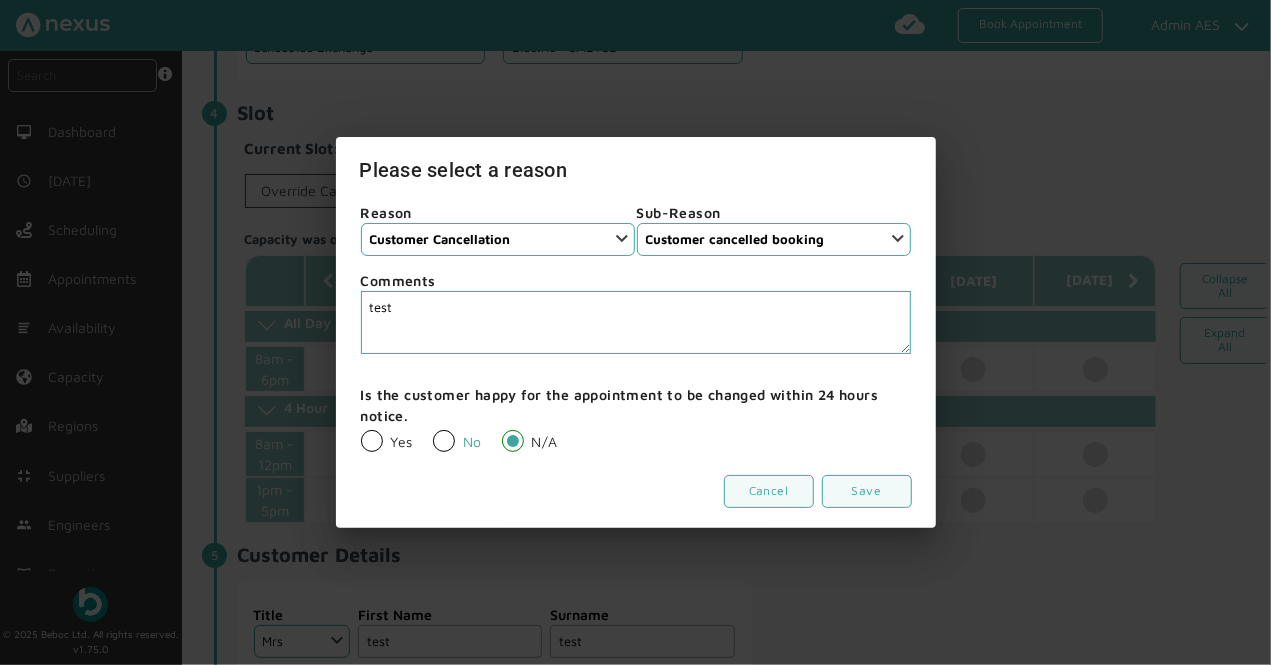 radio on "true" 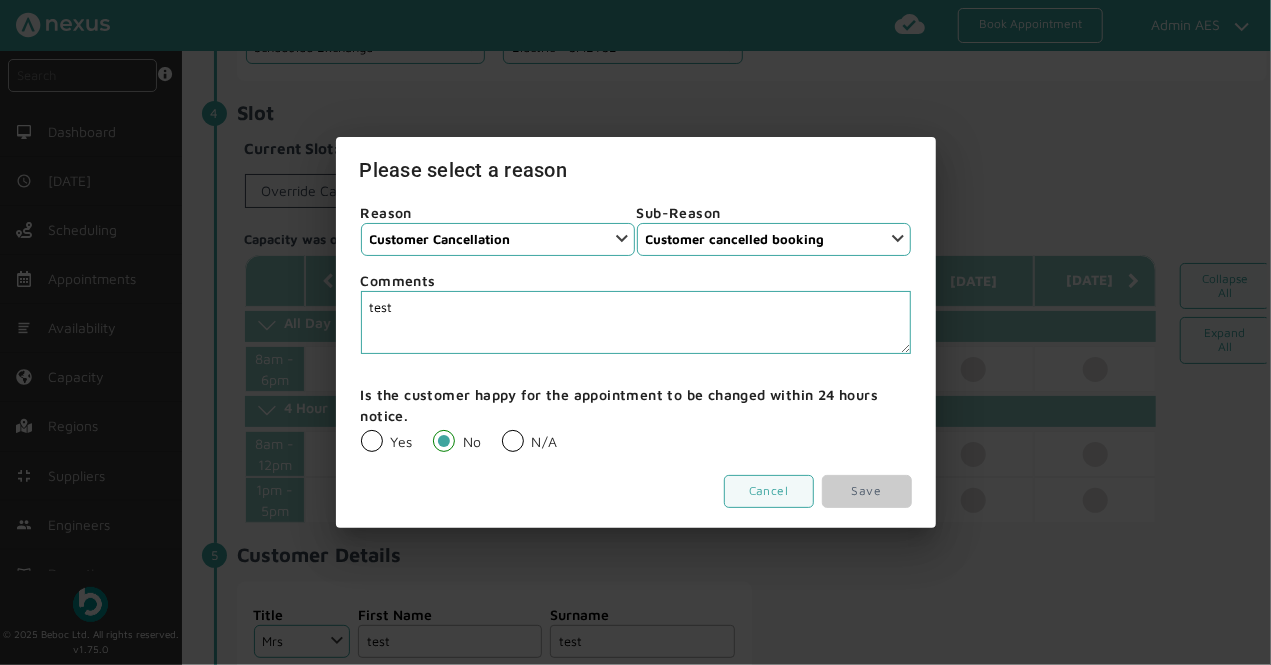 click on "Yes" at bounding box center (387, 441) 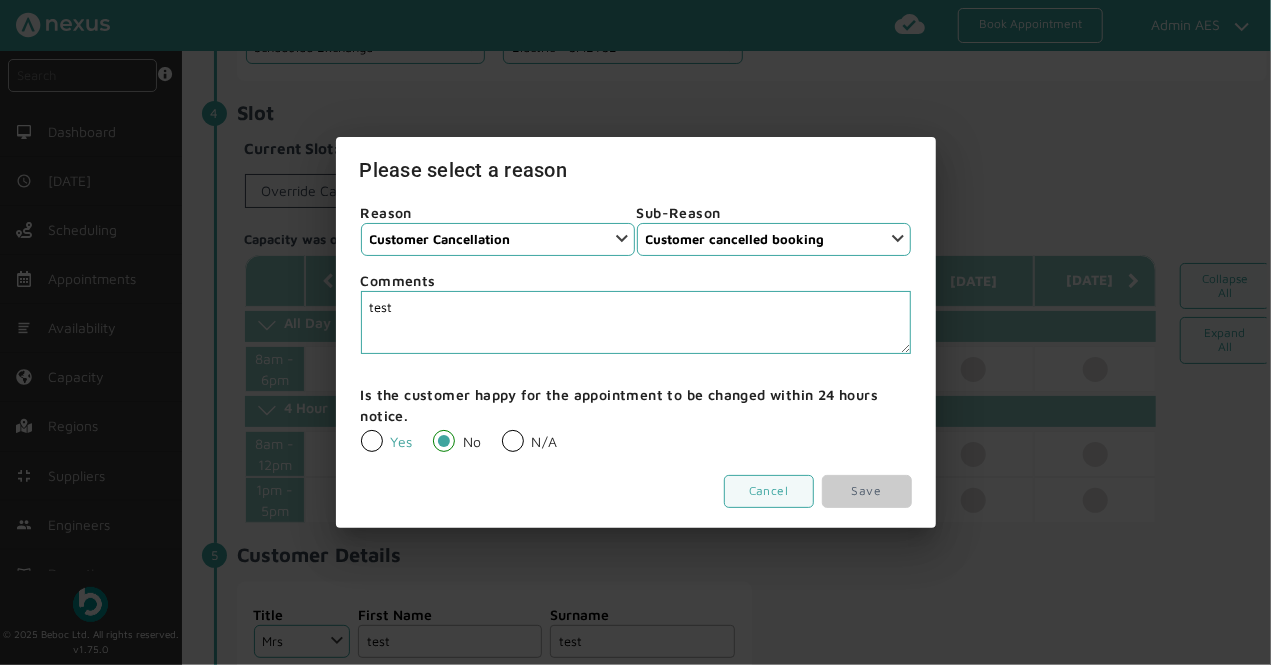 click on "Yes" at bounding box center [360, 429] 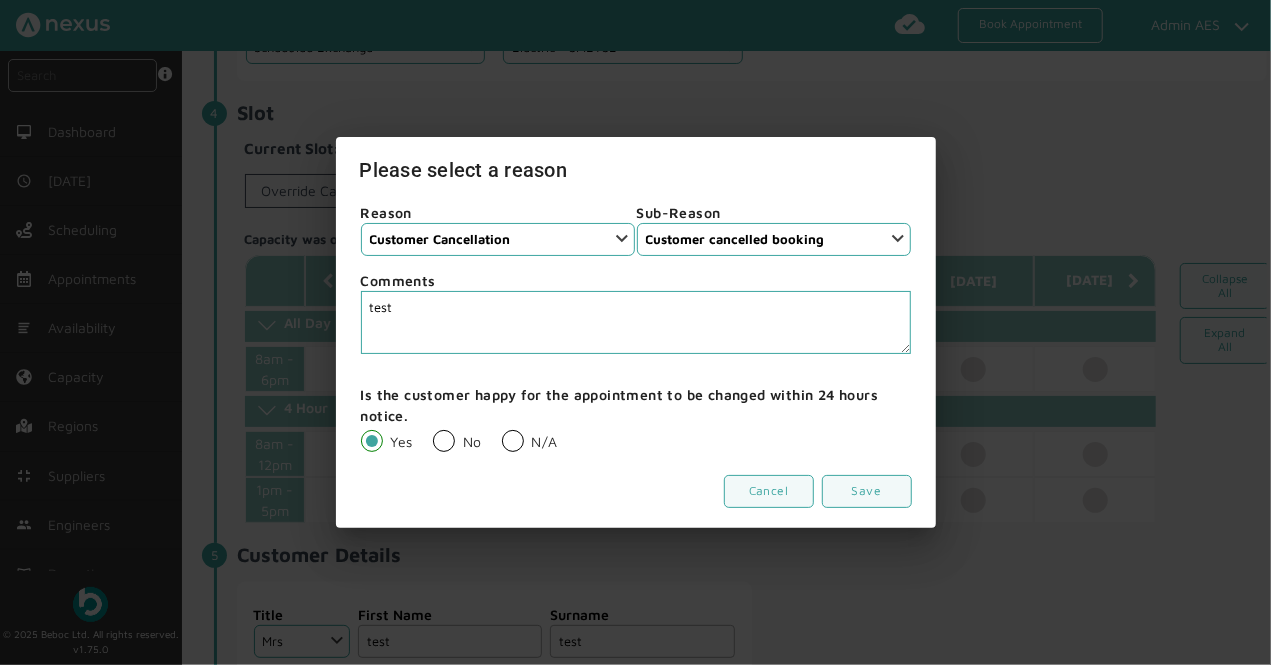 click on "N/A" at bounding box center (530, 441) 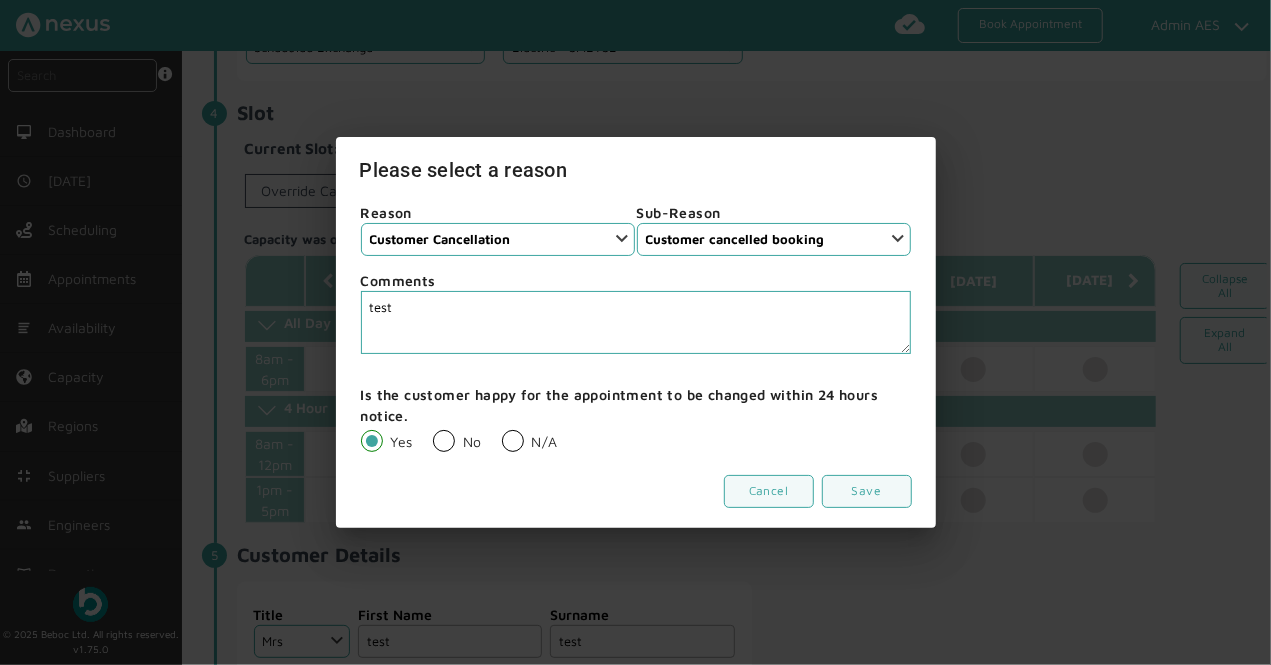 click on "N/A" at bounding box center (501, 429) 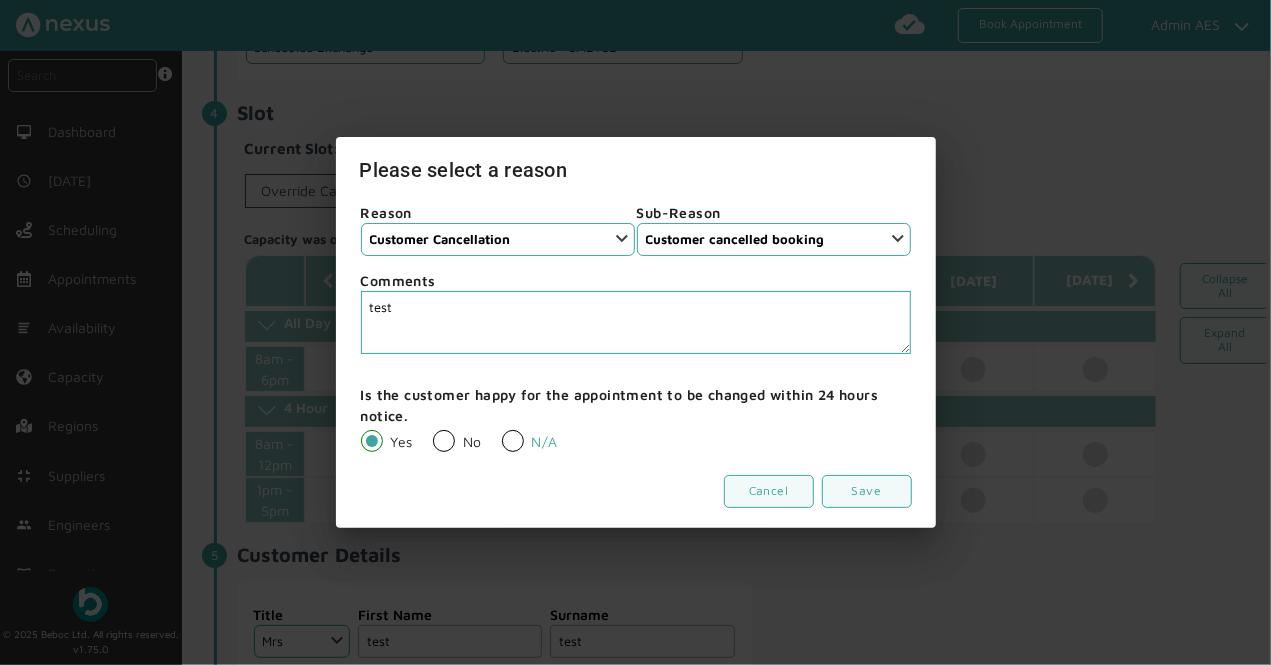 radio on "true" 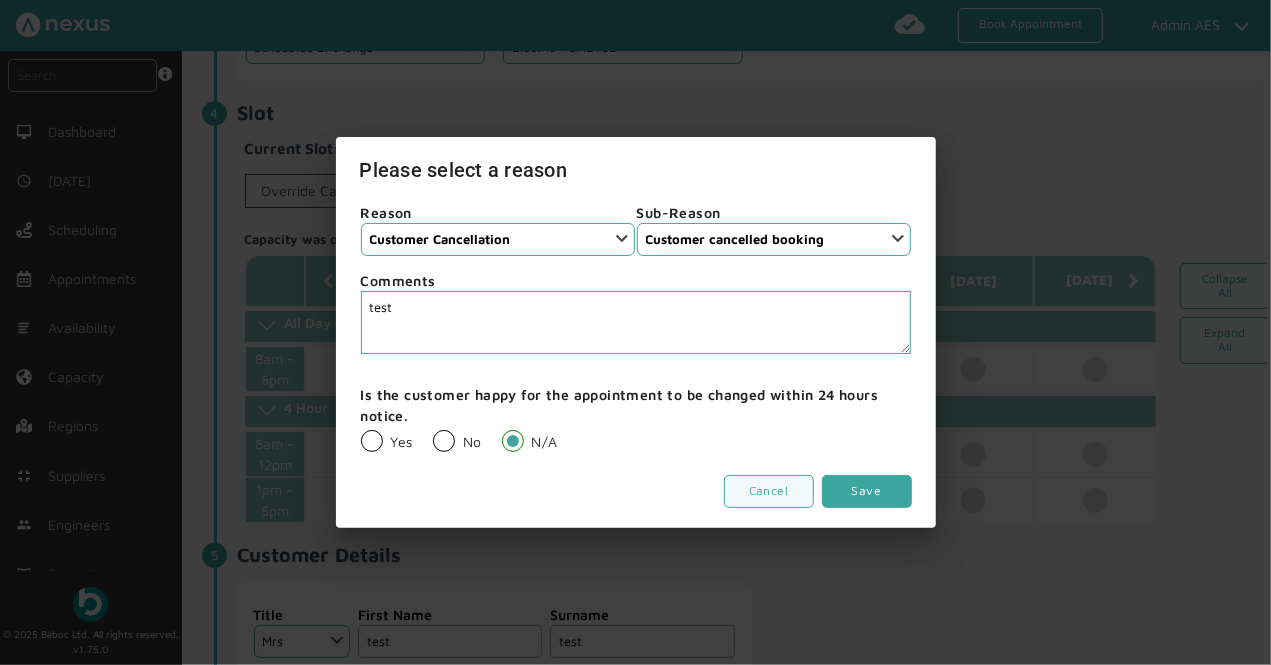 click on "Save" at bounding box center (867, 491) 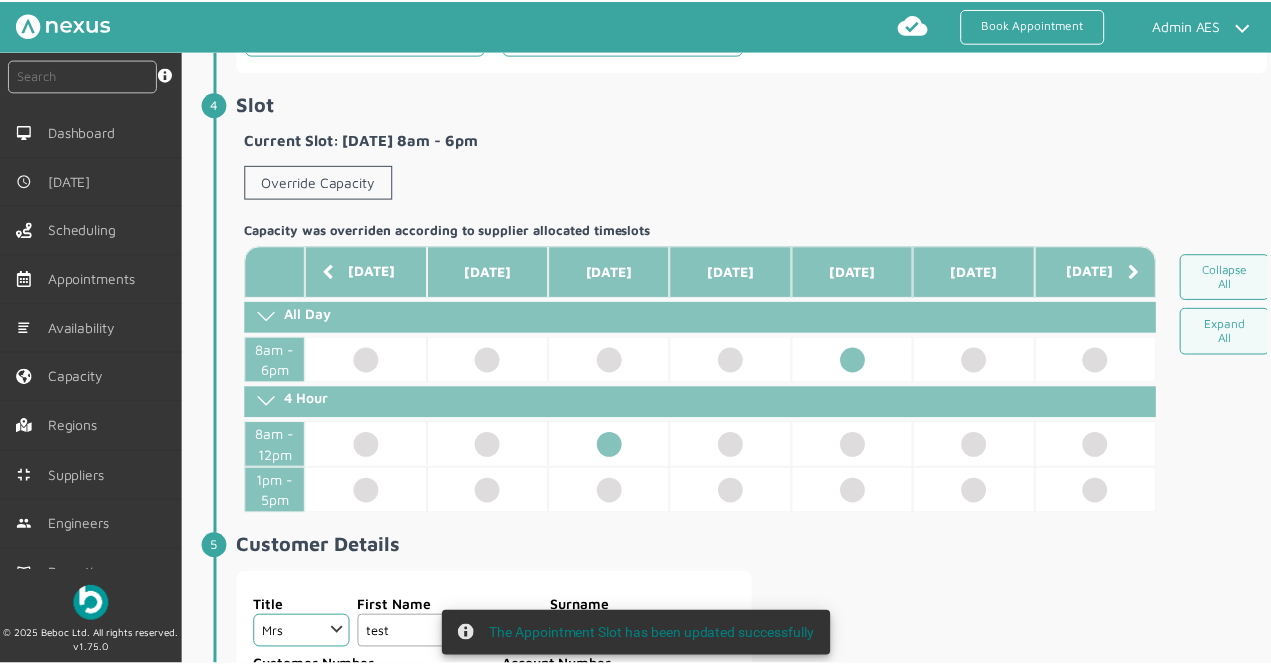 scroll, scrollTop: 408, scrollLeft: 0, axis: vertical 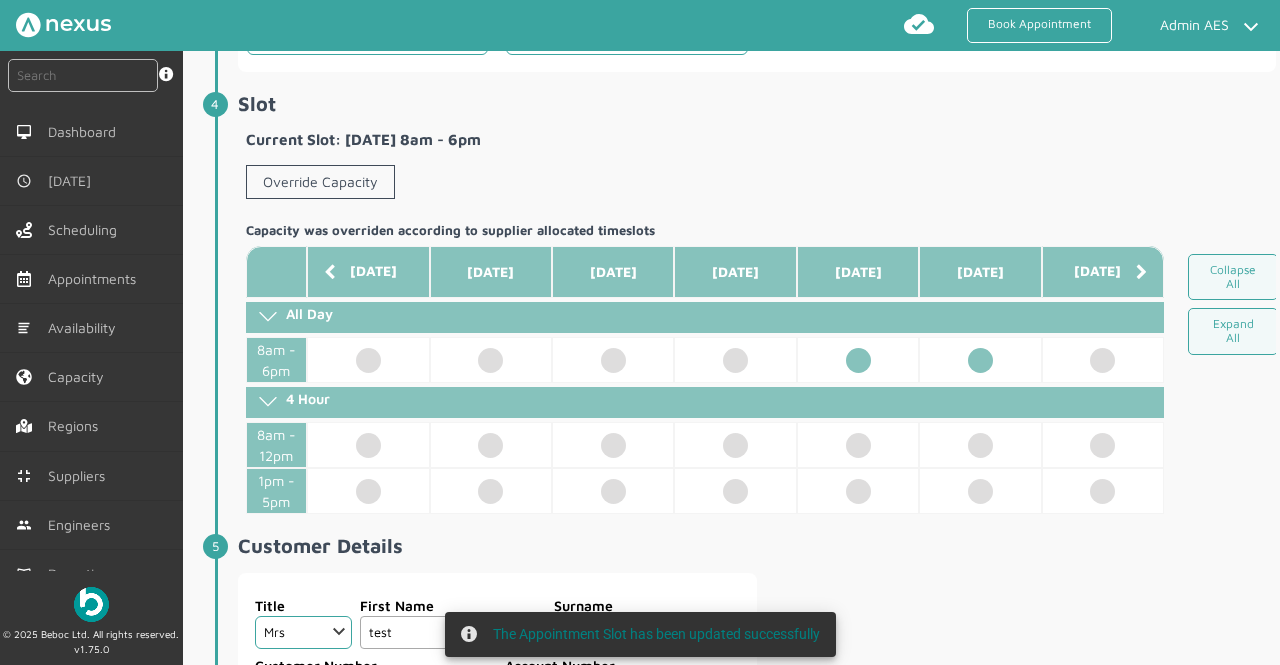 click 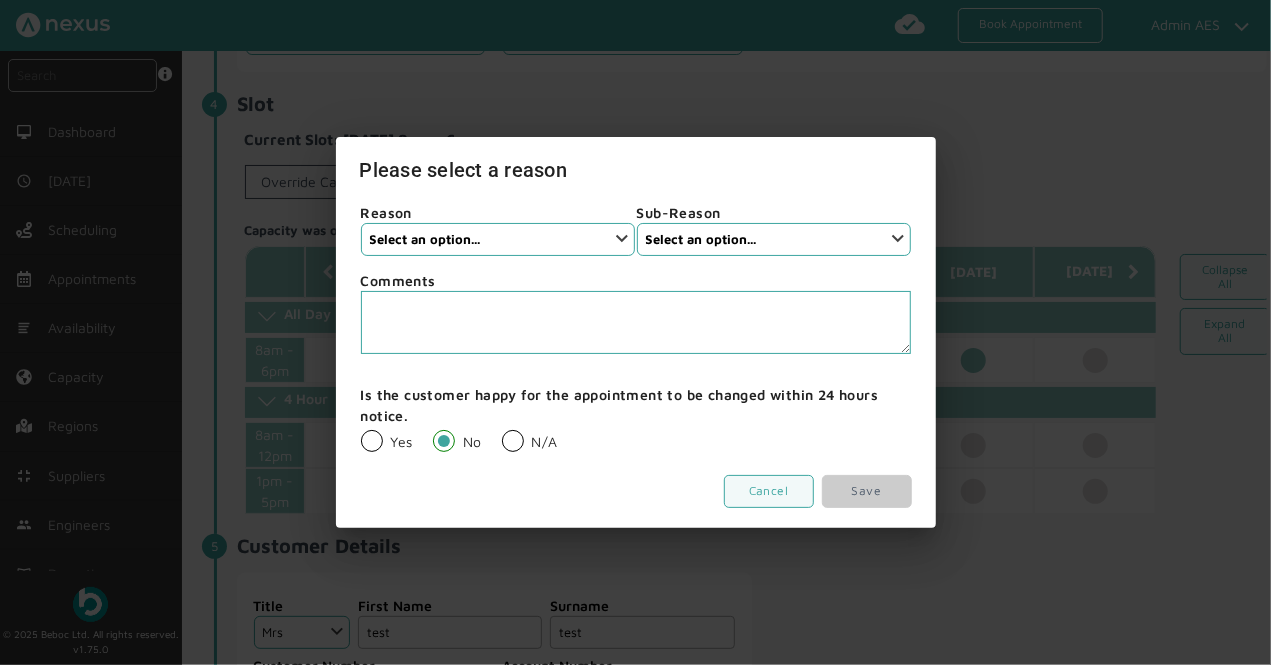 click on "N/A" at bounding box center [530, 441] 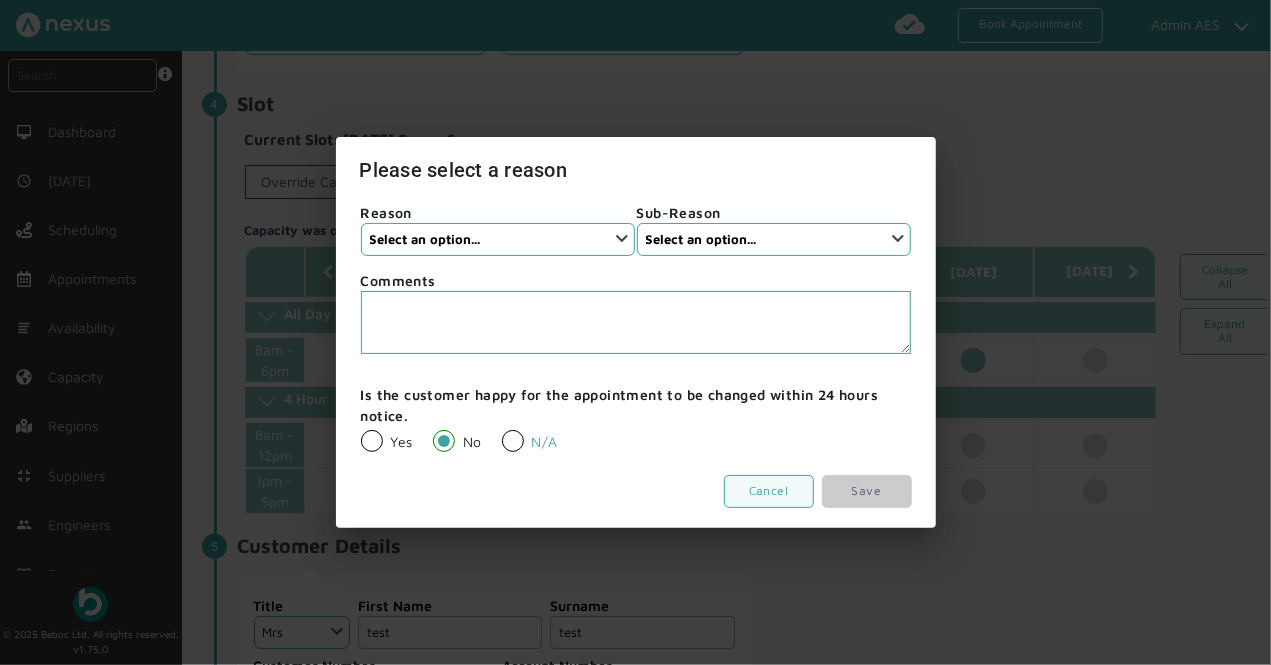 click on "N/A" at bounding box center [501, 429] 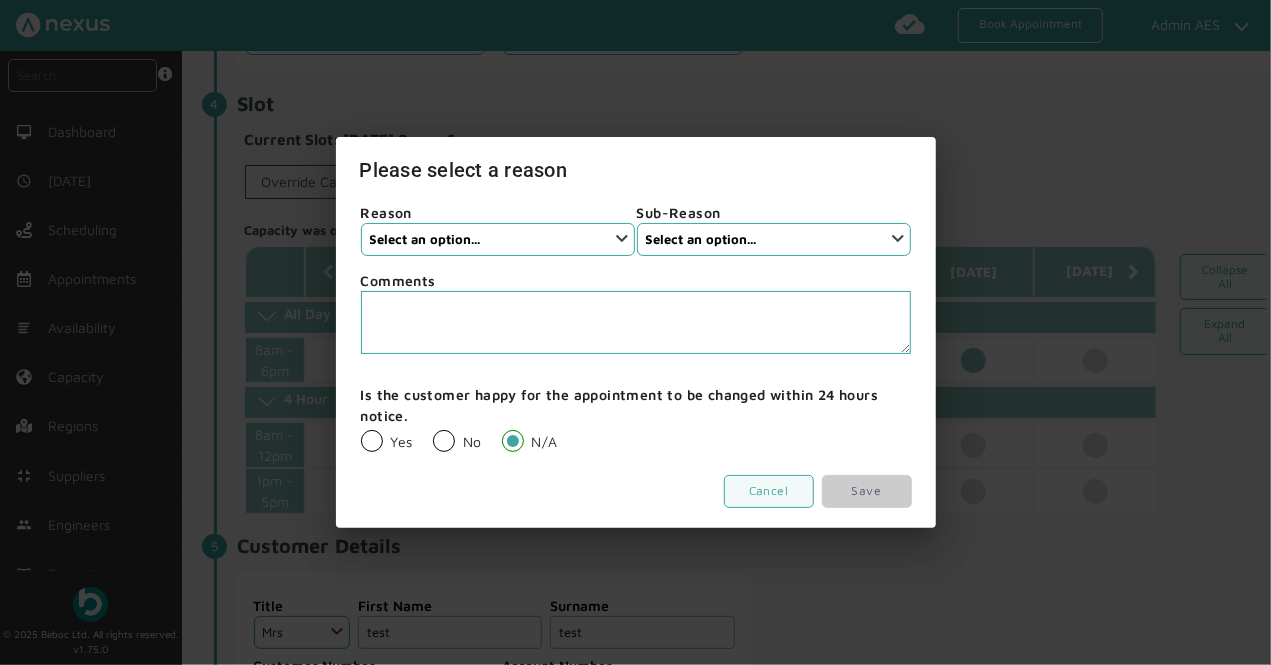 click on "No" at bounding box center [457, 441] 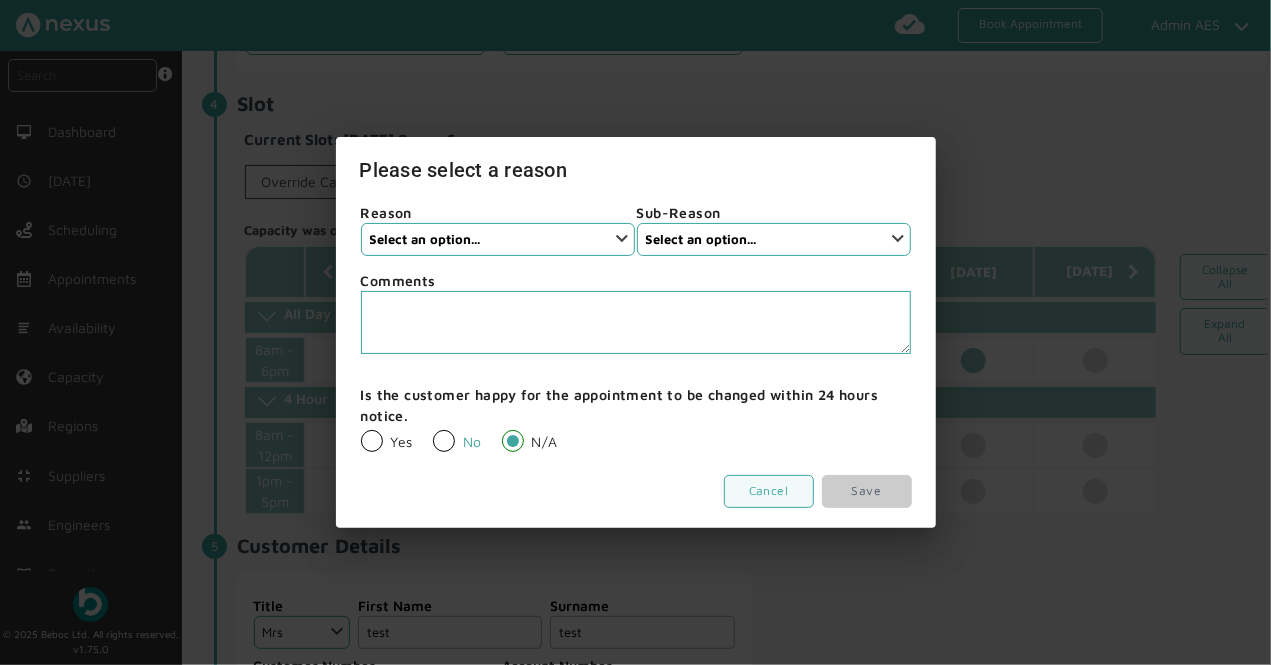 click on "No" at bounding box center (432, 429) 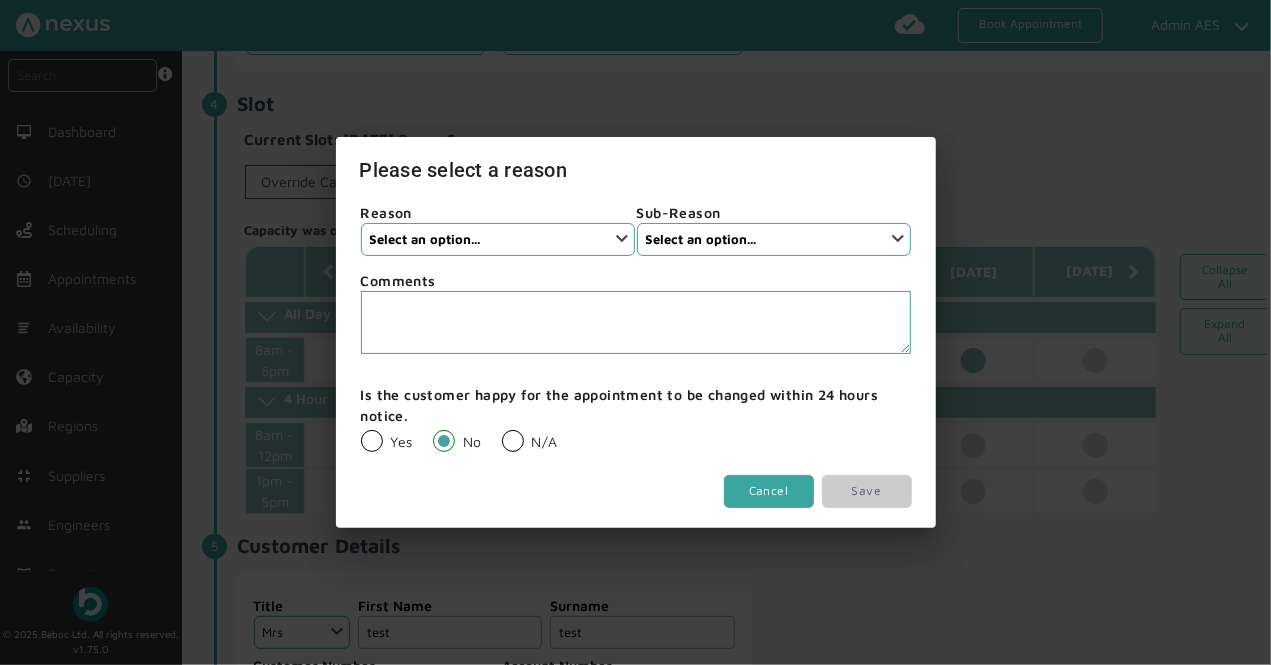 click on "Cancel" at bounding box center (769, 491) 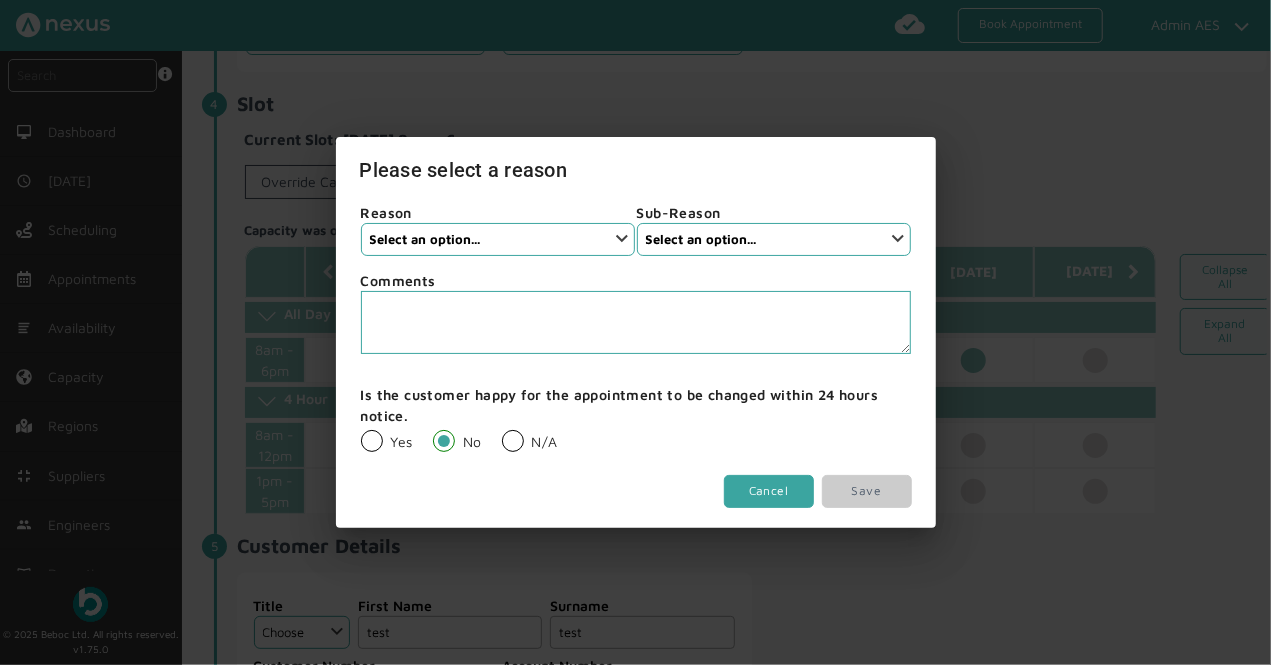 select on "3: Mrs" 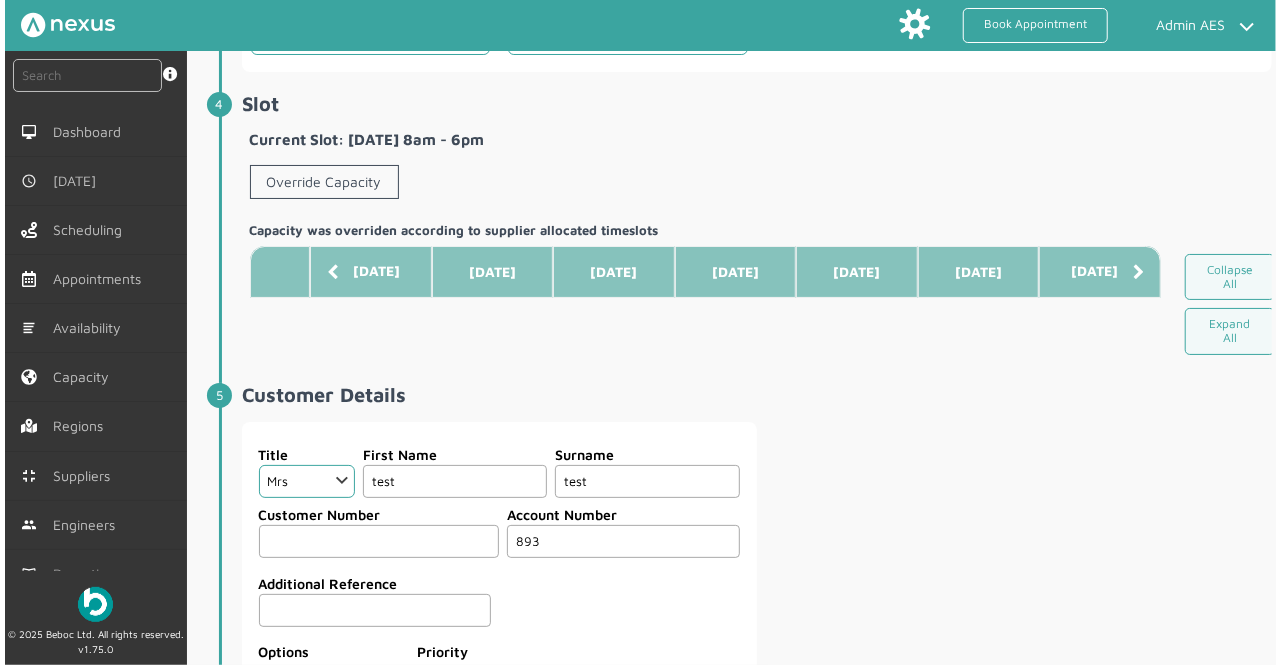 scroll, scrollTop: 408, scrollLeft: 0, axis: vertical 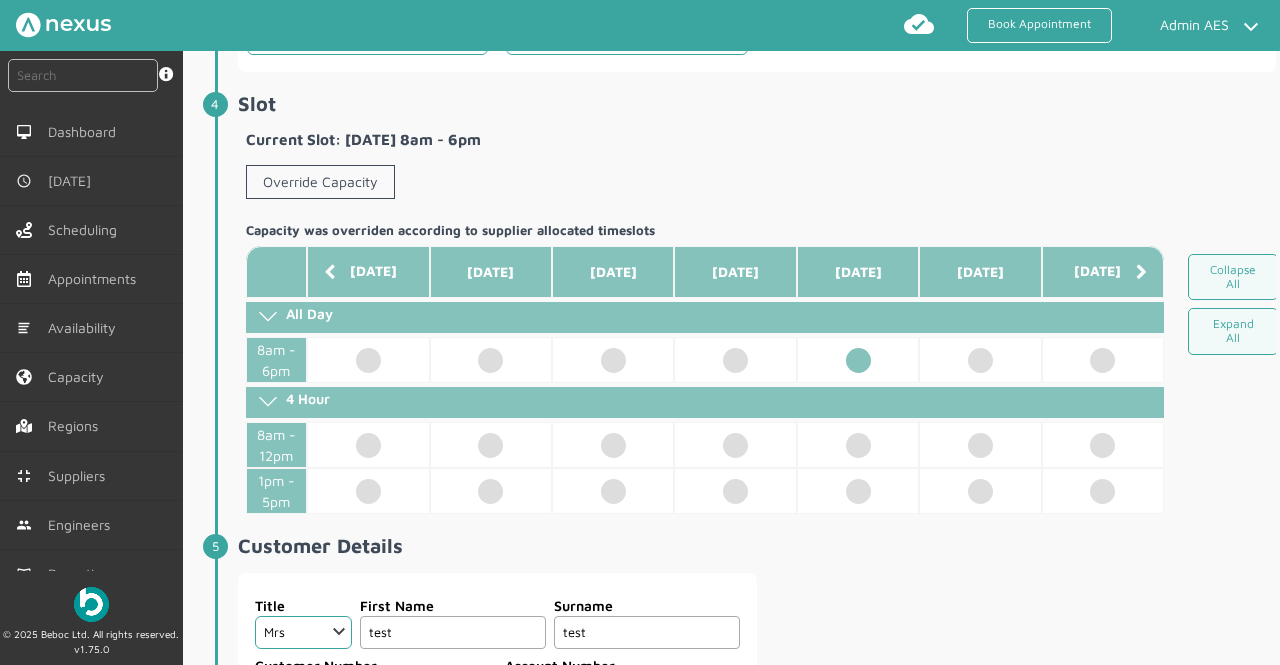 click 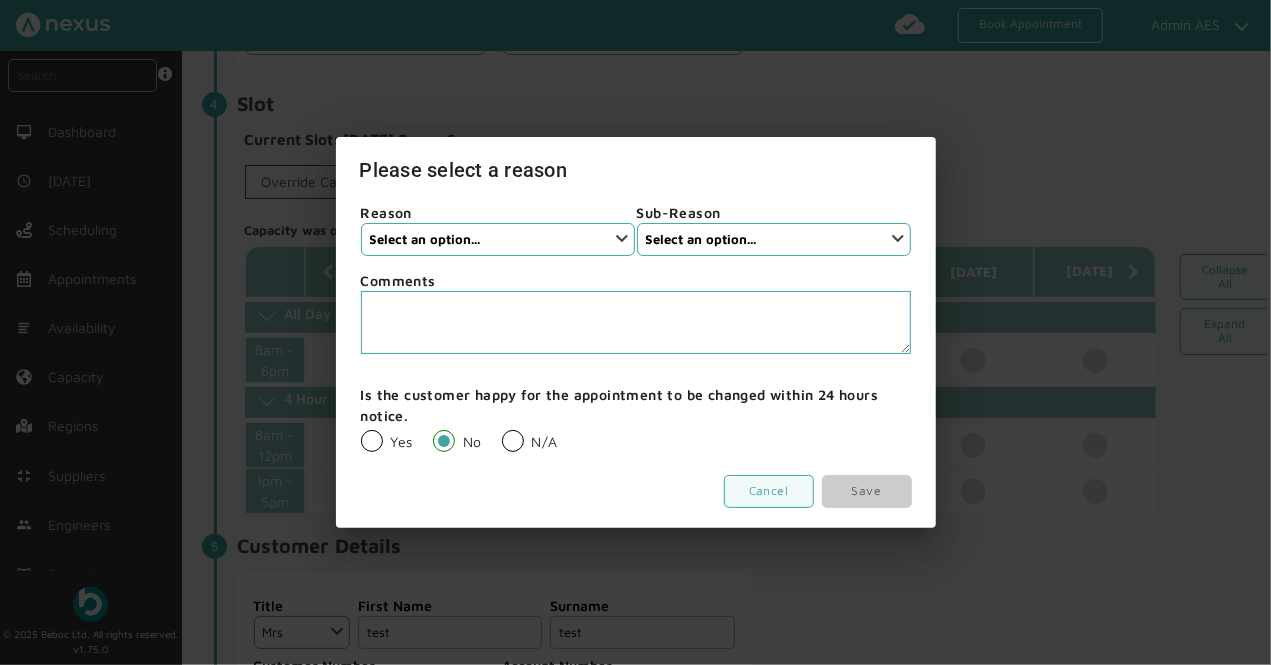 click on "N/A" at bounding box center (530, 441) 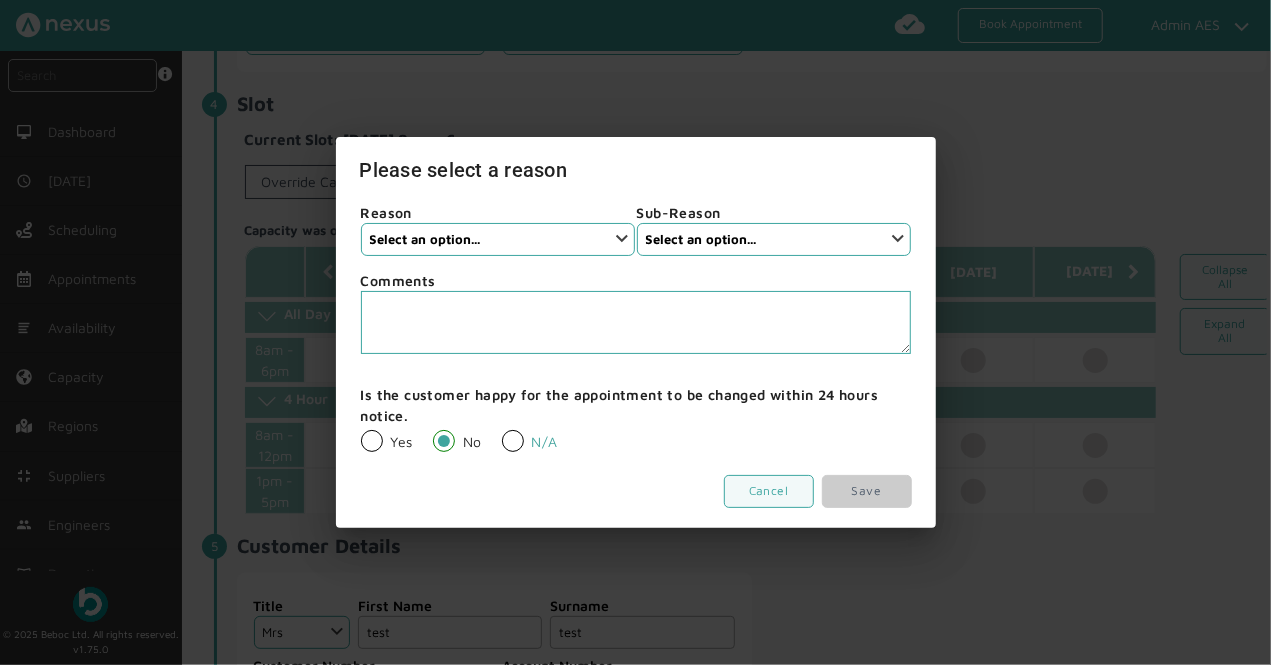 click on "N/A" at bounding box center [501, 429] 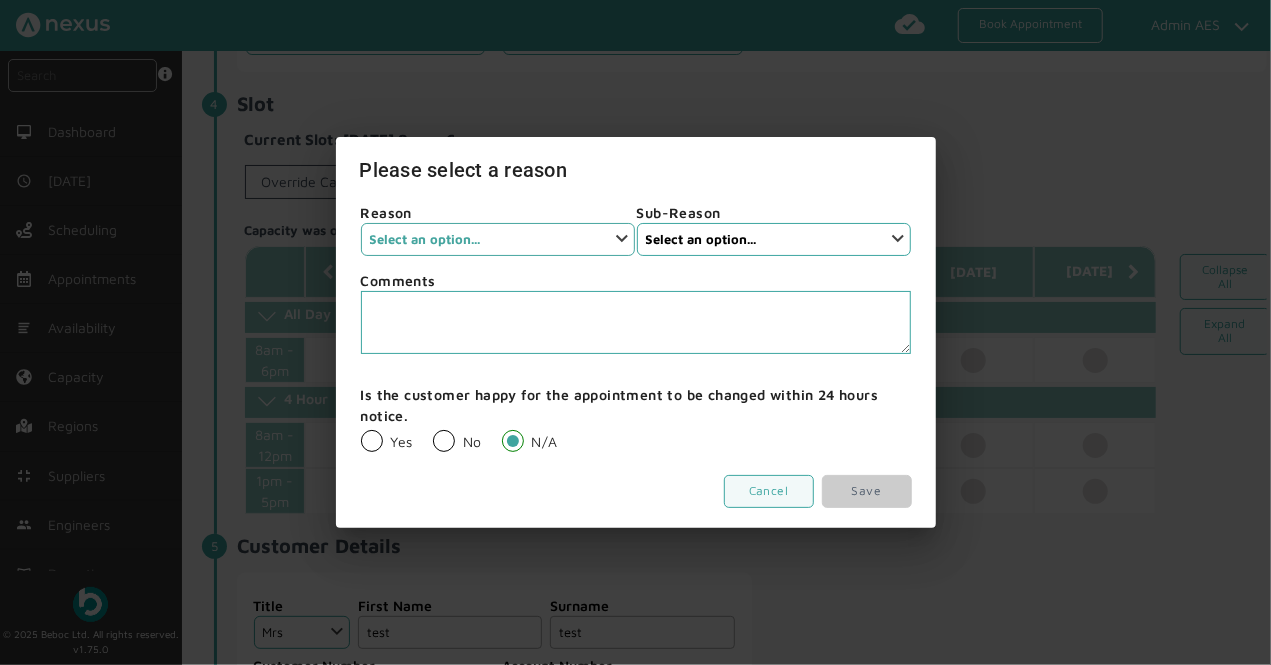 click on "Select an option... None Customer Cancellation Installer Cancellation Supplier Cancellation" at bounding box center [498, 239] 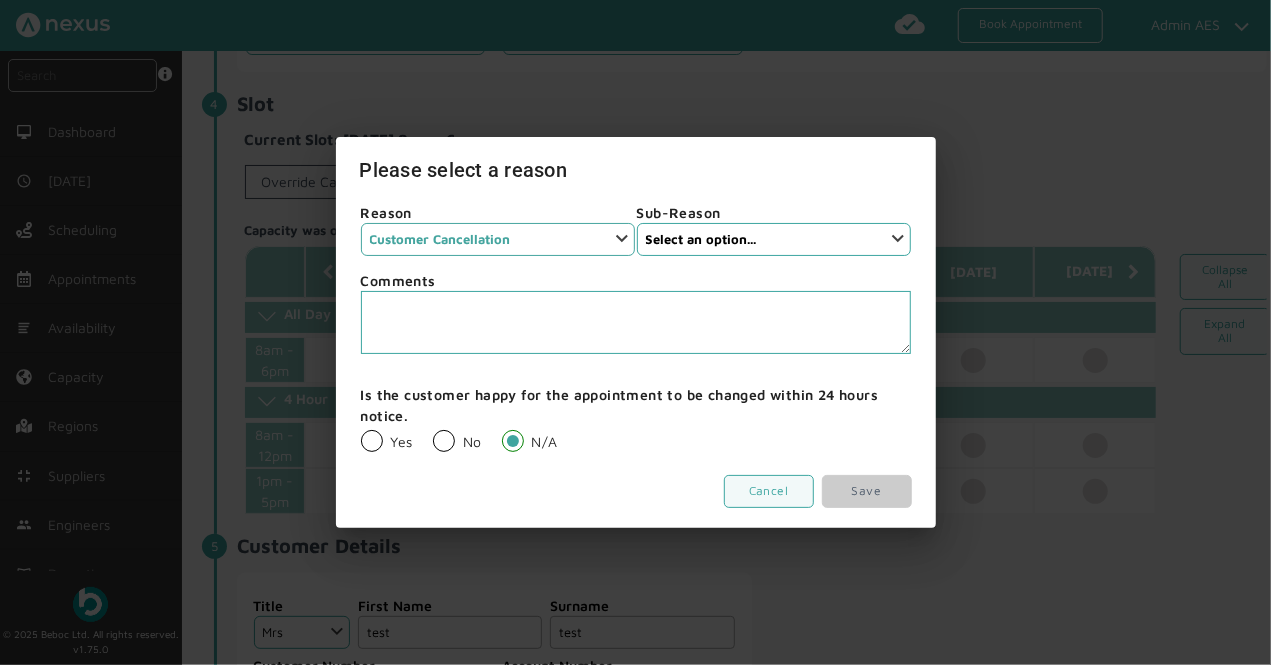 click on "Select an option... None Customer Cancellation Installer Cancellation Supplier Cancellation" at bounding box center (498, 239) 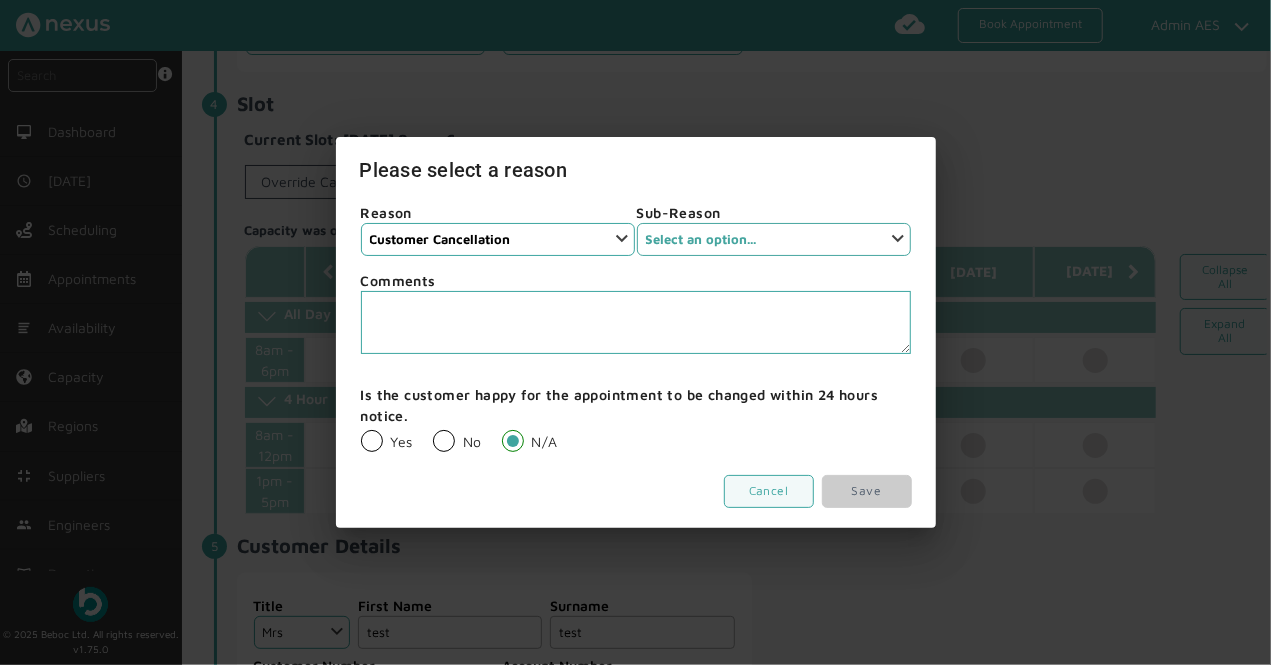 click on "Select an option... Customer cancelled booking" at bounding box center (774, 239) 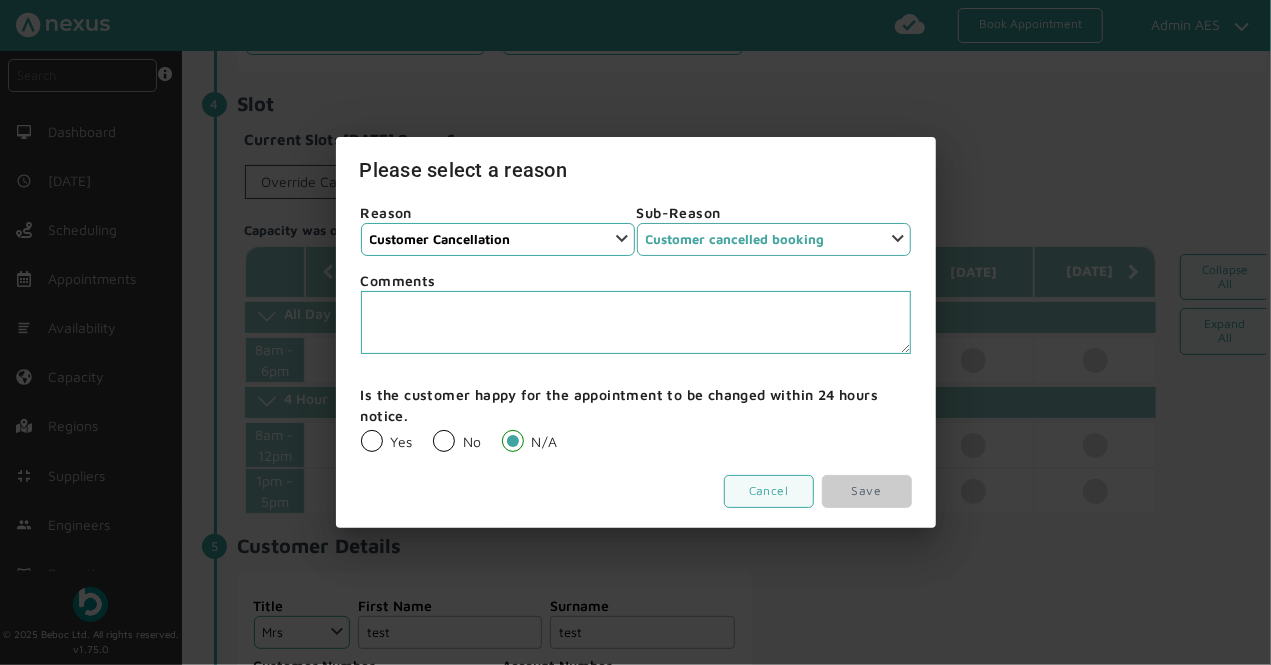 click on "Select an option... Customer cancelled booking" at bounding box center (774, 239) 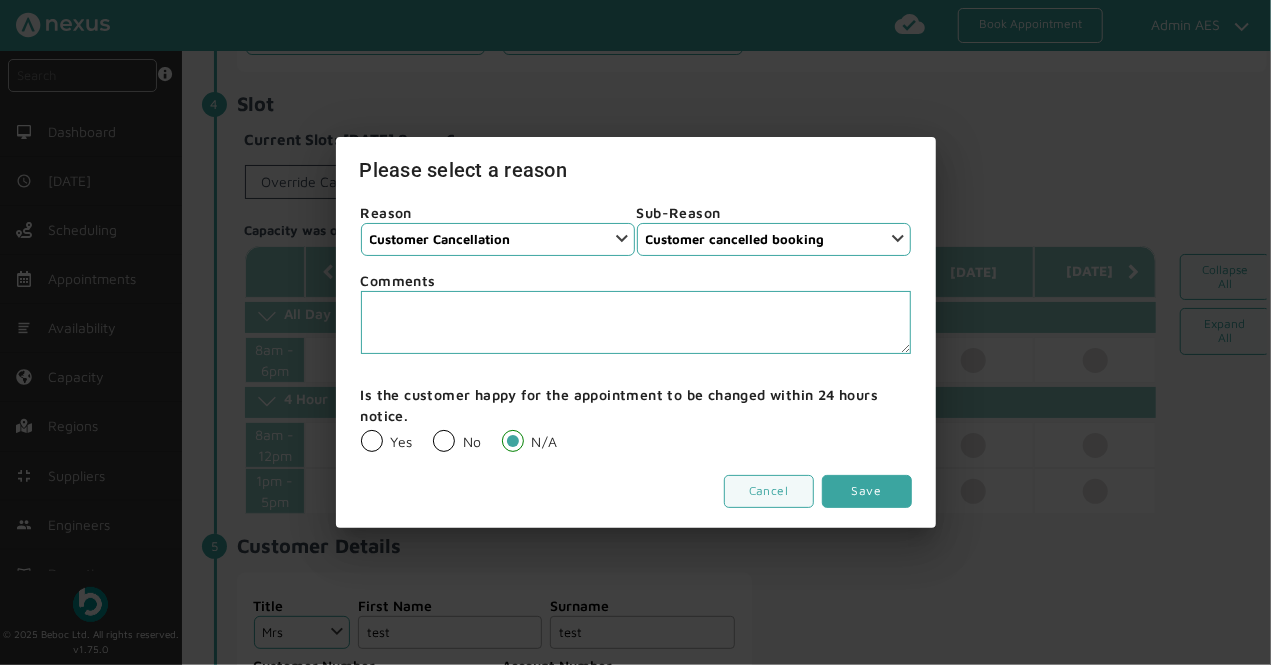 click on "Save" at bounding box center (867, 491) 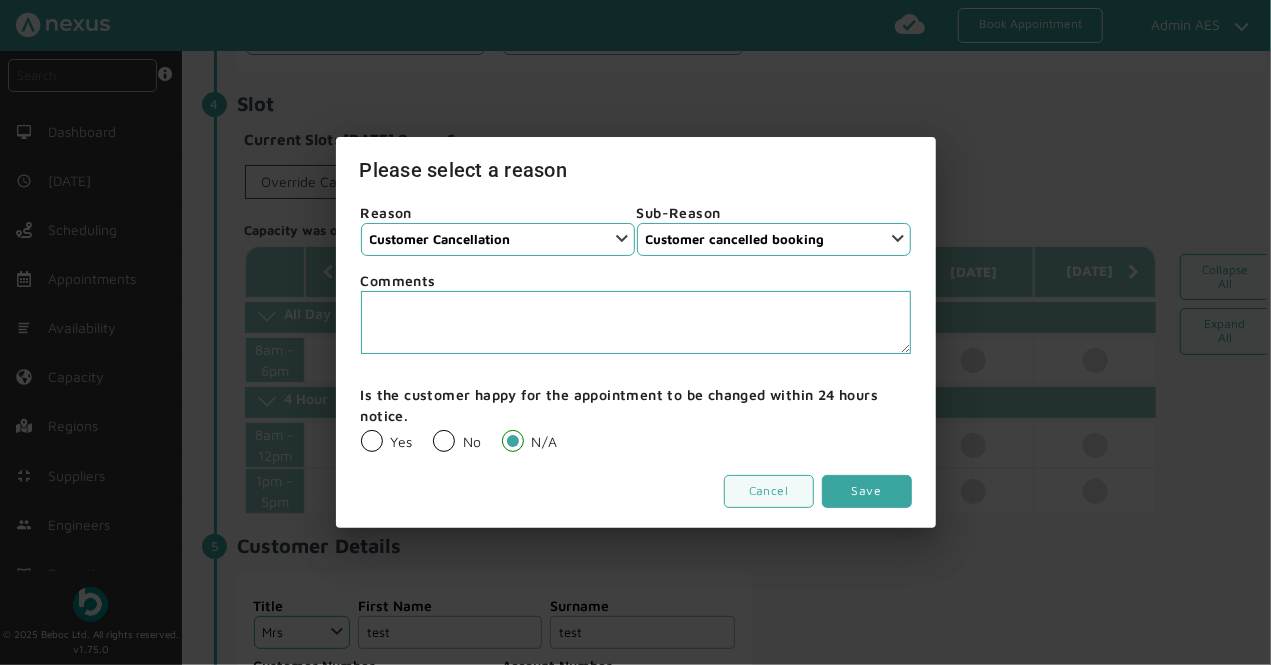 click on "Save" at bounding box center (867, 491) 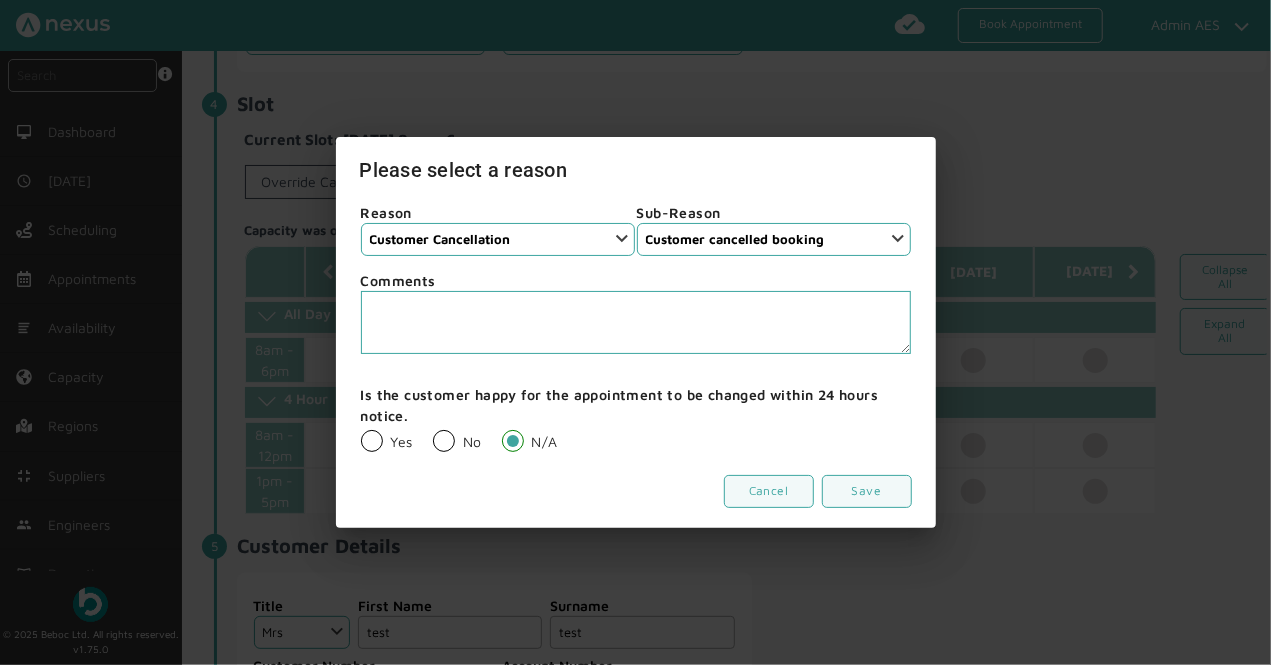 click at bounding box center (636, 322) 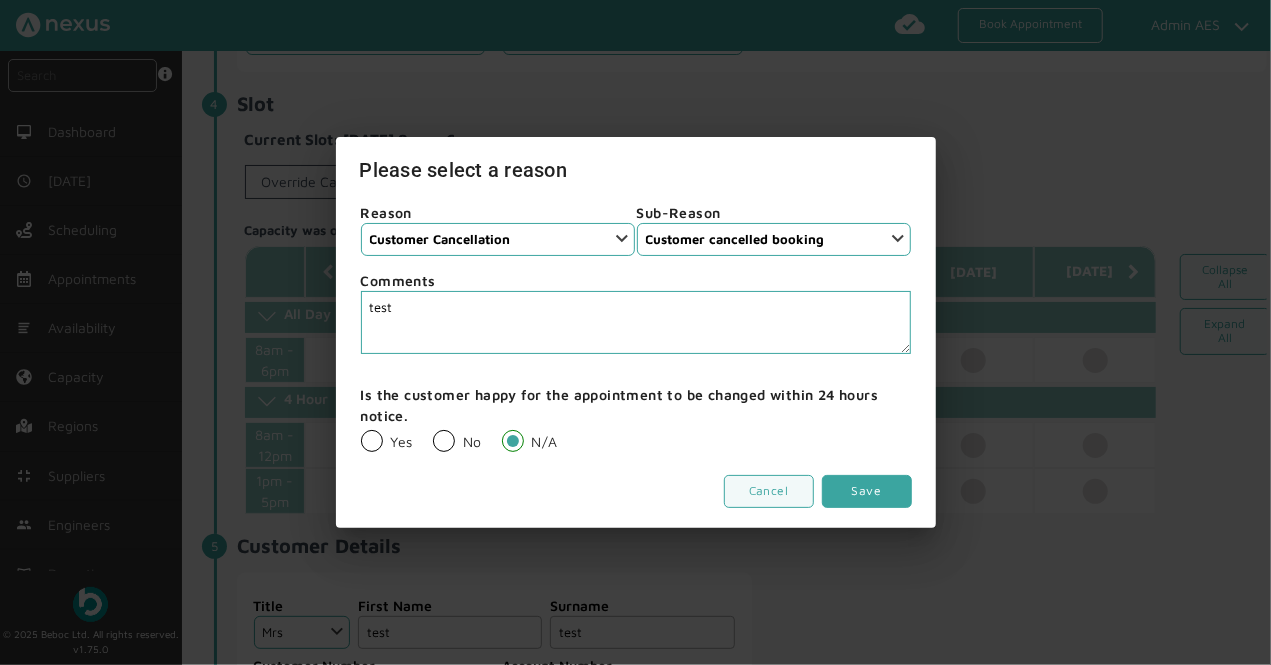 type on "test" 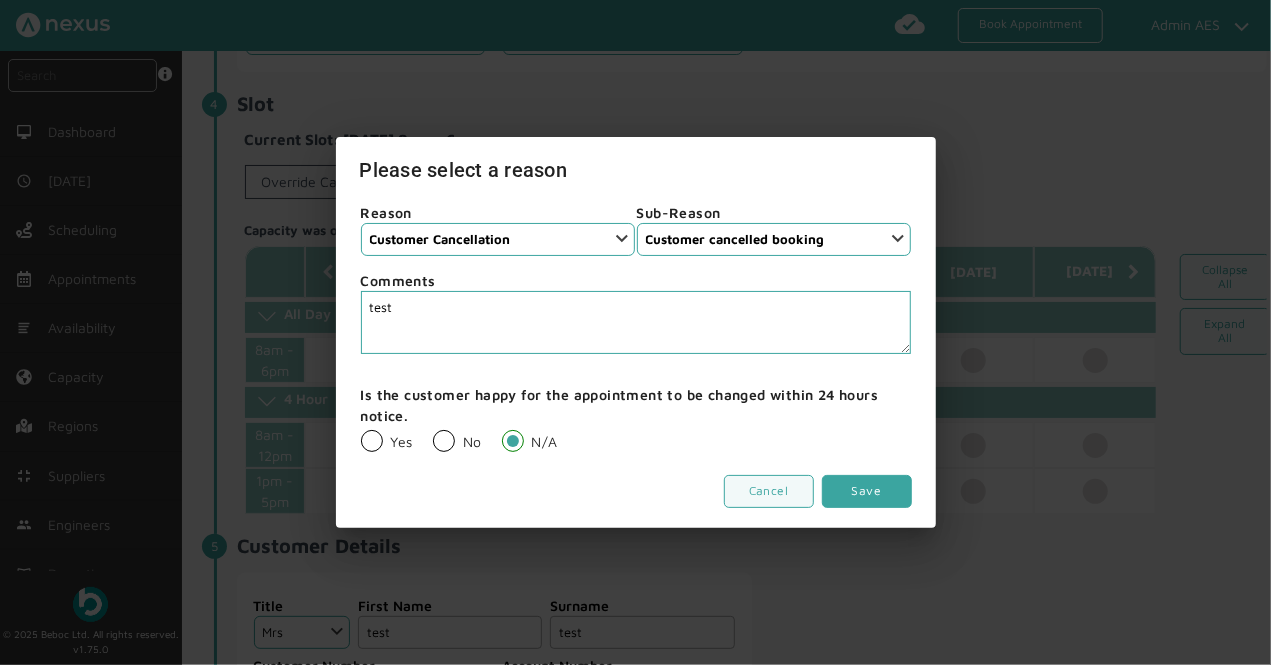 click on "Save" at bounding box center (867, 491) 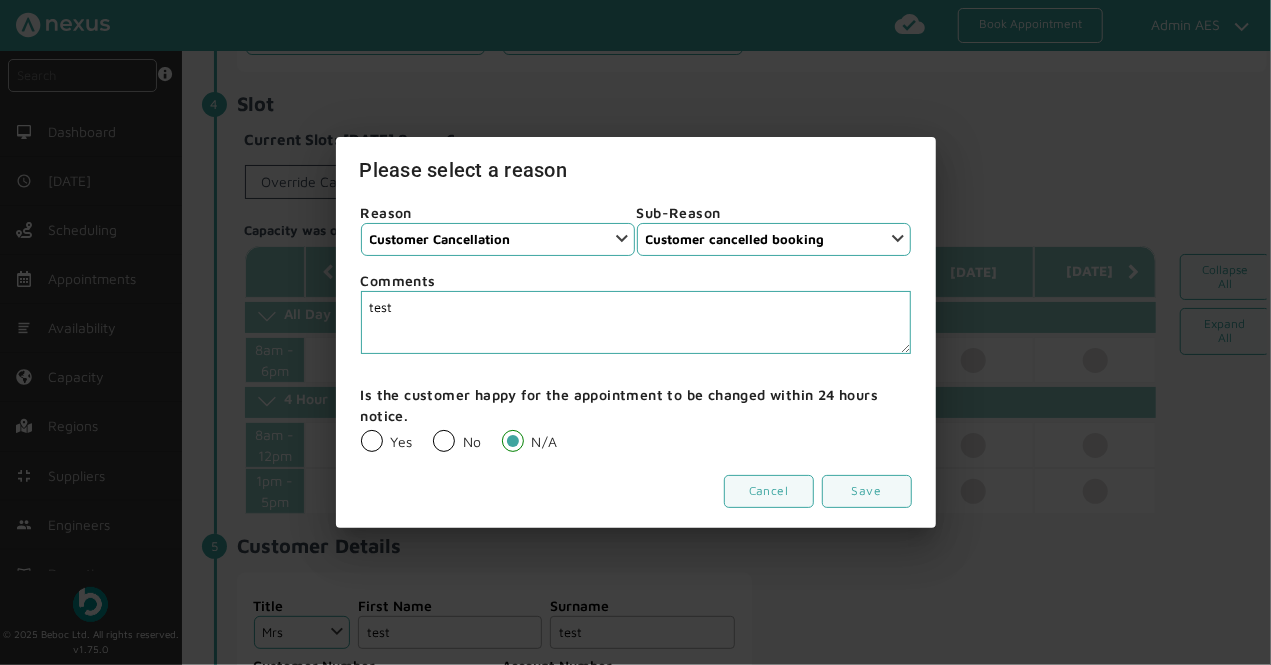 click on "No" at bounding box center [457, 441] 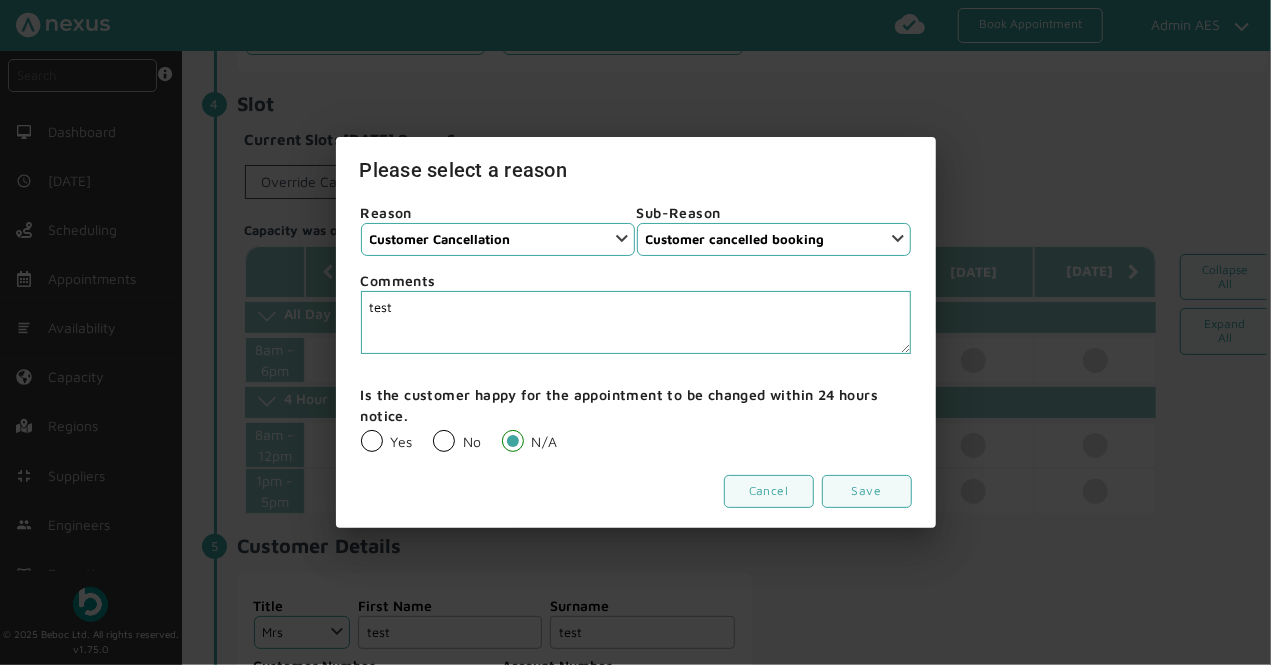 click on "No" at bounding box center [432, 429] 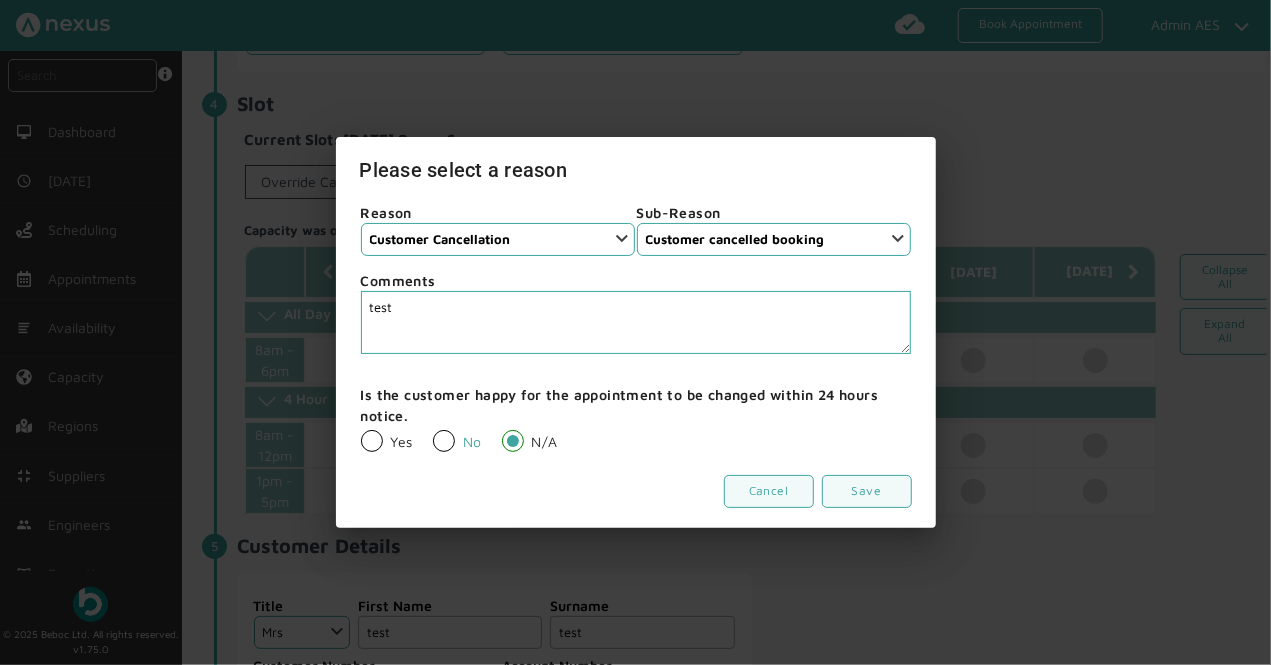 radio on "true" 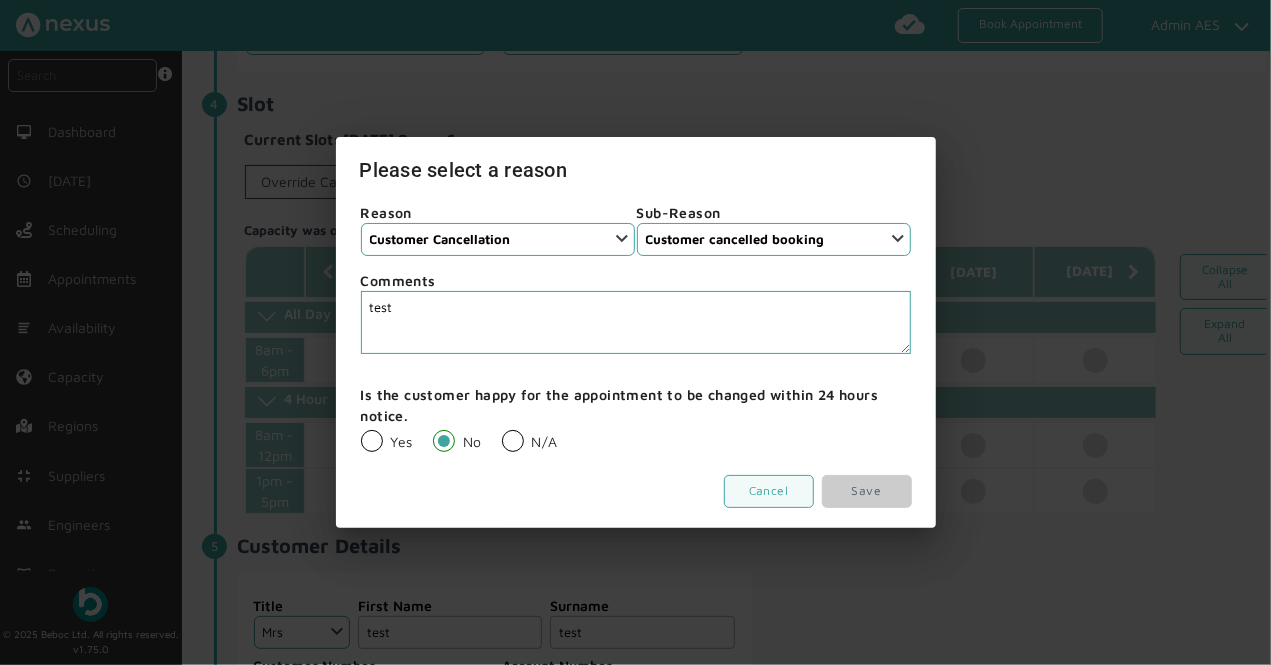 click on "Yes" at bounding box center [397, 442] 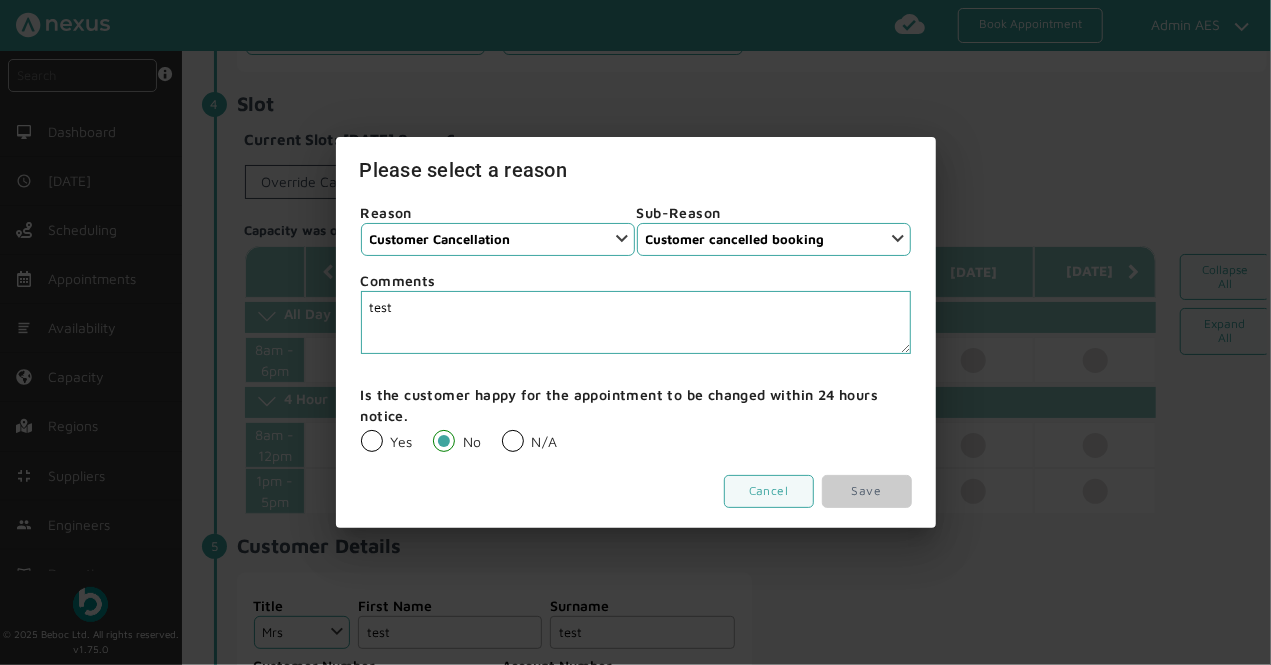 click on "Yes" at bounding box center [360, 429] 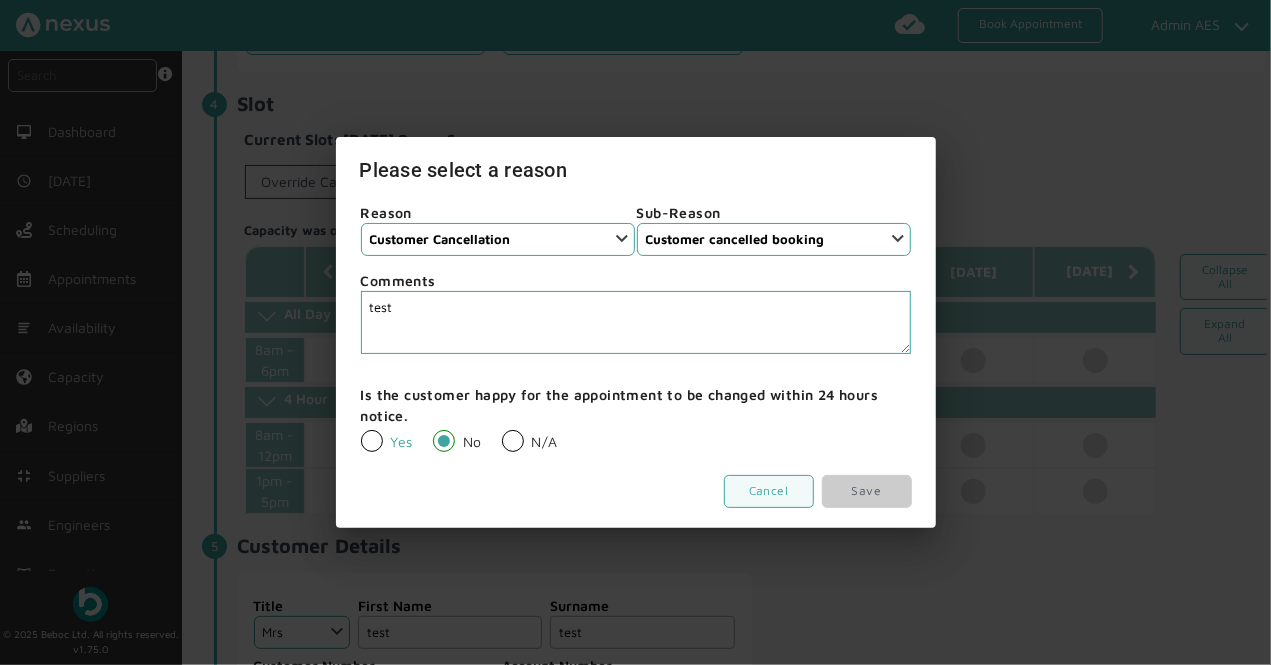 radio on "true" 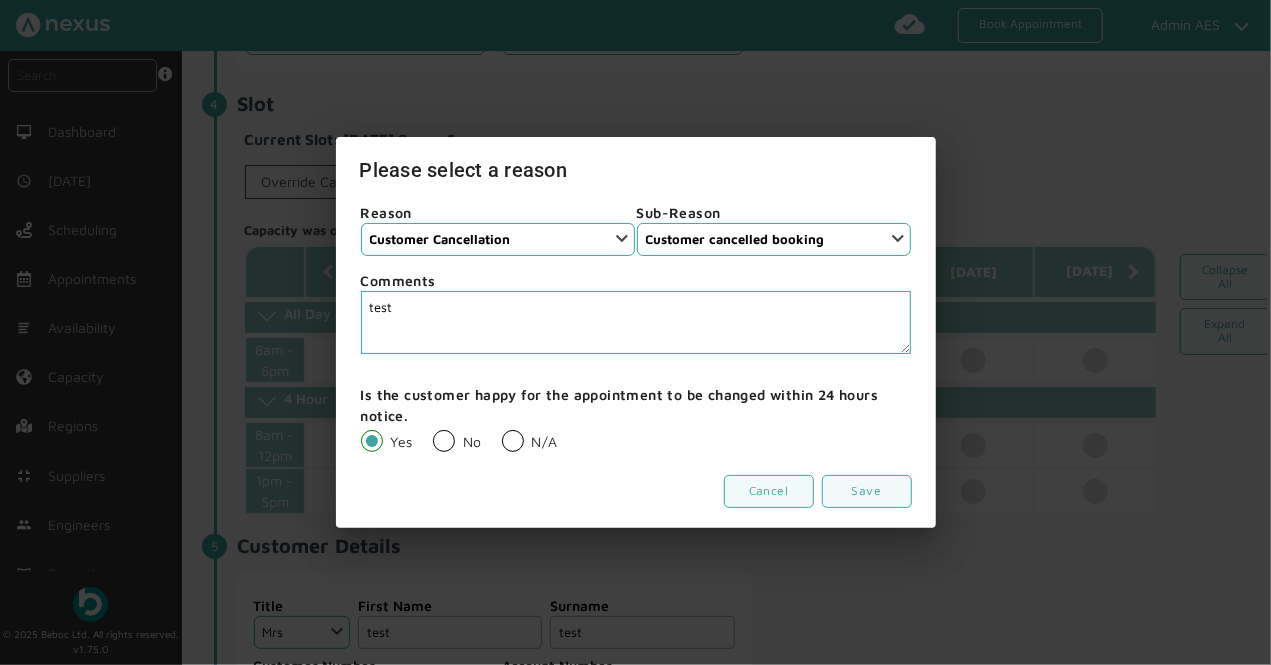 click on "No" at bounding box center [457, 441] 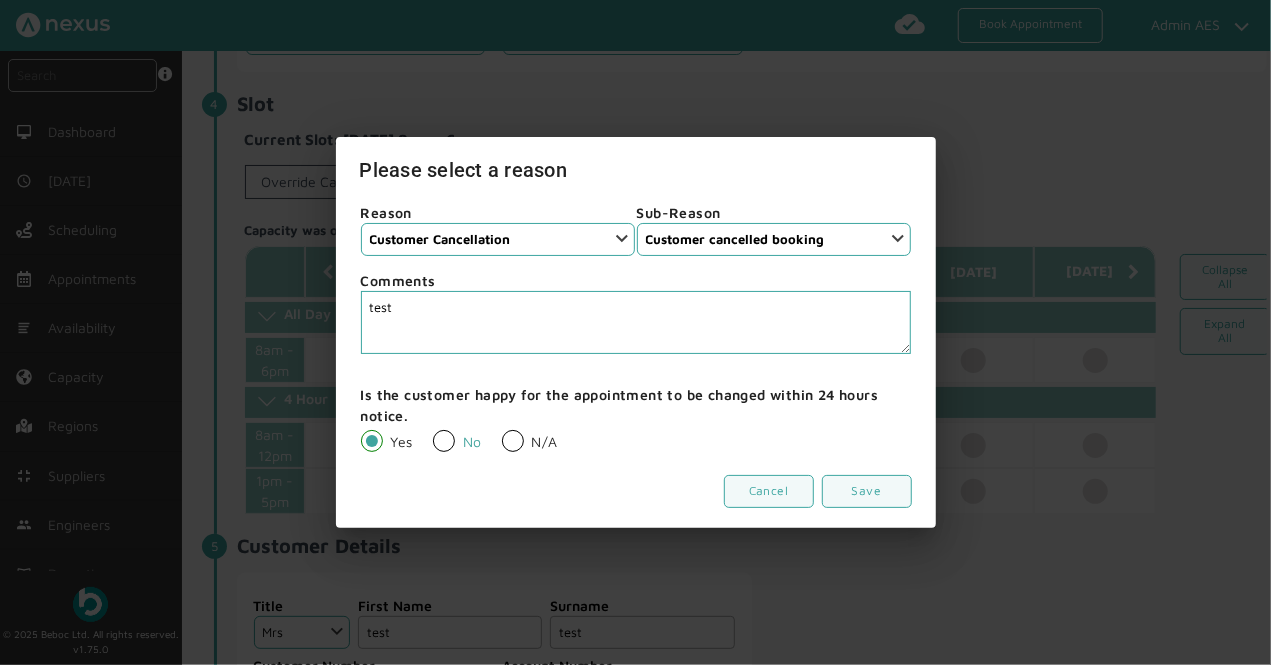 click on "No" at bounding box center (432, 429) 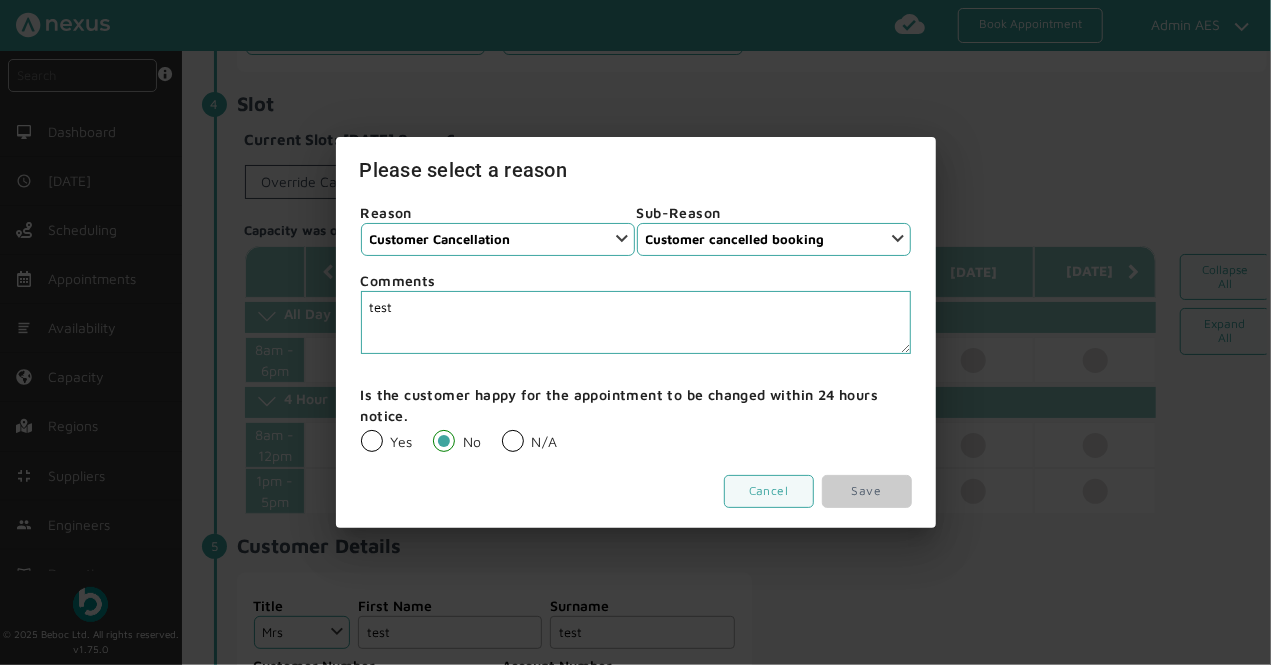 click on "N/A" at bounding box center (530, 441) 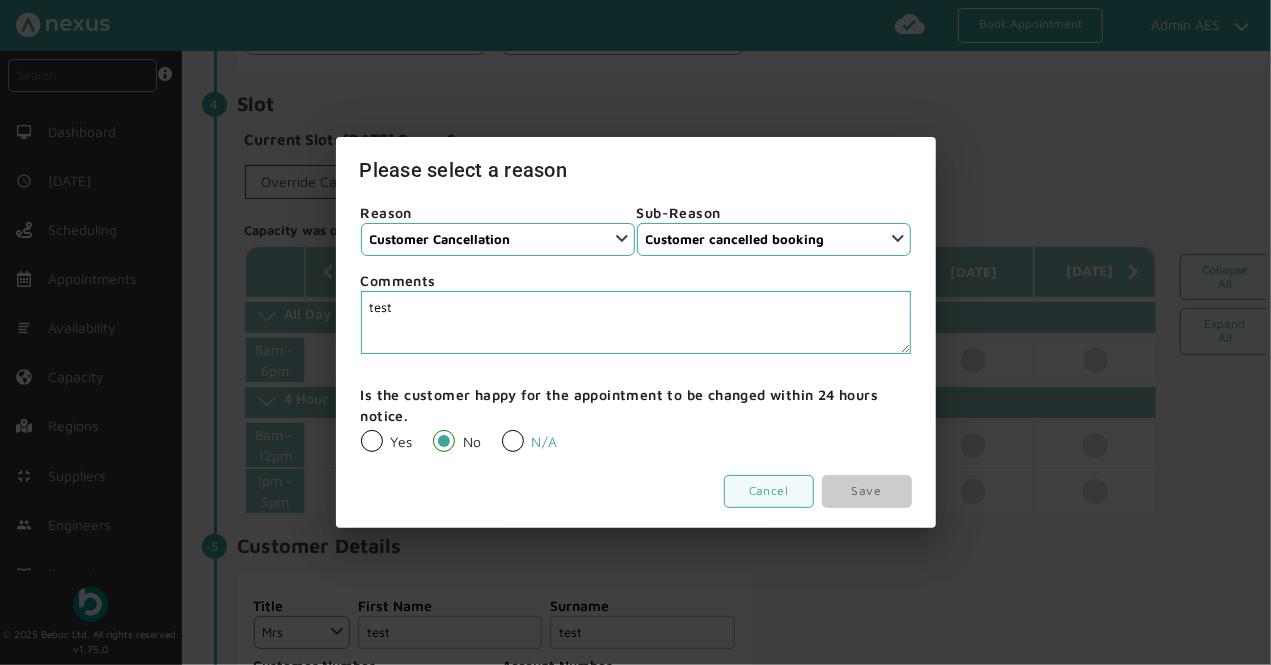 click on "N/A" at bounding box center [501, 429] 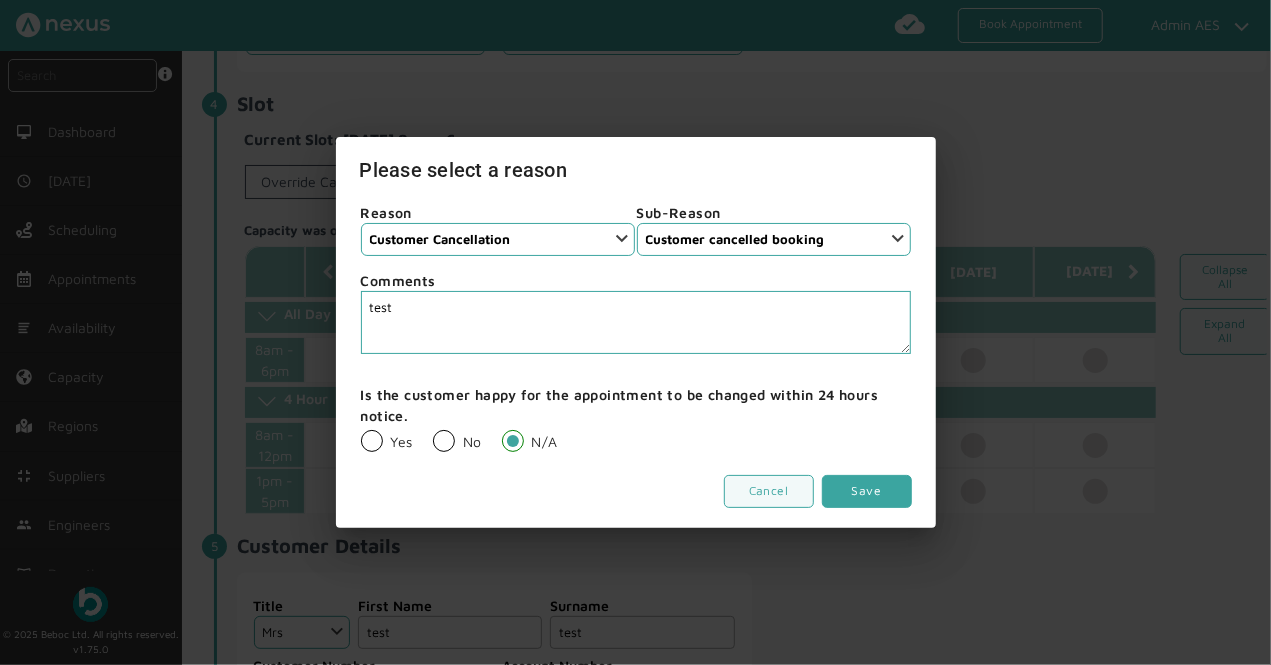 click on "Save" at bounding box center (867, 491) 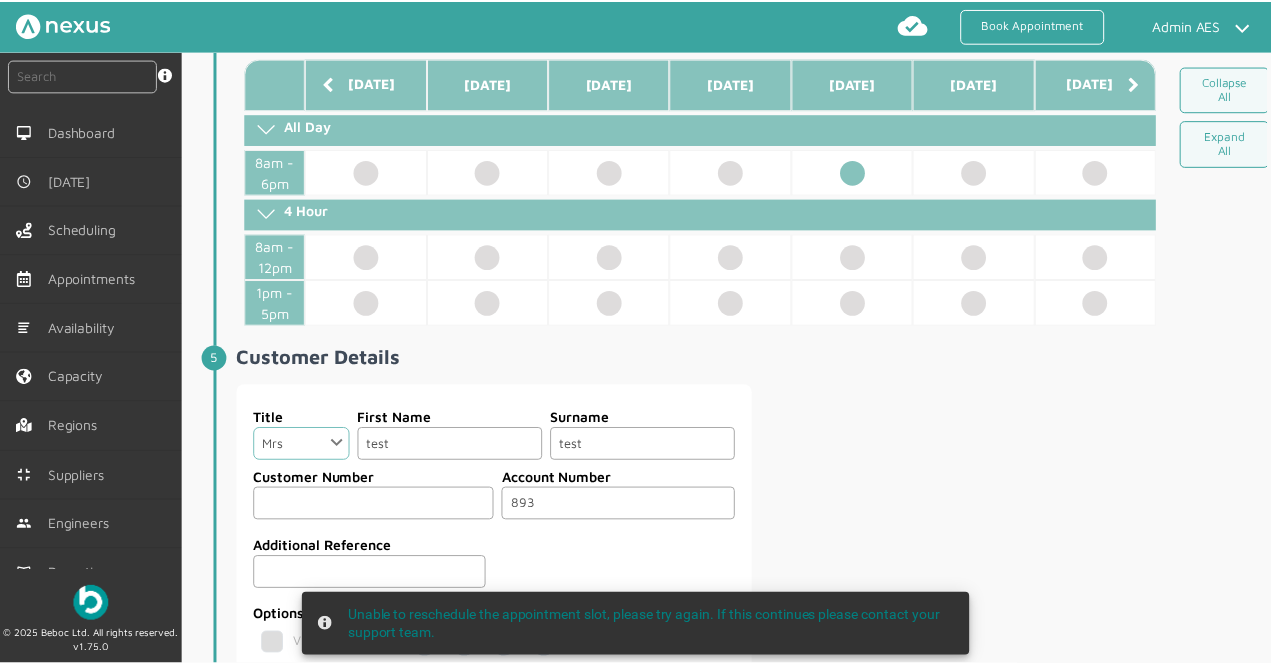 scroll, scrollTop: 598, scrollLeft: 0, axis: vertical 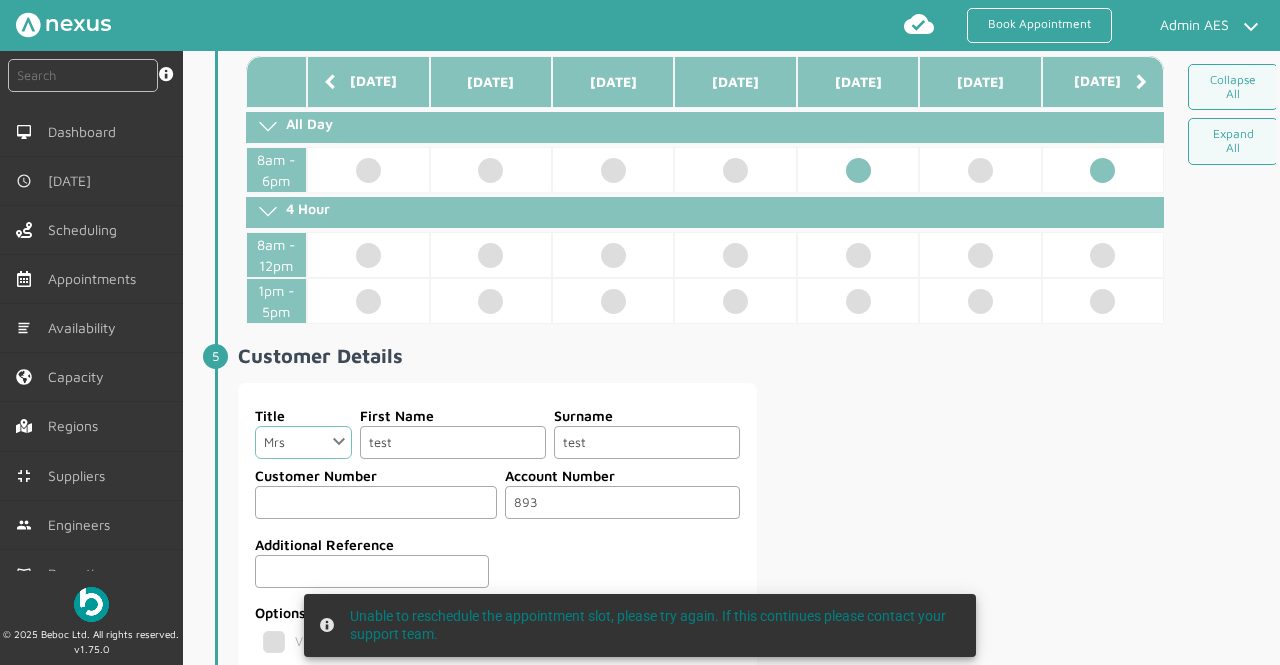 click 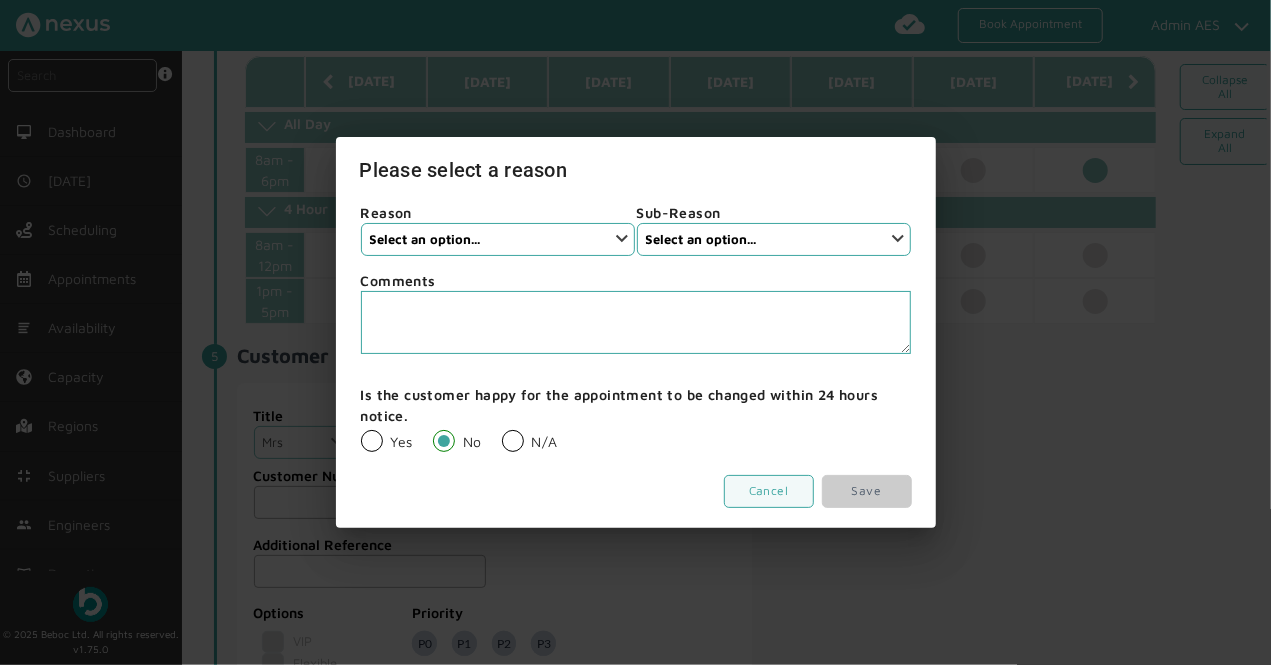 click on "N/A" at bounding box center [530, 441] 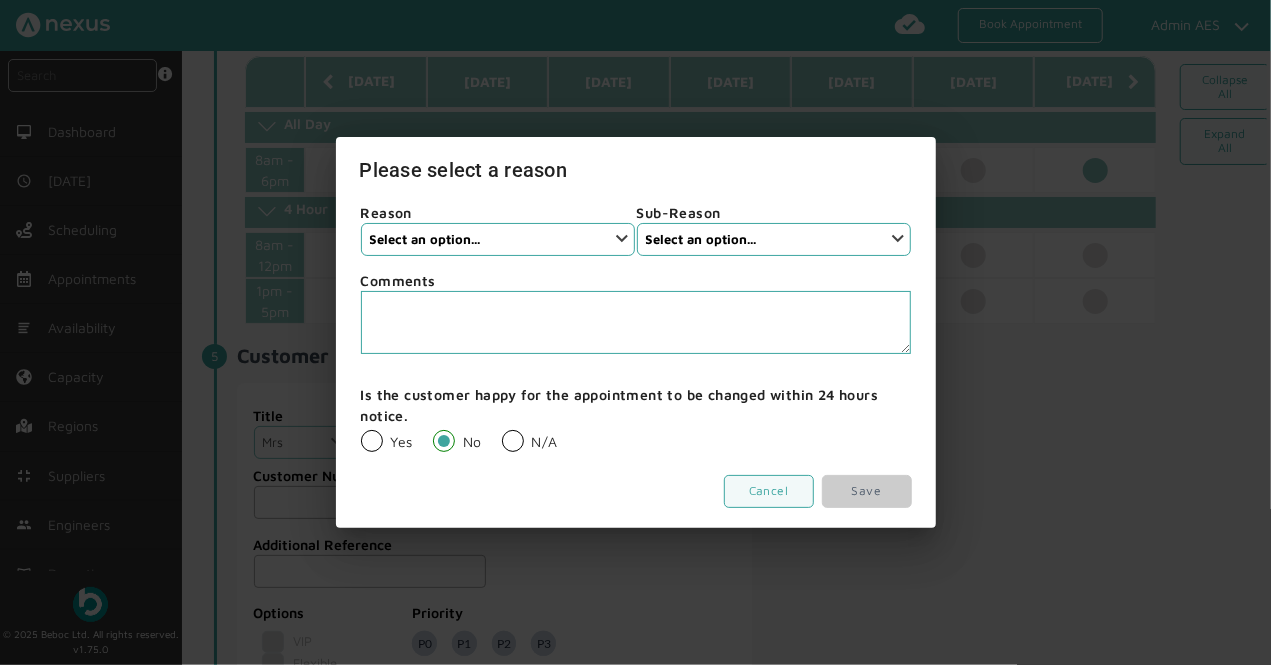 click on "N/A" at bounding box center (501, 429) 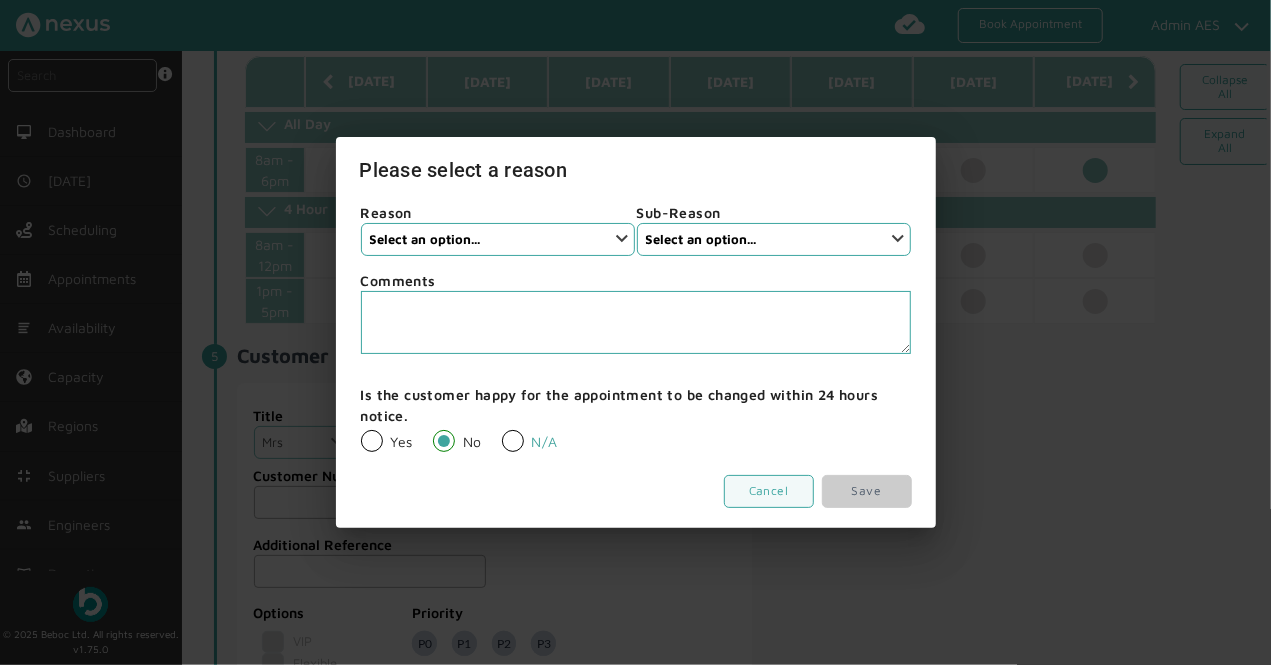 radio on "true" 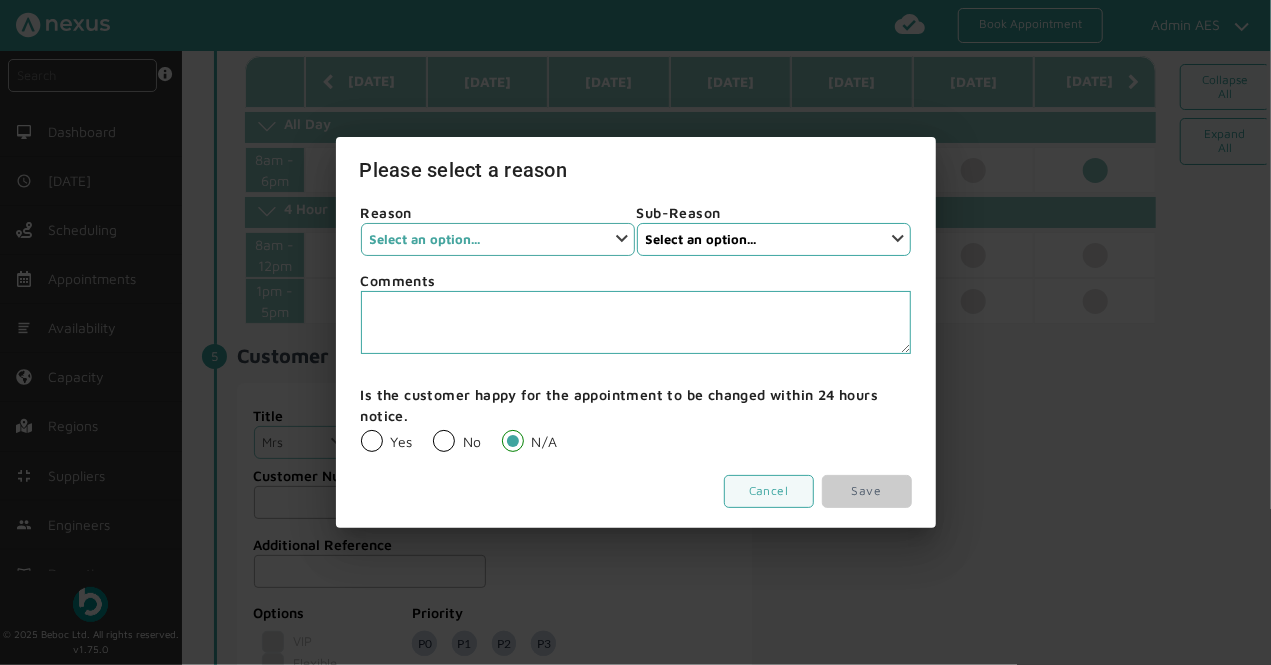 click on "Select an option... None Customer Cancellation Installer Cancellation Supplier Cancellation" at bounding box center [498, 239] 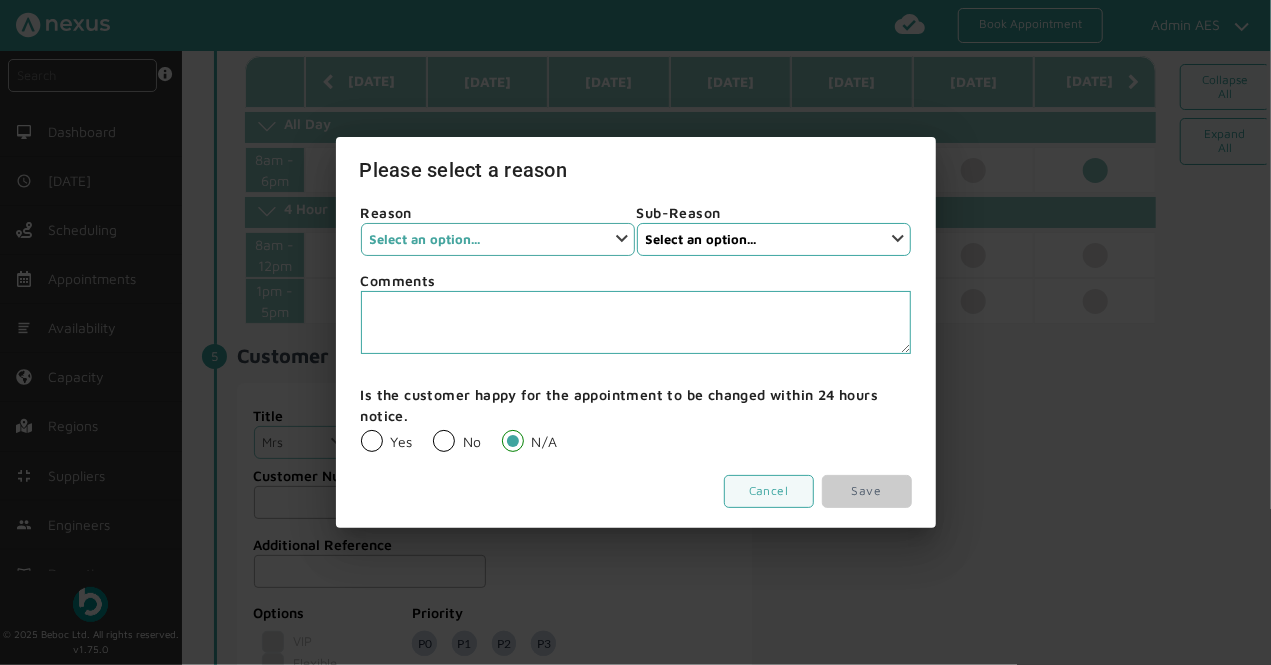 select on "3: Installer Cancellation" 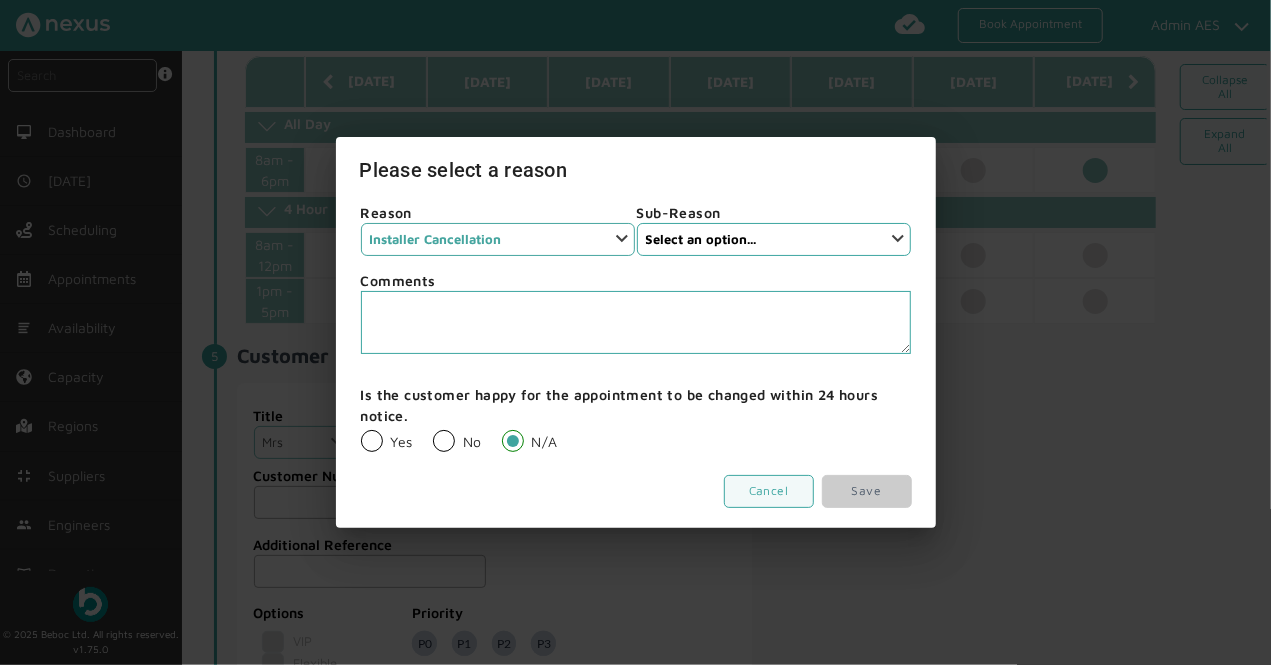 click on "Select an option... None Customer Cancellation Installer Cancellation Supplier Cancellation" at bounding box center [498, 239] 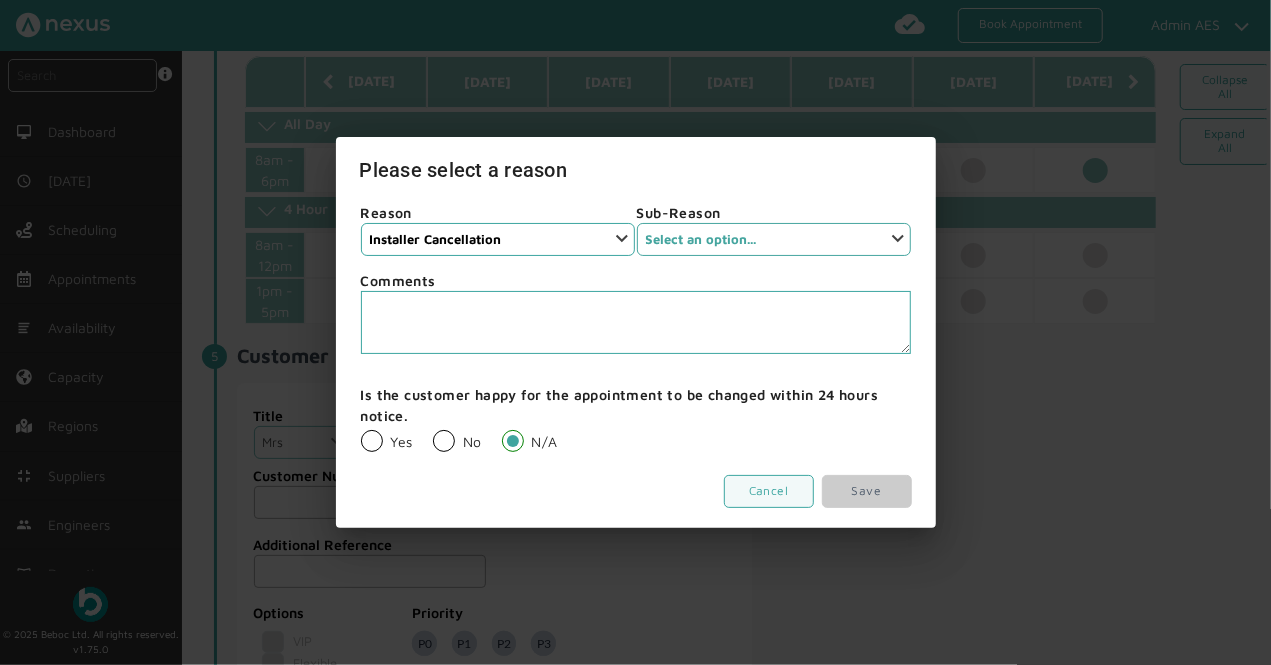 click on "Select an option... [MEDICAL_DATA] type COVID-19 Engineer in training Engineer left company Engineer on leave Engineer out of time Engineer sick Incorrect booking details Job booked in too early Job not assigned Overbooking (no capacity) Rest Time Superseded by emergency work Superseded by priority customer Van Issue" at bounding box center (774, 239) 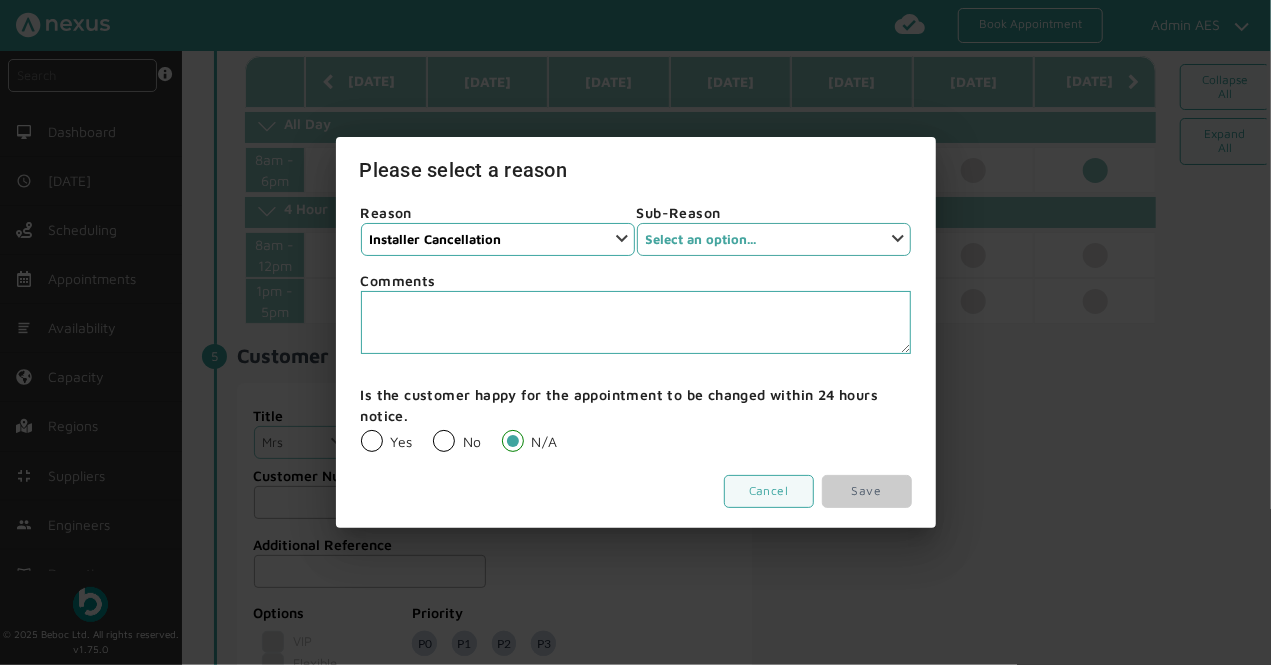 select on "3: Engineer in training" 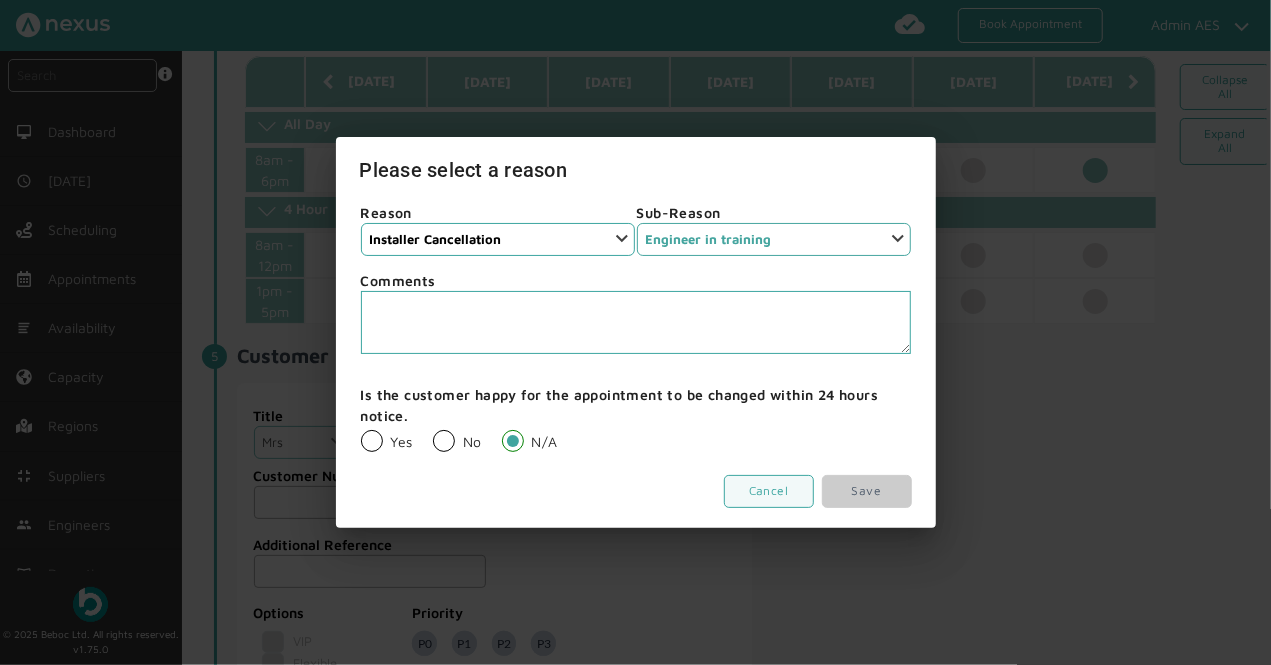 click on "Select an option... [MEDICAL_DATA] type COVID-19 Engineer in training Engineer left company Engineer on leave Engineer out of time Engineer sick Incorrect booking details Job booked in too early Job not assigned Overbooking (no capacity) Rest Time Superseded by emergency work Superseded by priority customer Van Issue" at bounding box center (774, 239) 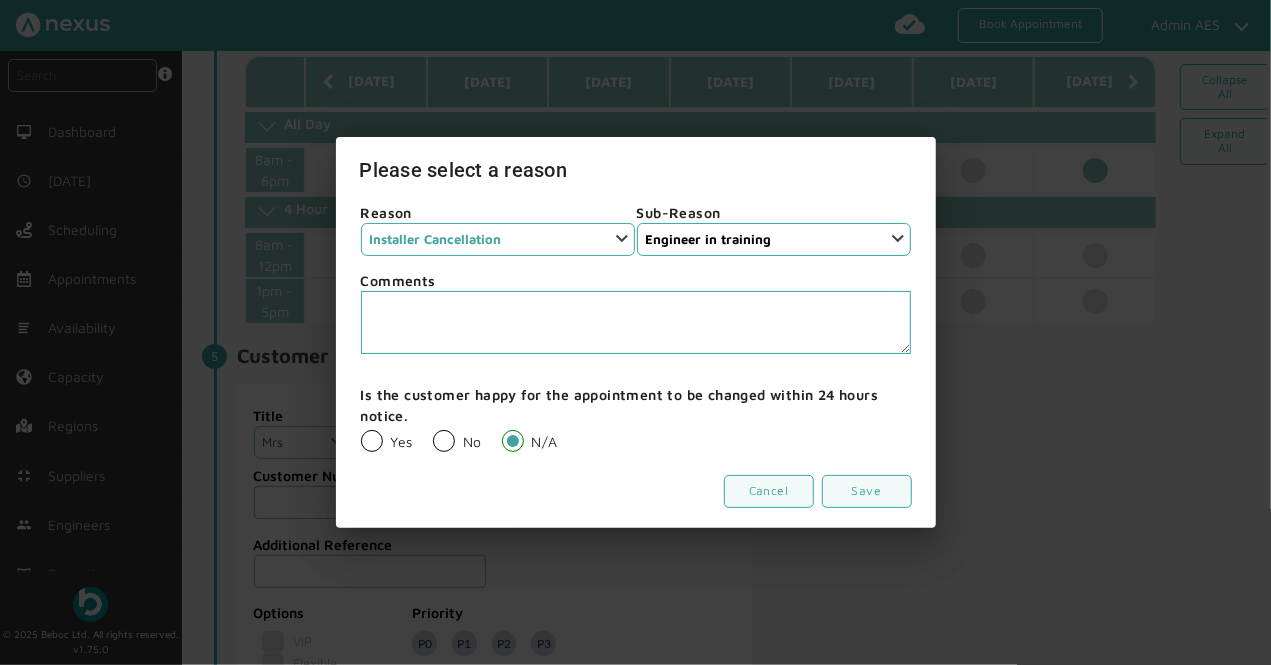click on "Select an option... None Customer Cancellation Installer Cancellation Supplier Cancellation" at bounding box center (498, 239) 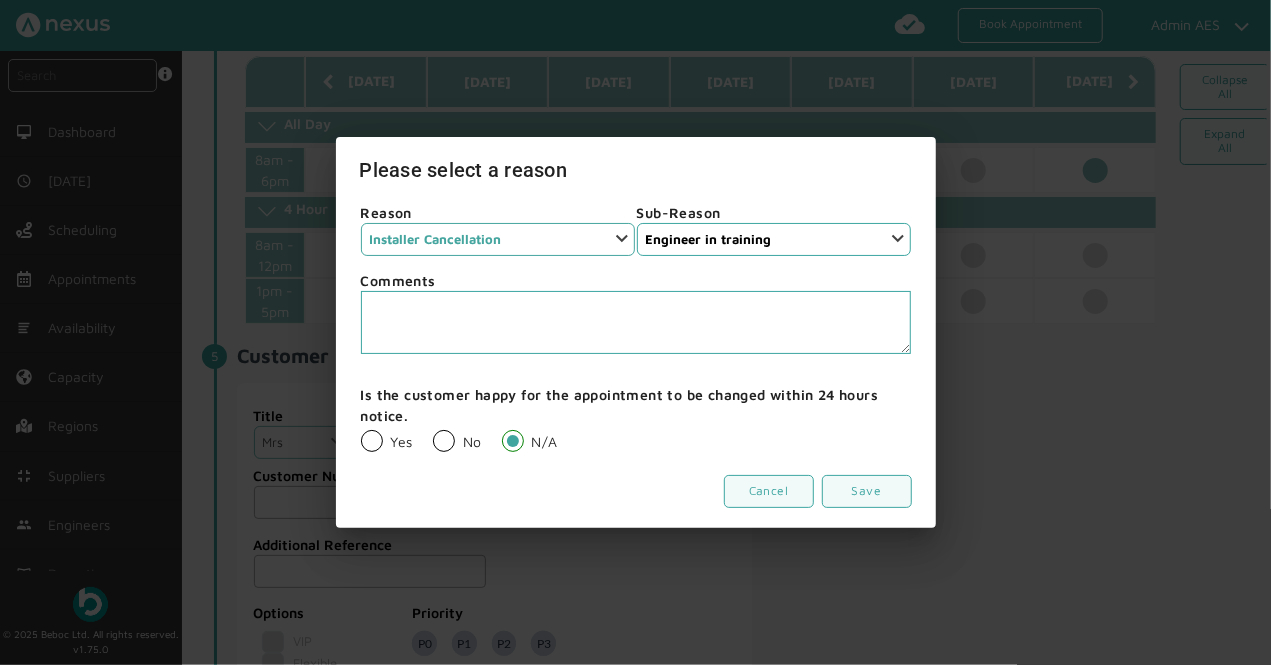 select on "1: None" 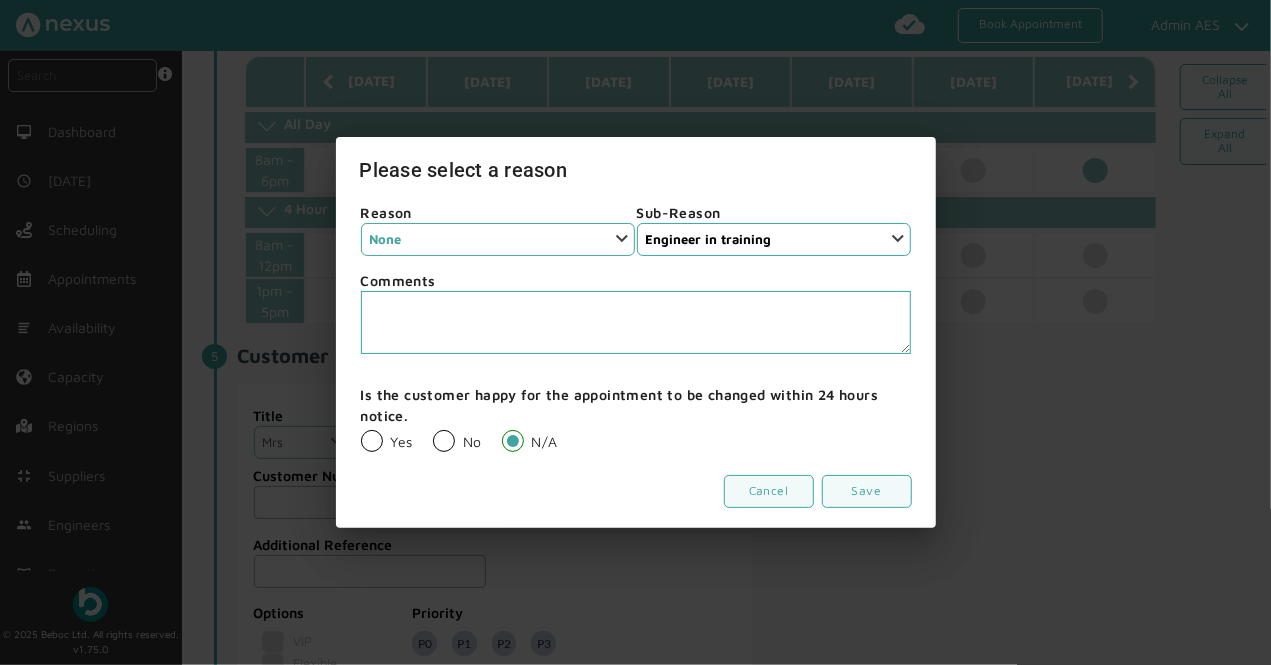 click on "Select an option... None Customer Cancellation Installer Cancellation Supplier Cancellation" at bounding box center [498, 239] 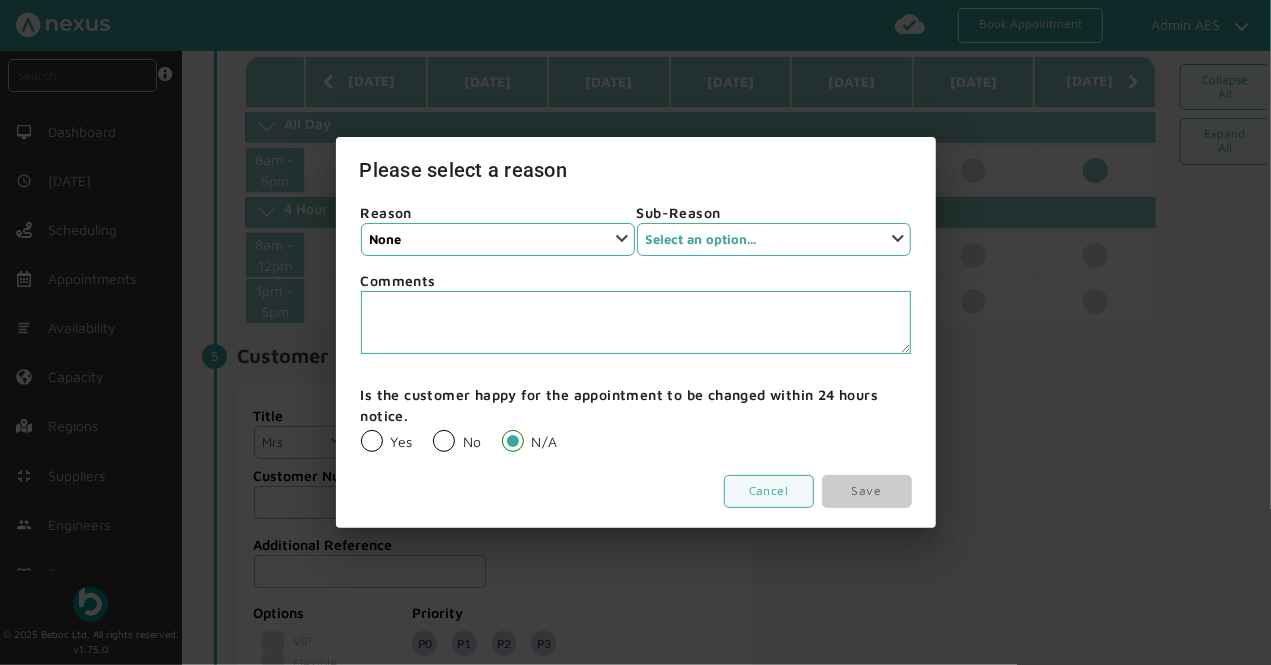 click on "Select an option... None" at bounding box center (774, 239) 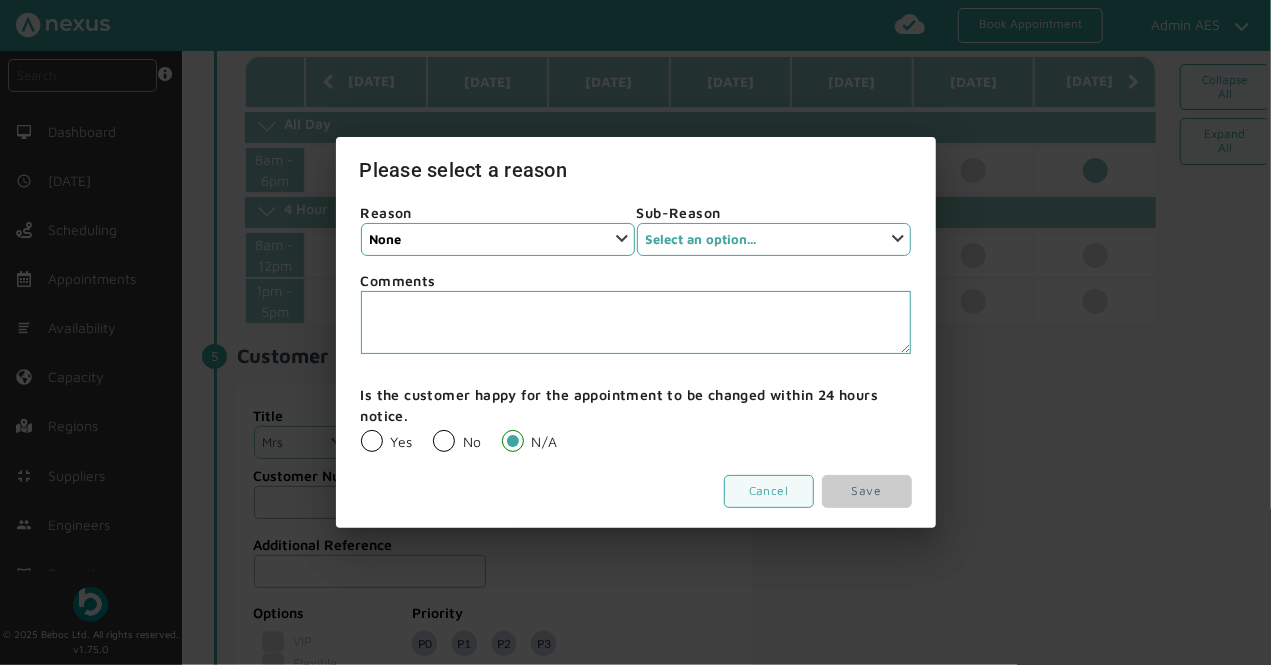 select on "16: None" 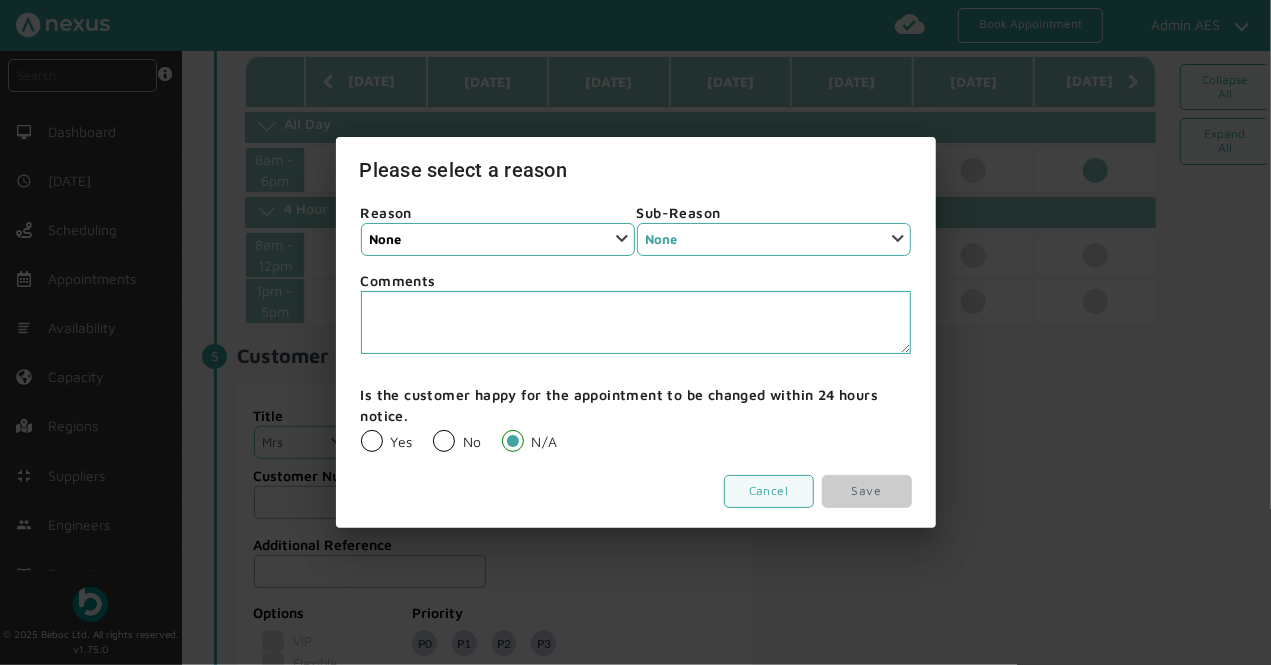 click on "Select an option... None" at bounding box center [774, 239] 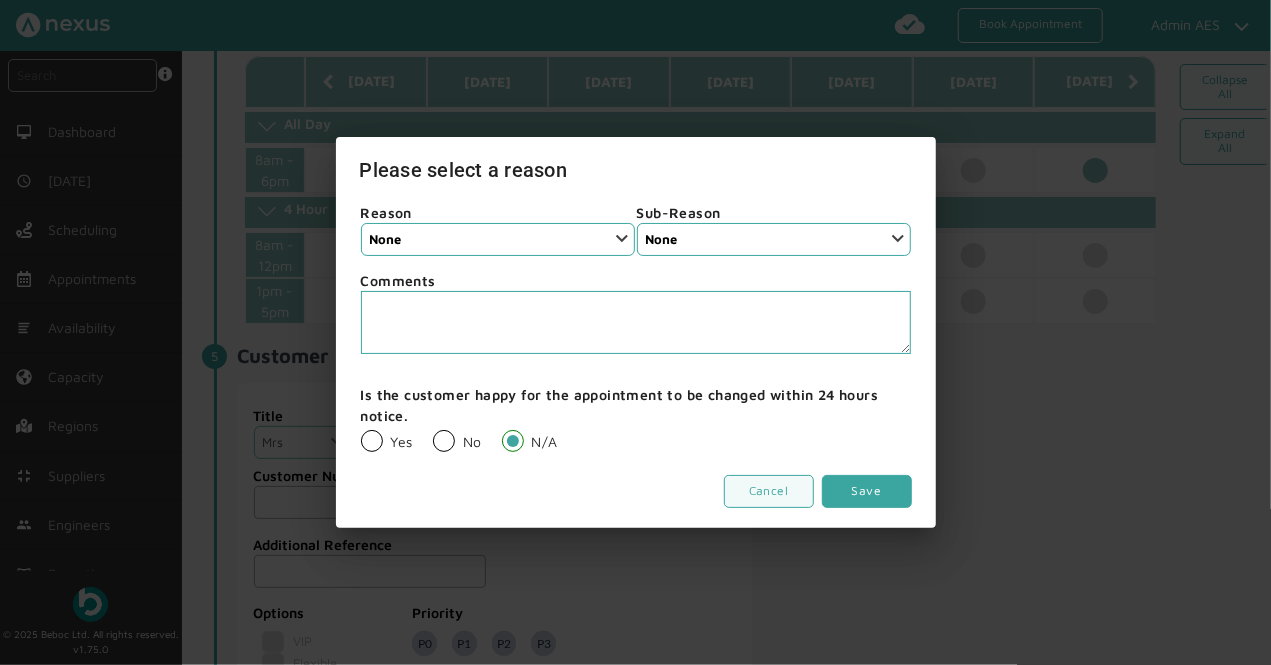 click on "Save" at bounding box center [867, 491] 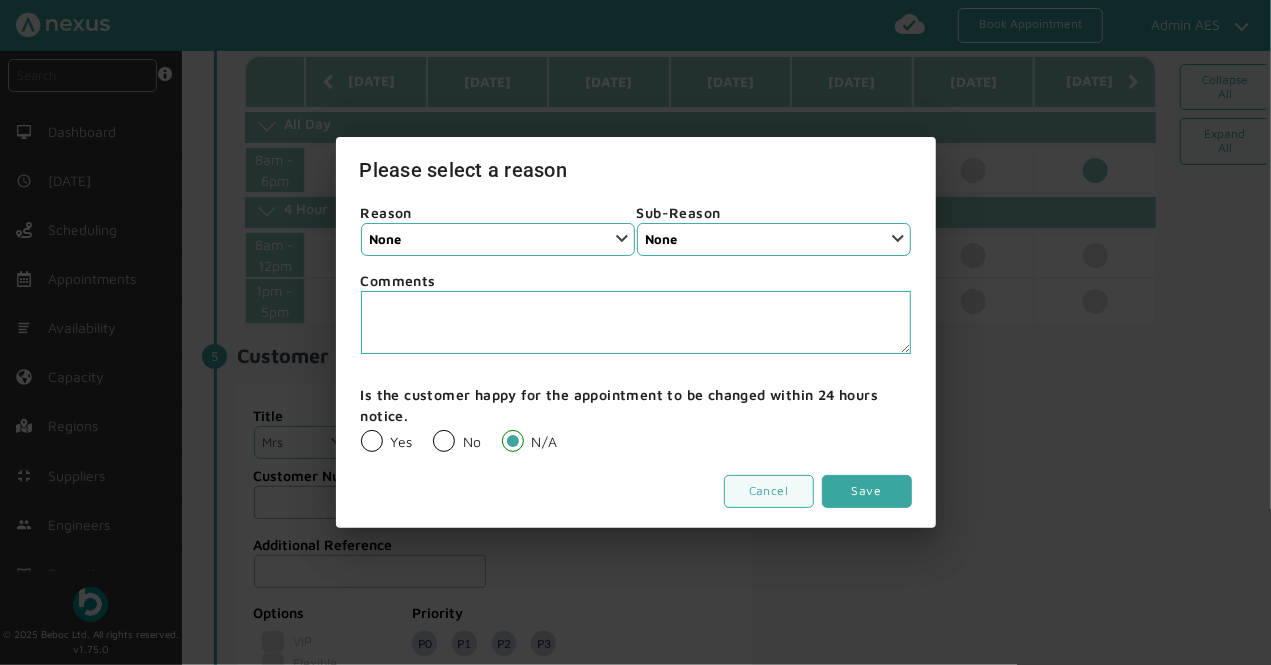 click on "Save" at bounding box center (867, 491) 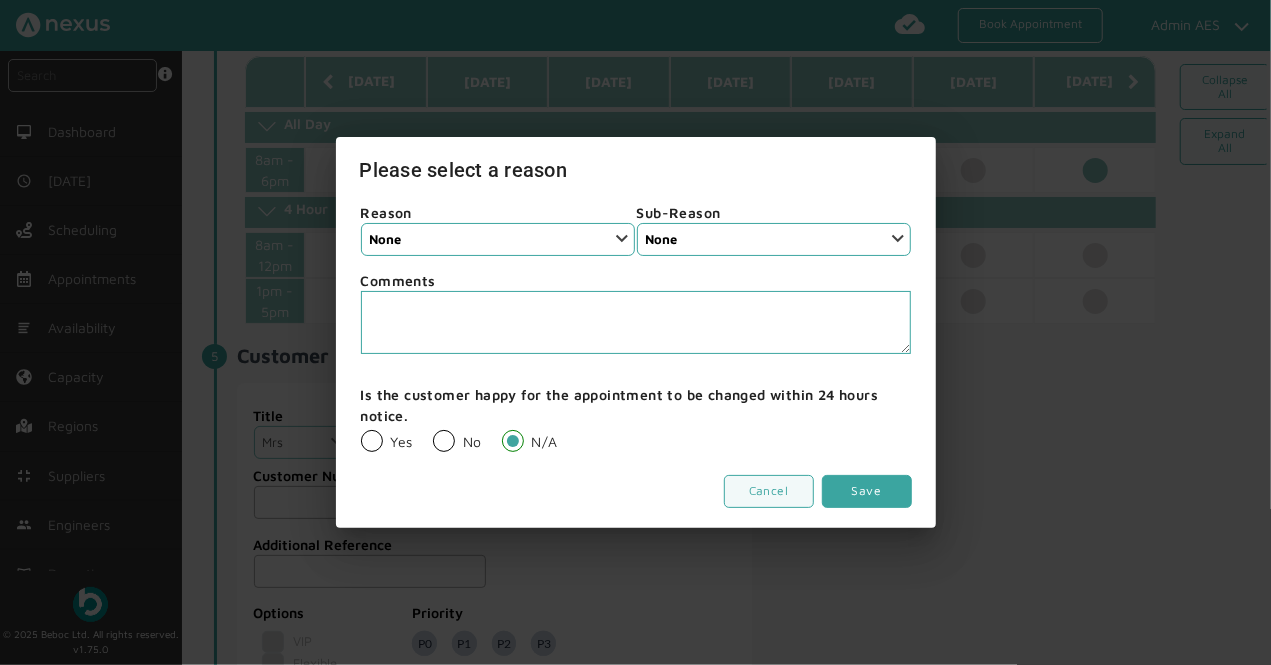 click on "Save" at bounding box center (867, 491) 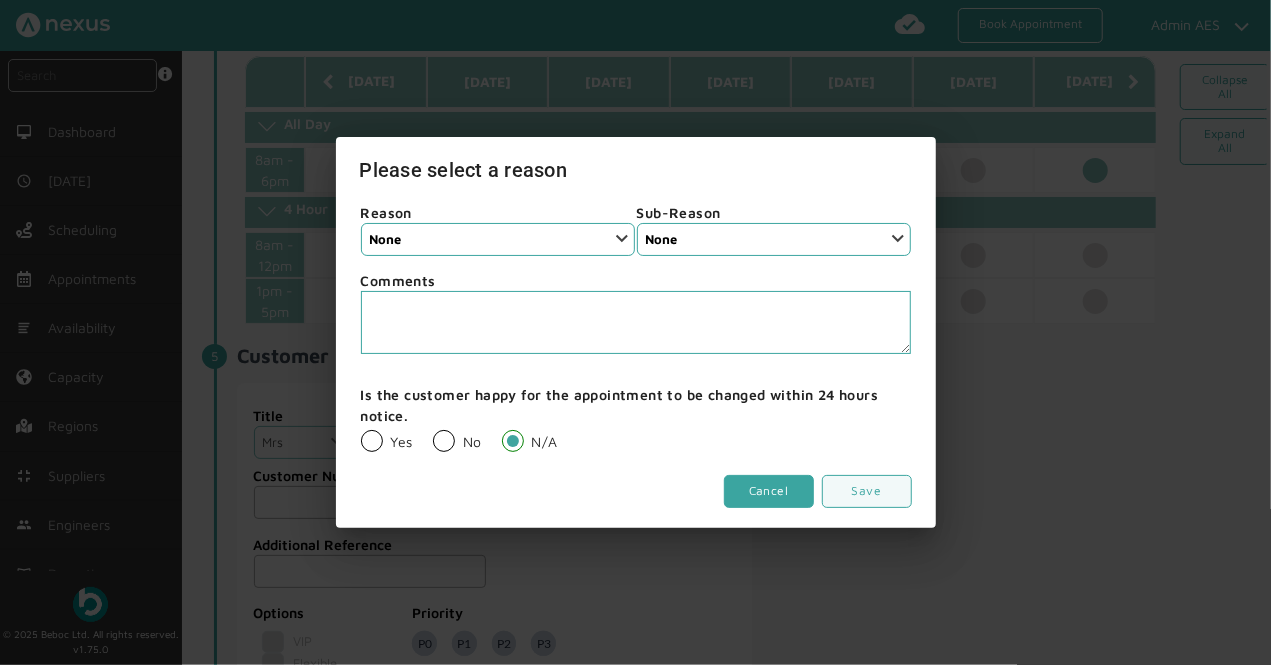 click on "Cancel" at bounding box center (769, 491) 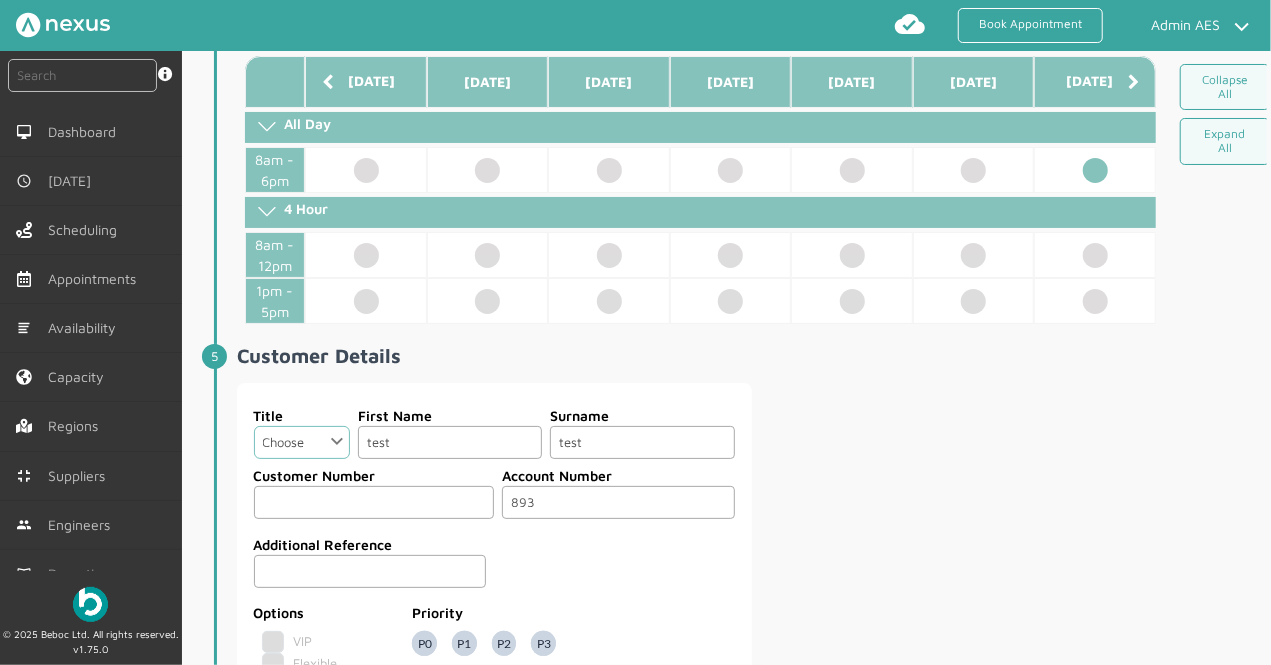 select on "3: Mrs" 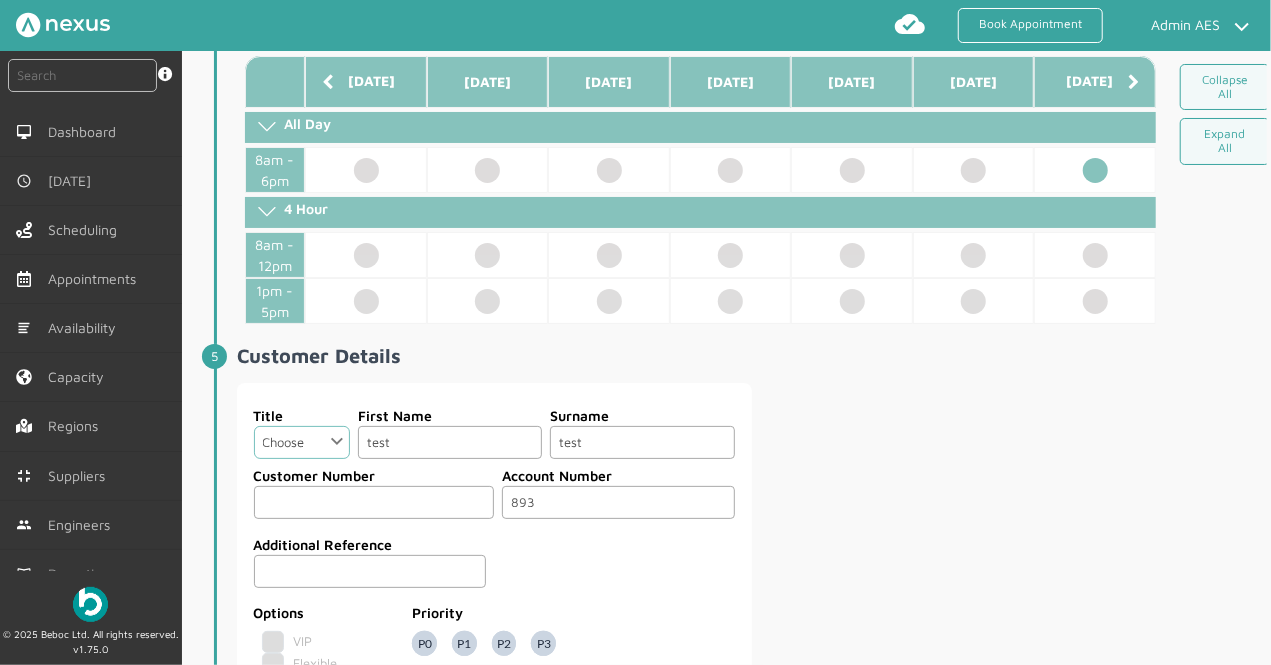 select on "3: Mrs" 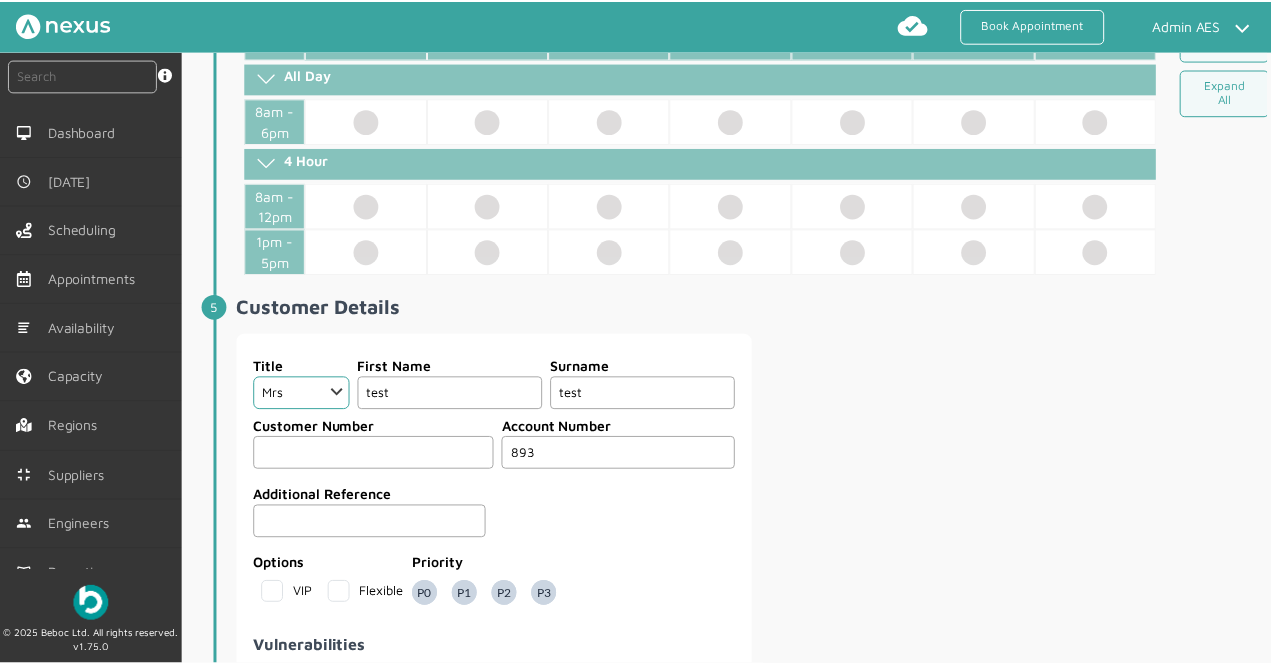 scroll, scrollTop: 448, scrollLeft: 0, axis: vertical 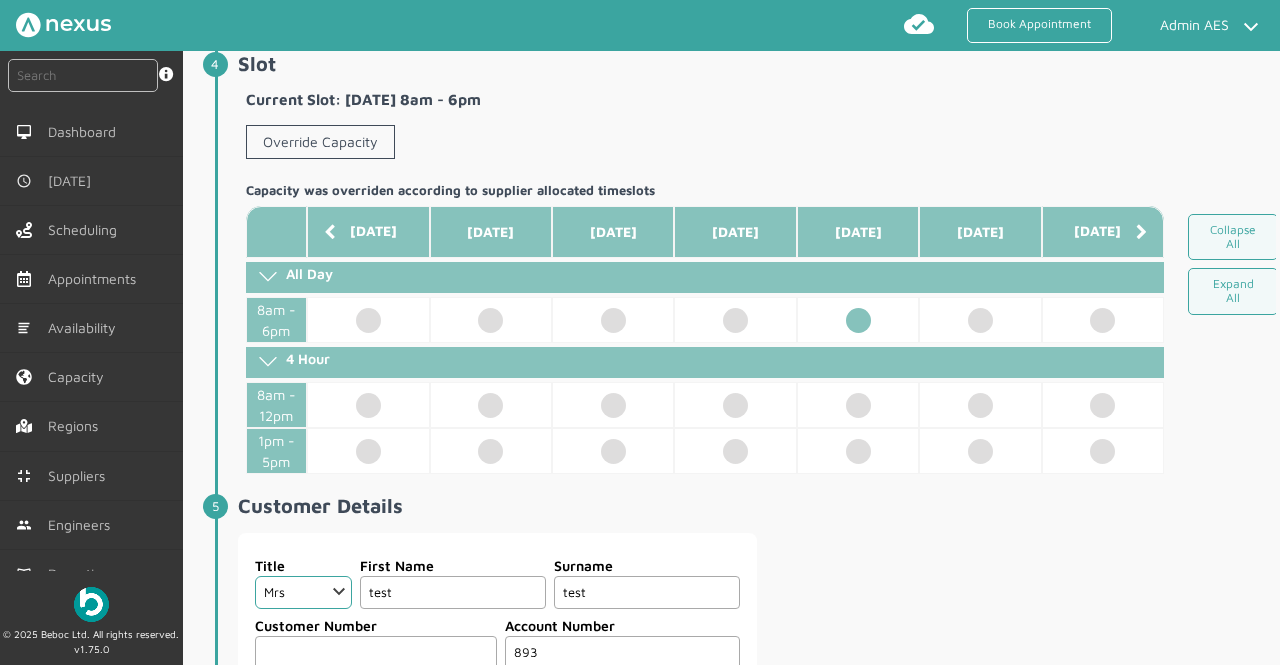 click 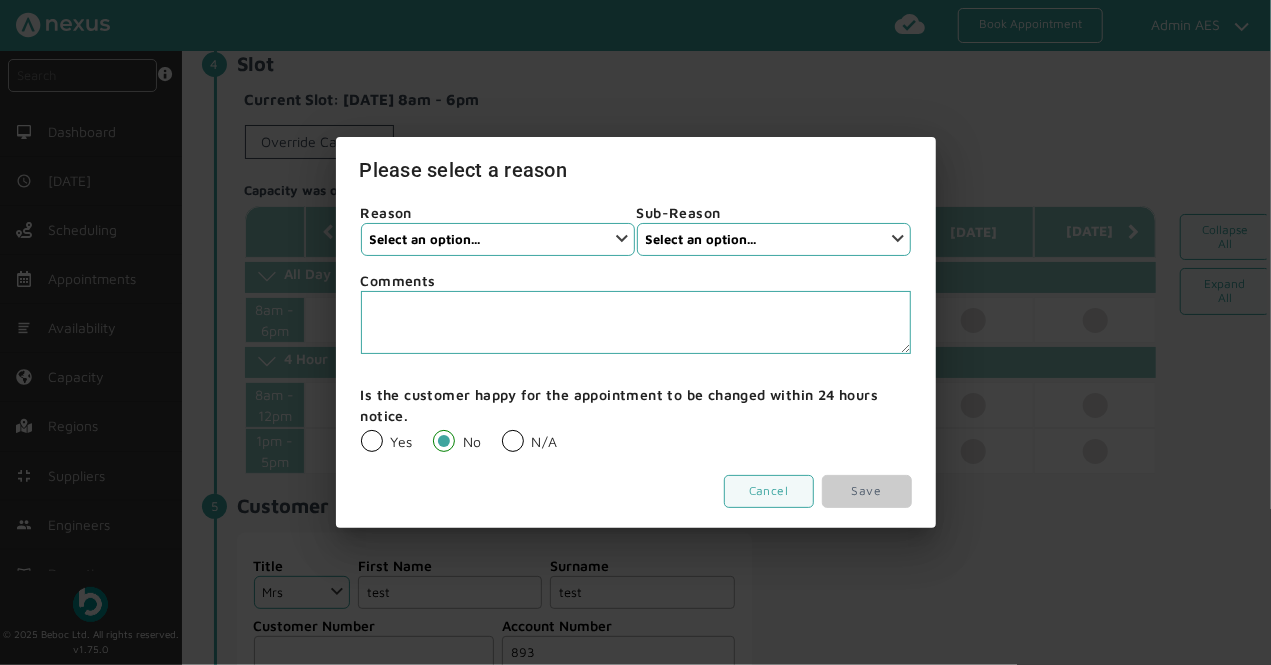 click on "N/A" at bounding box center [530, 441] 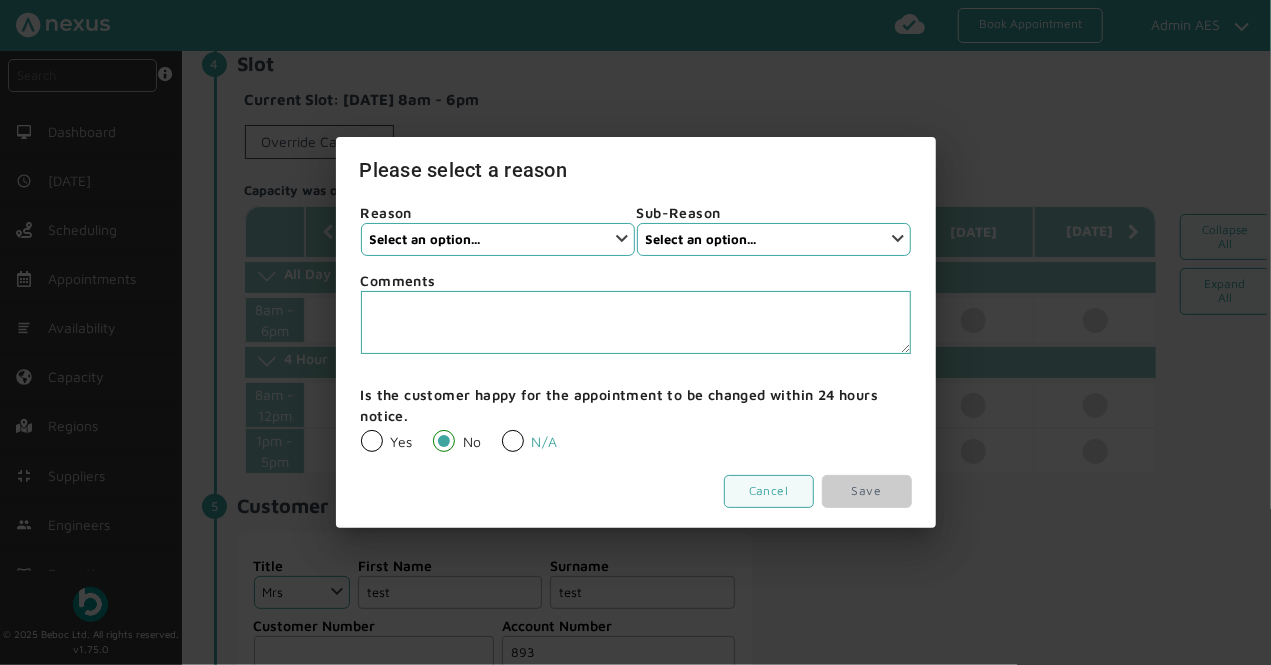 click on "N/A" at bounding box center [501, 429] 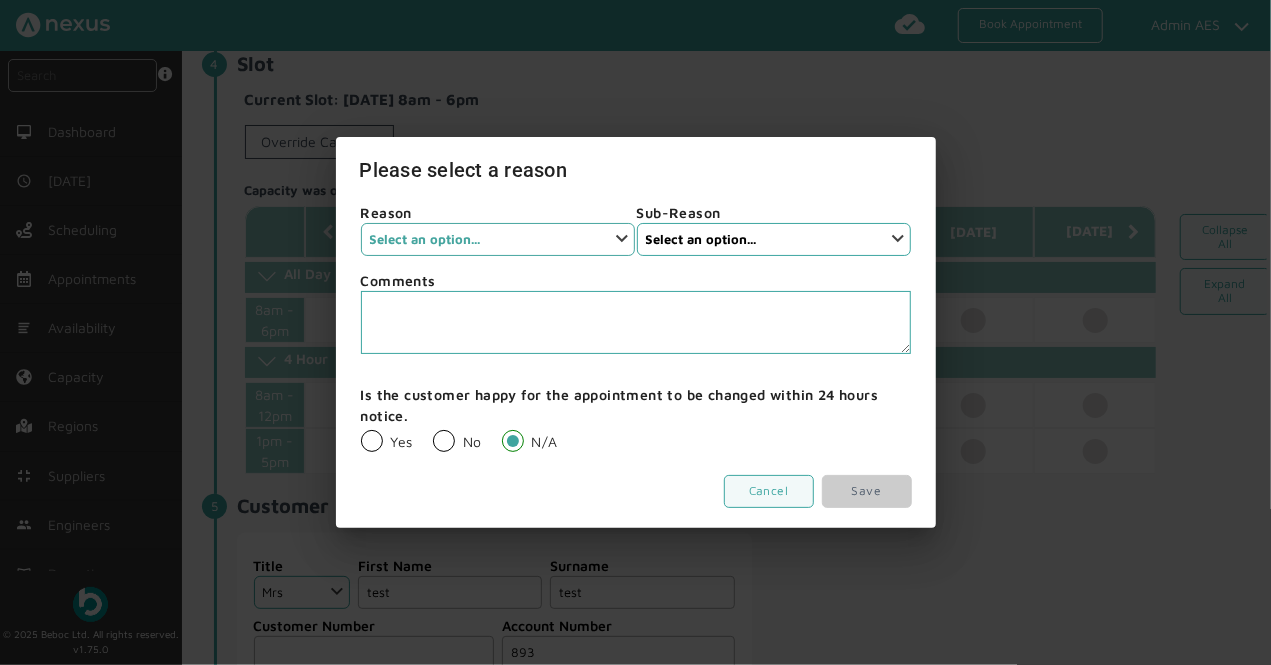 click on "Select an option... None Customer Cancellation Installer Cancellation Supplier Cancellation" at bounding box center (498, 239) 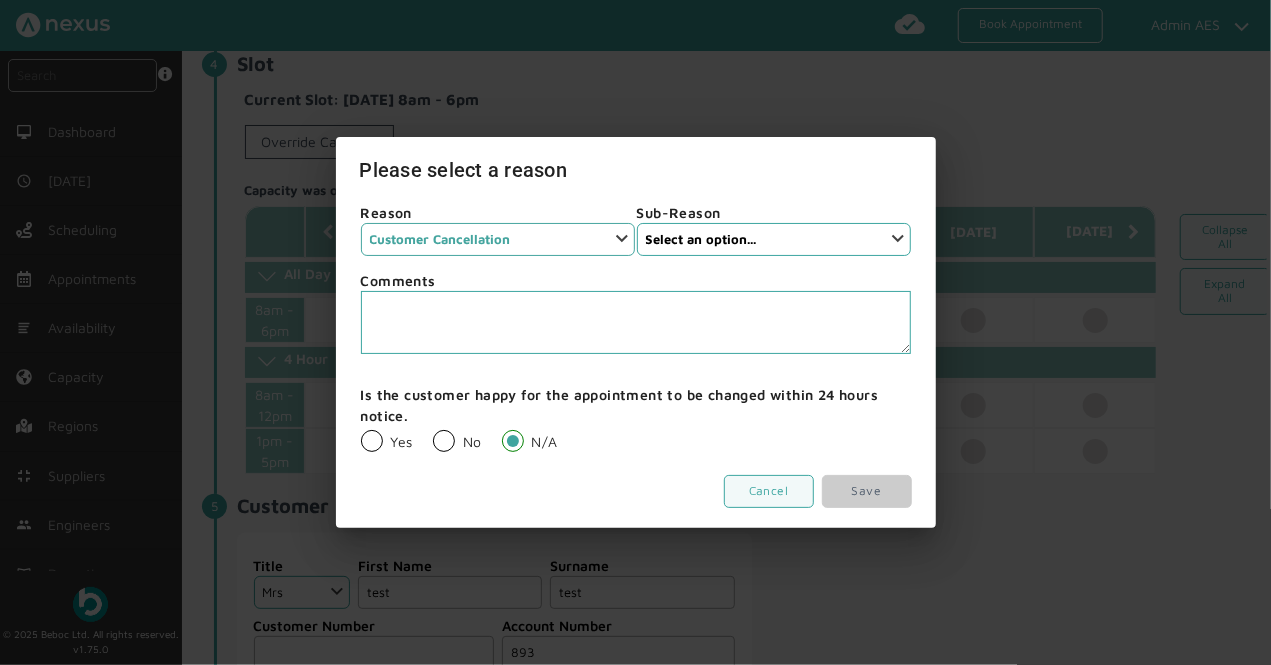 click on "Select an option... None Customer Cancellation Installer Cancellation Supplier Cancellation" at bounding box center [498, 239] 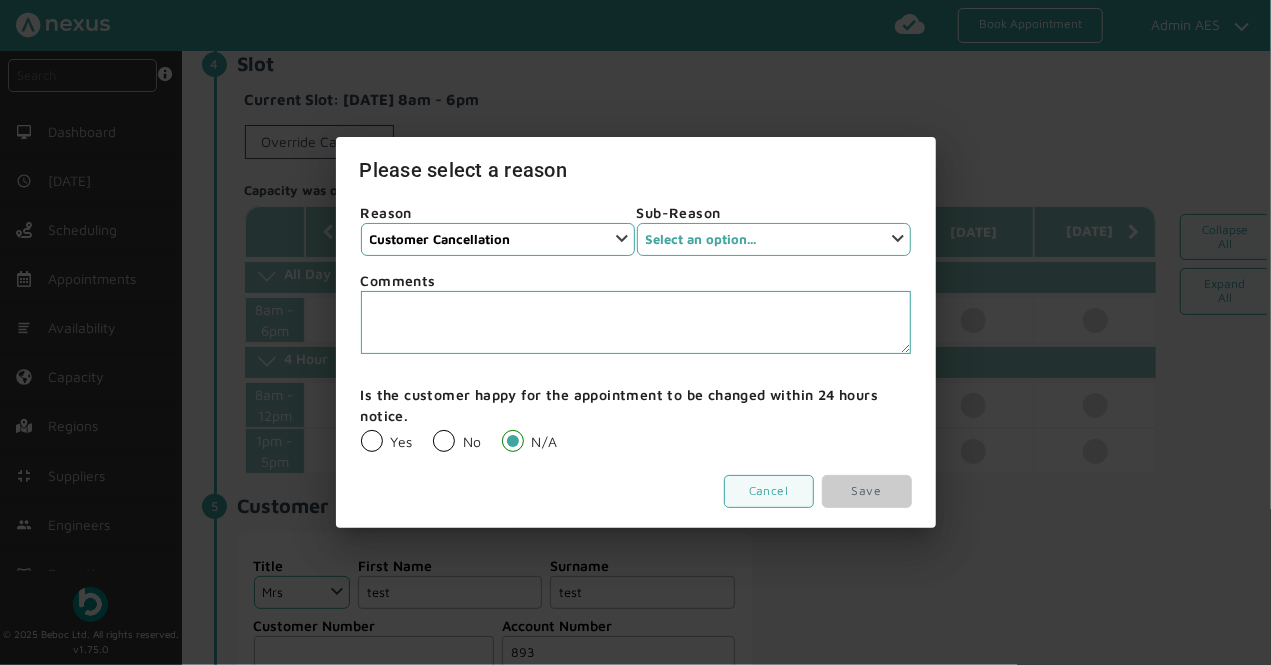 click on "Select an option... Customer cancelled booking" at bounding box center (774, 239) 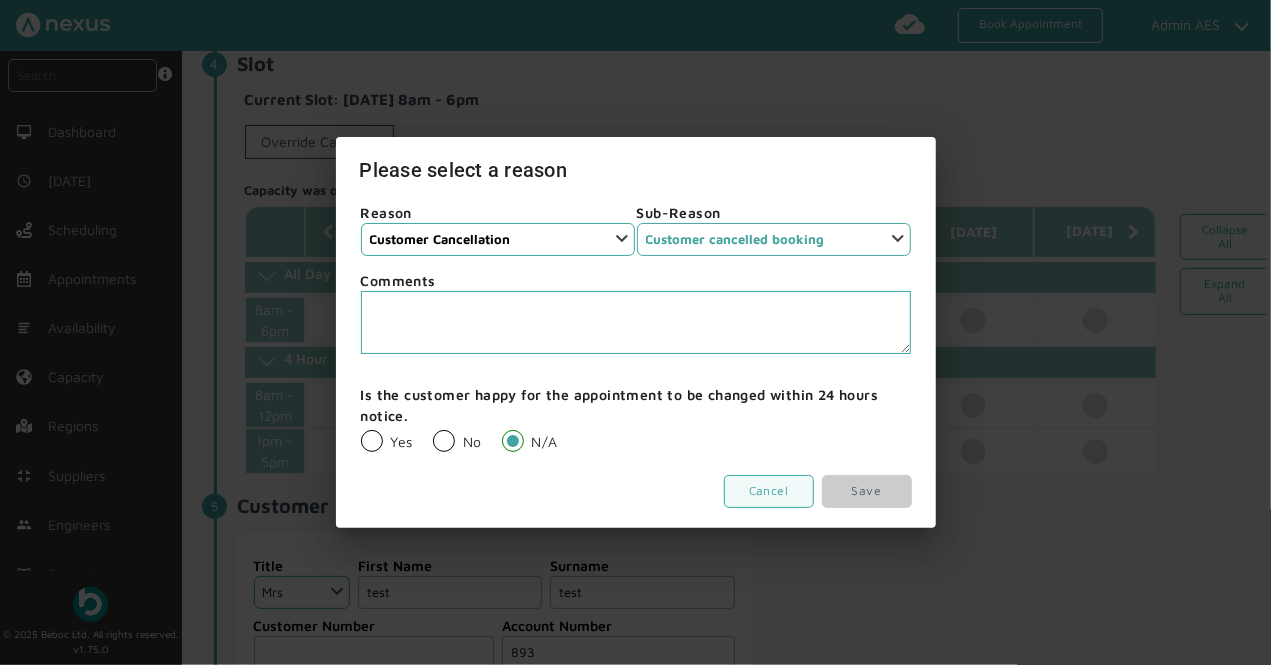 click on "Select an option... Customer cancelled booking" at bounding box center (774, 239) 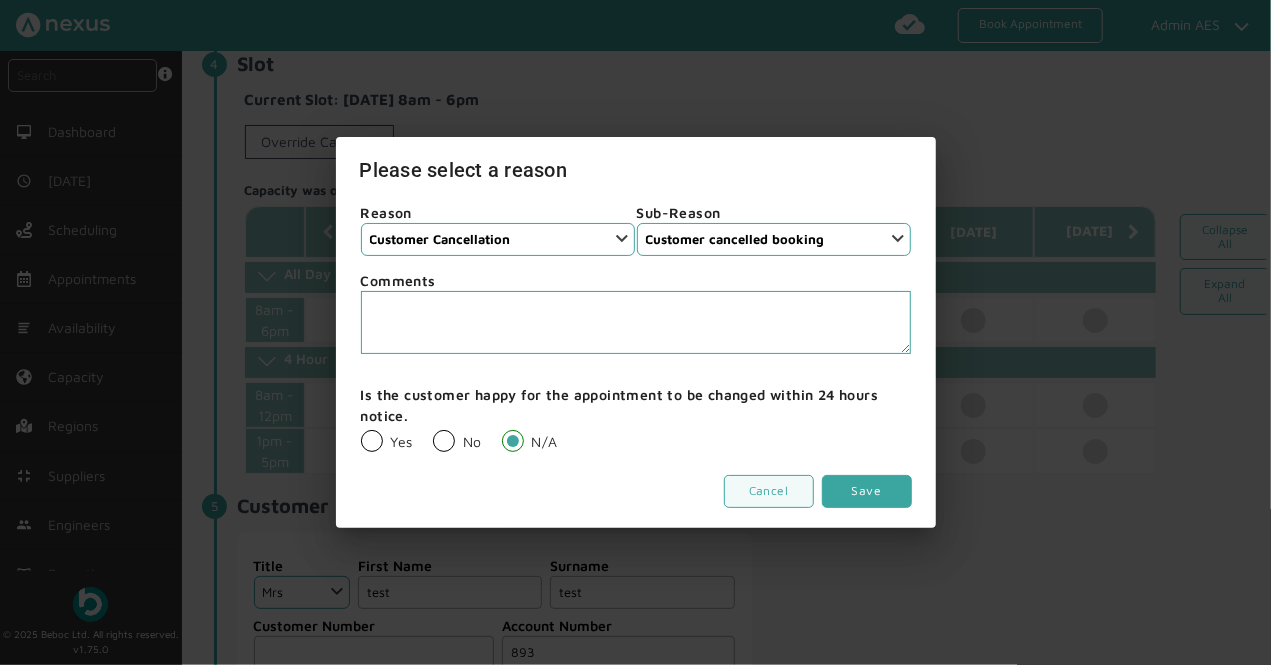 click on "Save" at bounding box center (867, 491) 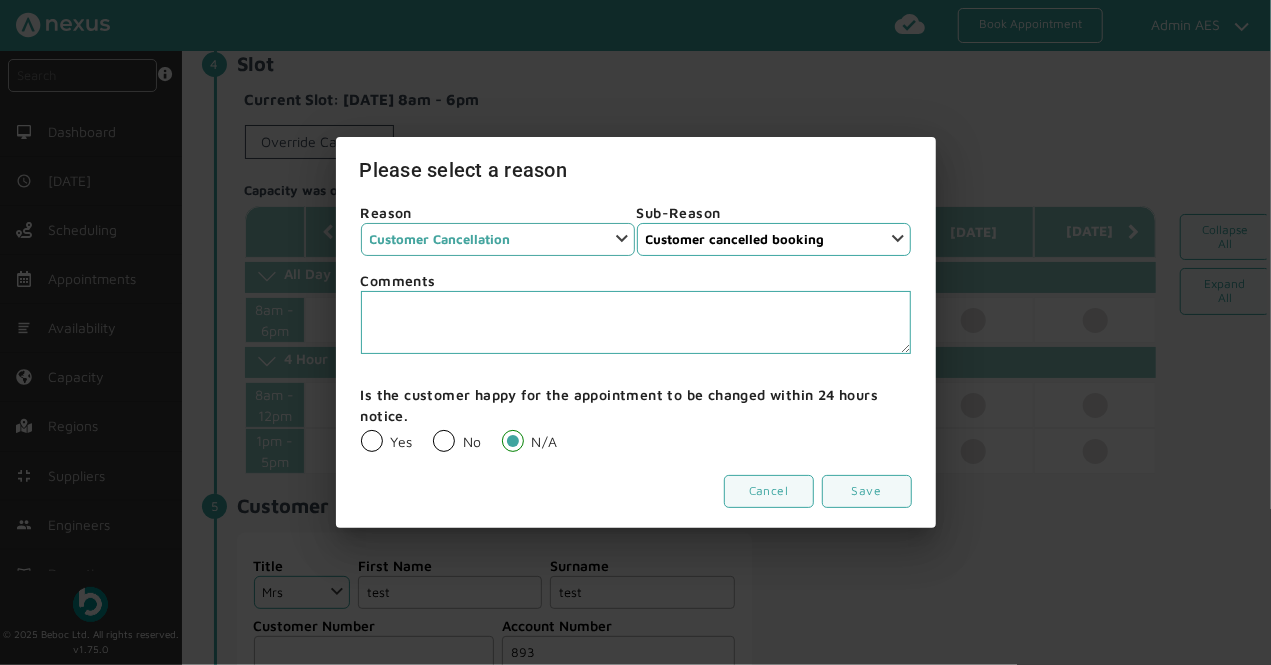 click on "Select an option... None Customer Cancellation Installer Cancellation Supplier Cancellation" at bounding box center [498, 239] 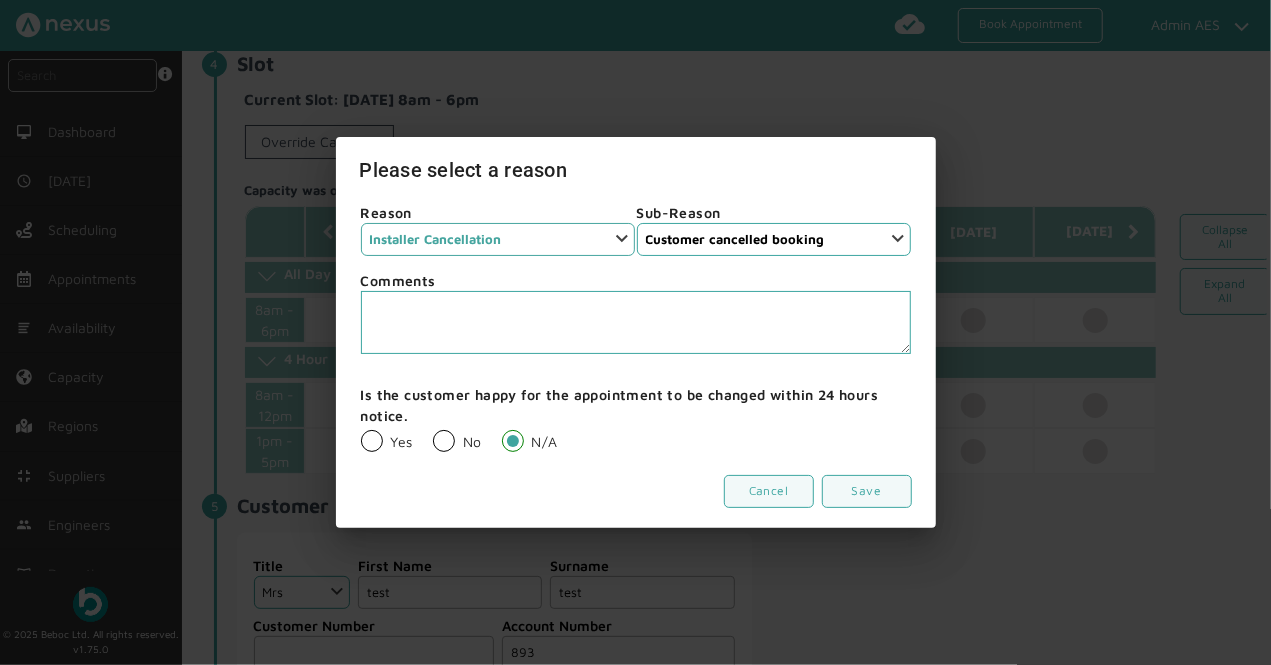 click on "Select an option... None Customer Cancellation Installer Cancellation Supplier Cancellation" at bounding box center (498, 239) 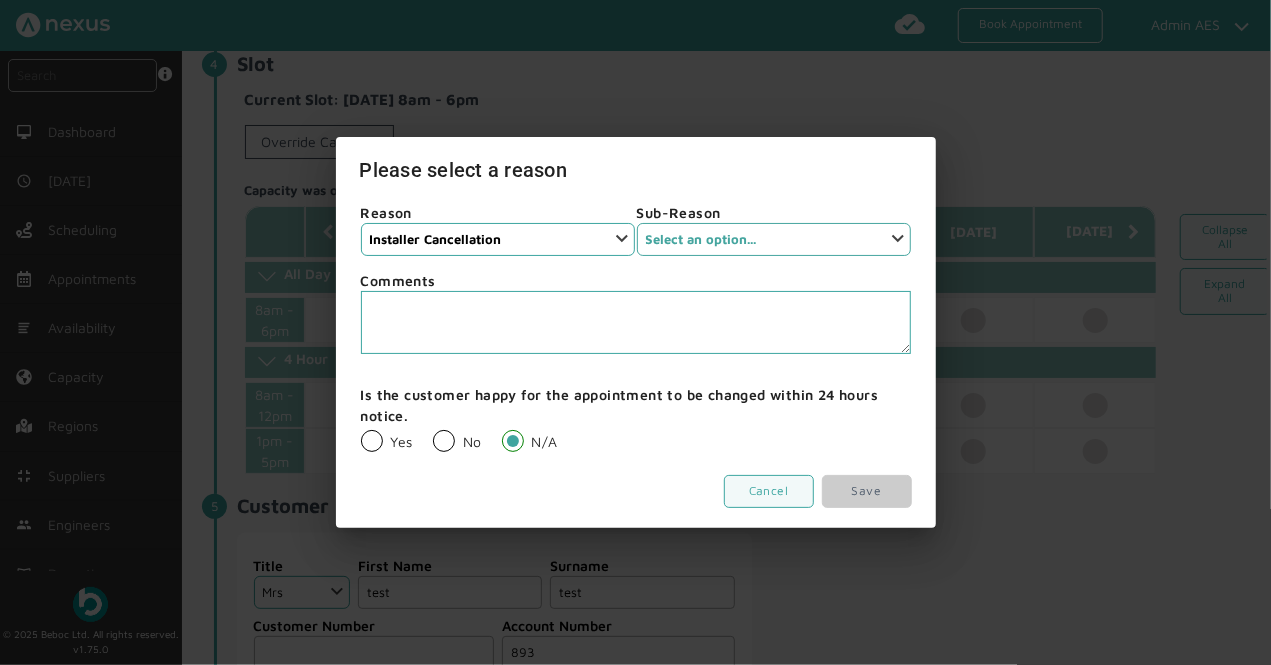 drag, startPoint x: 756, startPoint y: 247, endPoint x: 665, endPoint y: 249, distance: 91.02197 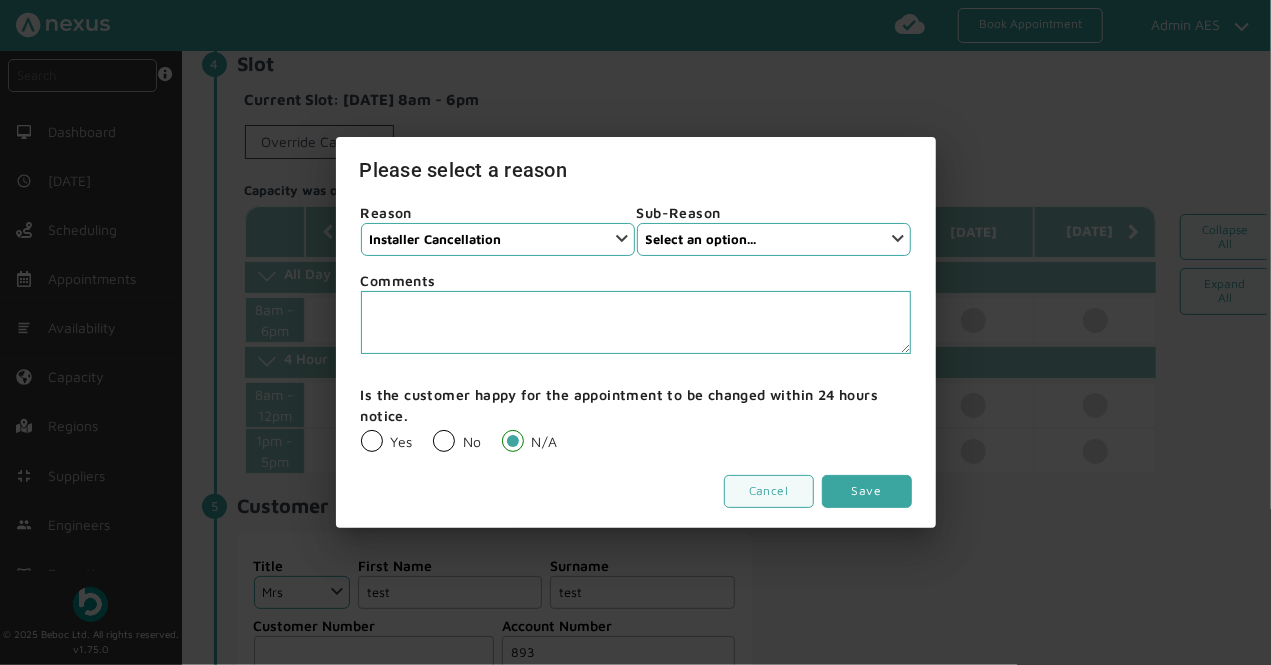 click on "Save" at bounding box center (867, 491) 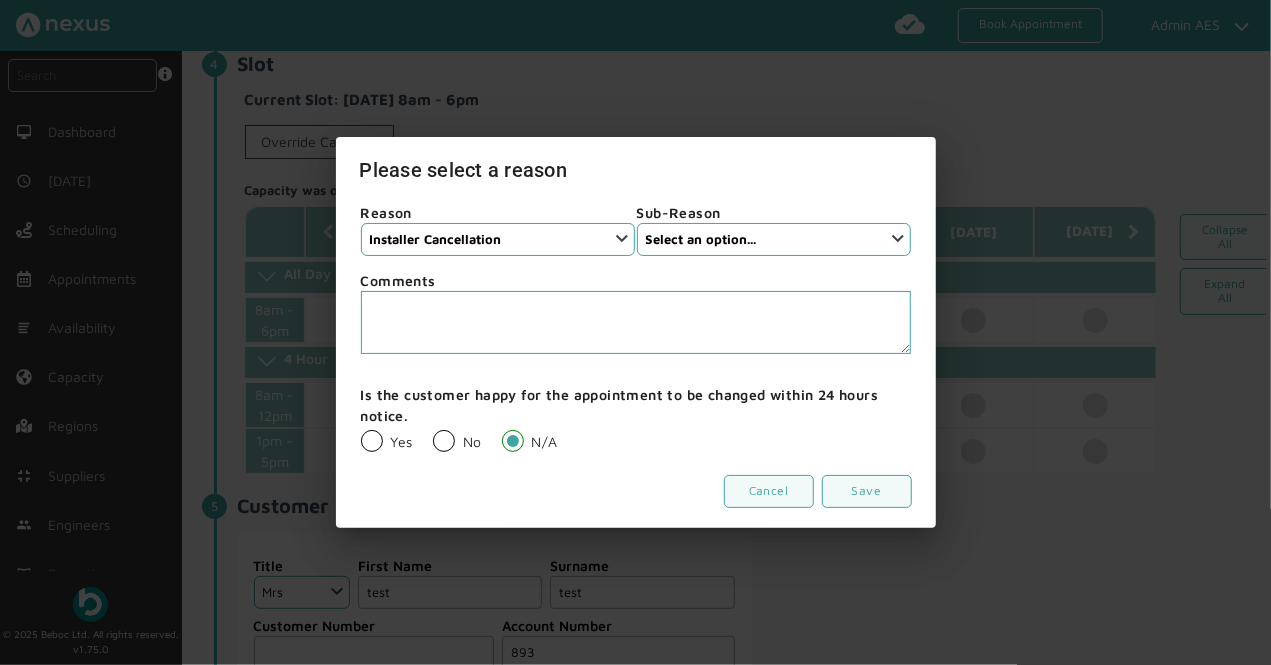 click on "No" at bounding box center (457, 441) 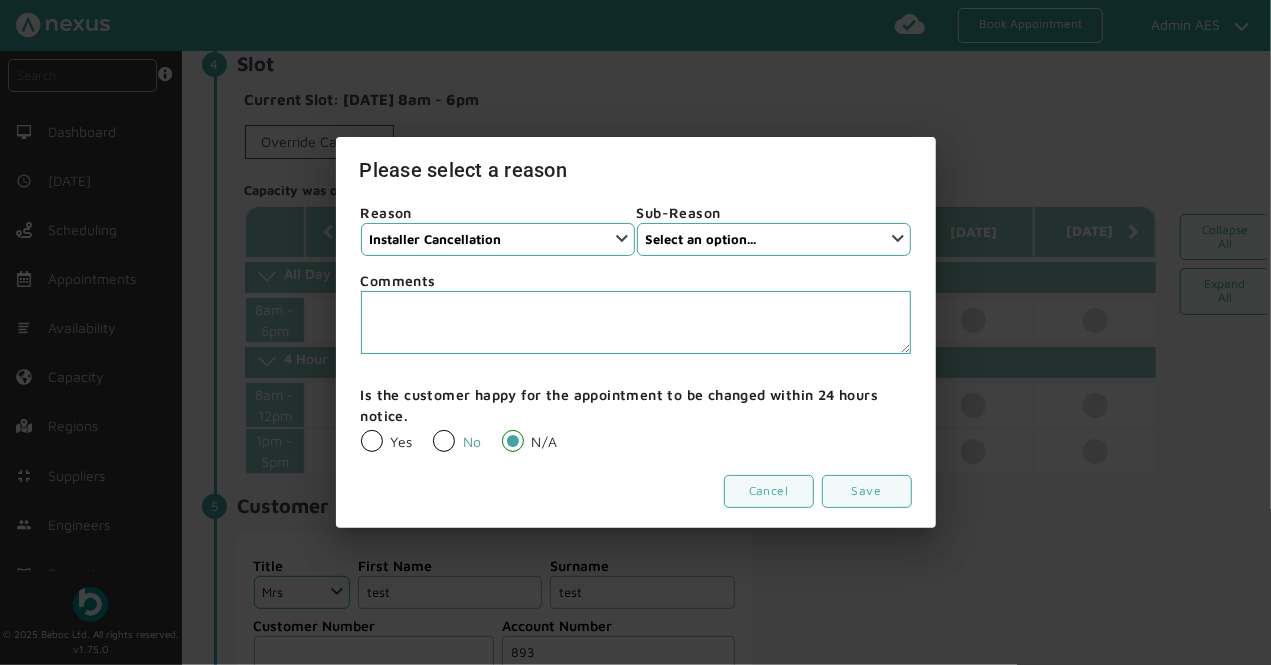 click on "No" at bounding box center (432, 429) 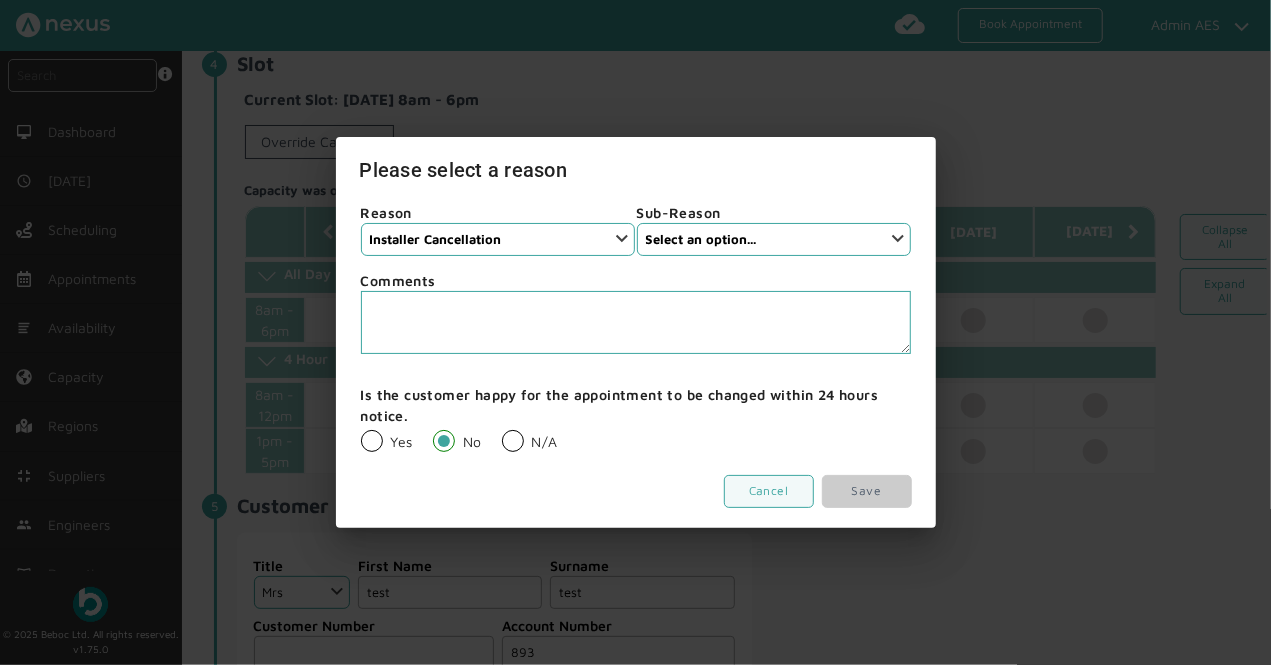 click on "Yes" at bounding box center (387, 441) 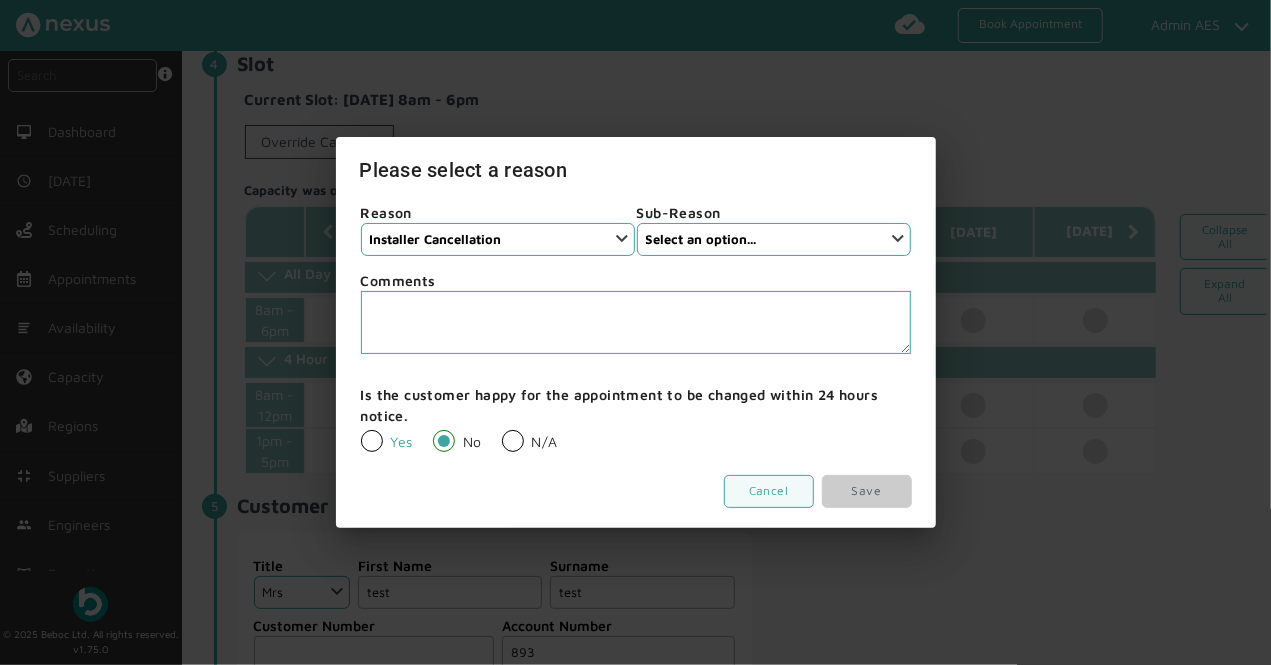 click on "Yes" at bounding box center (360, 429) 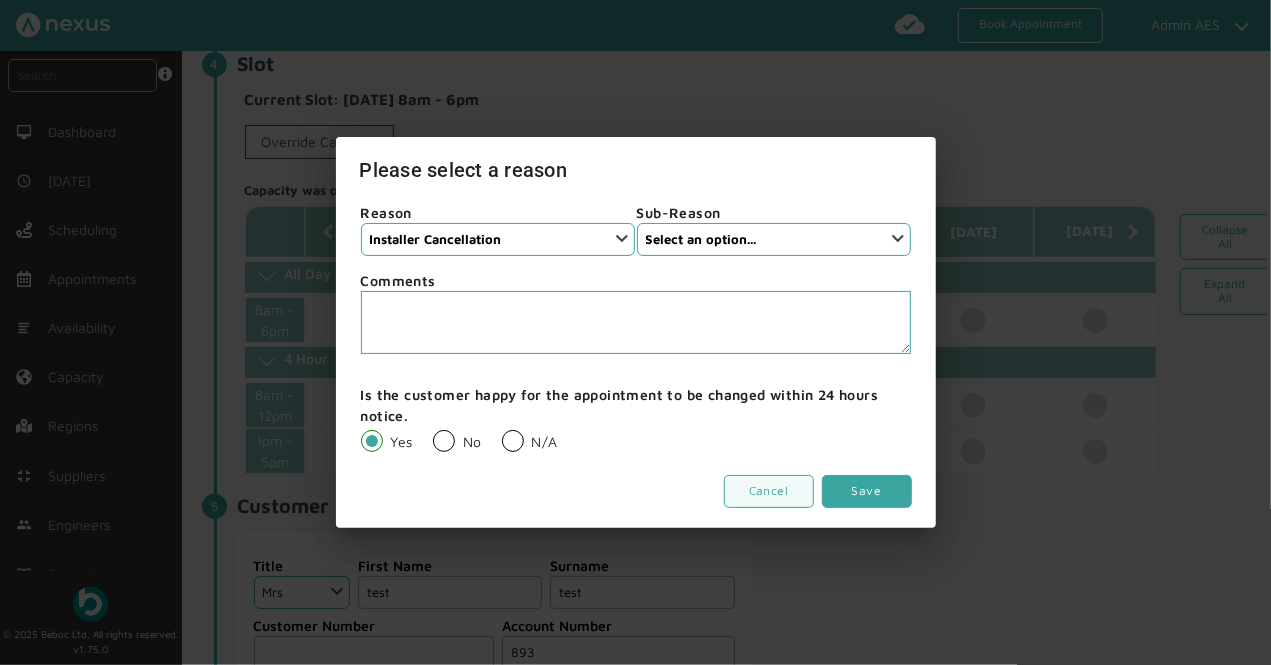 click on "Save" at bounding box center (867, 491) 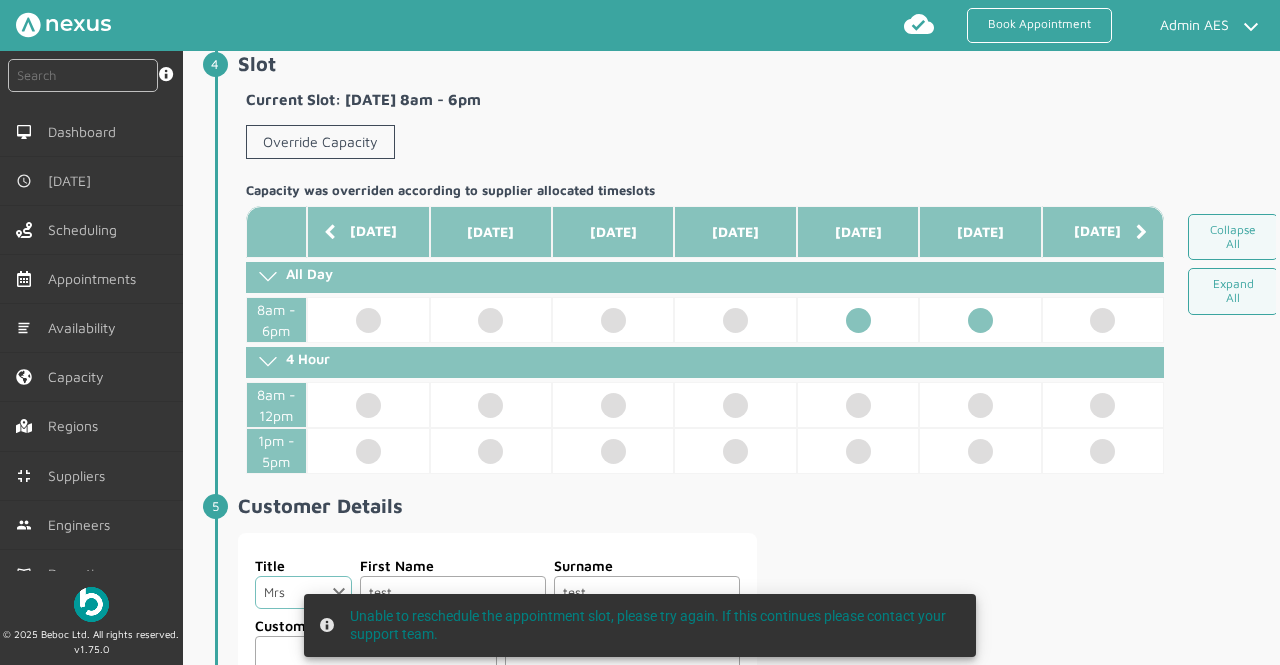 click 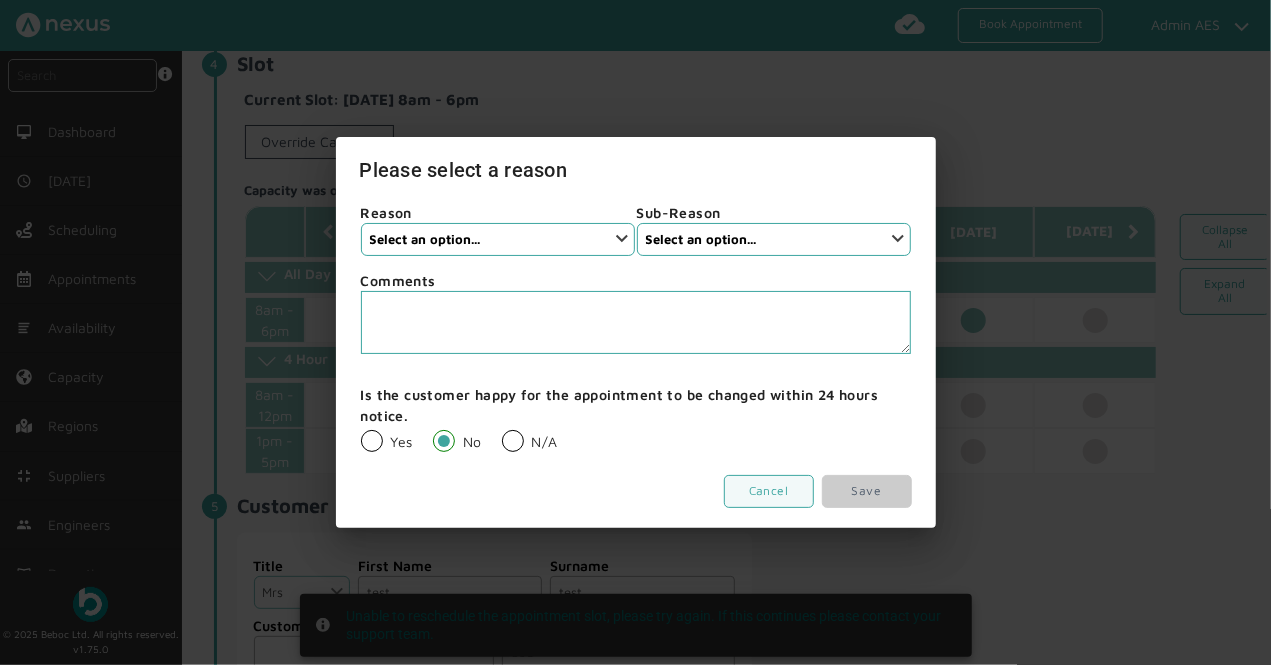 click on "N/A" at bounding box center (530, 441) 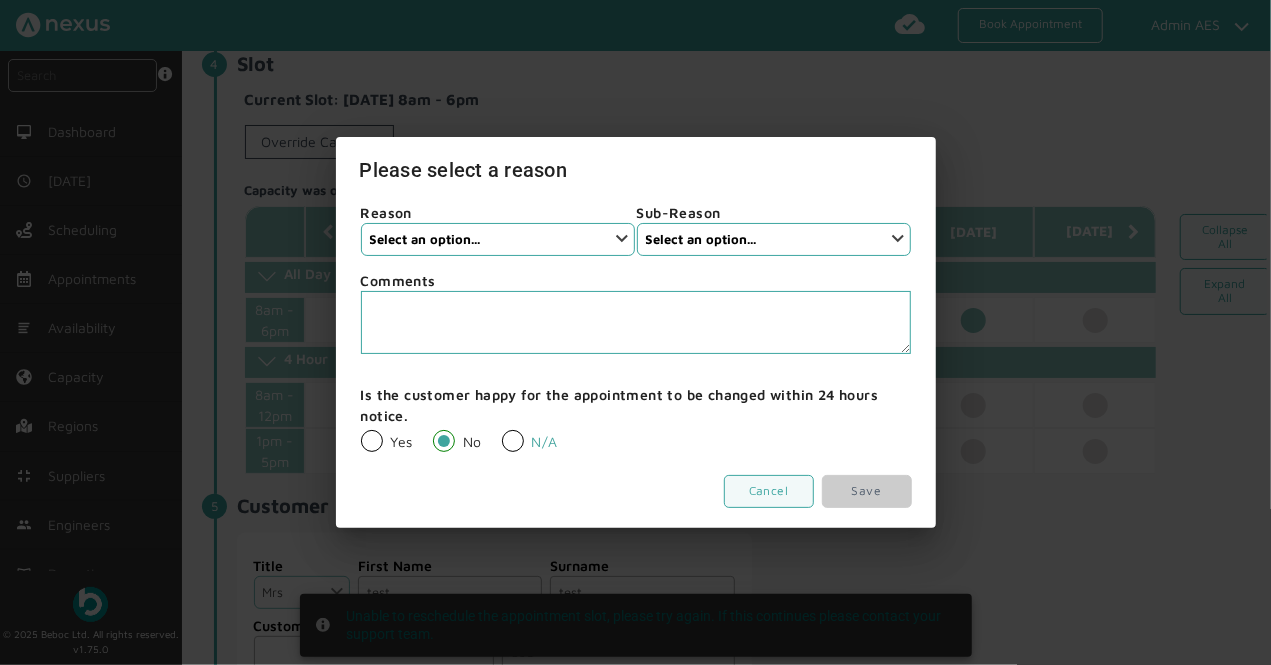 click on "N/A" at bounding box center (501, 429) 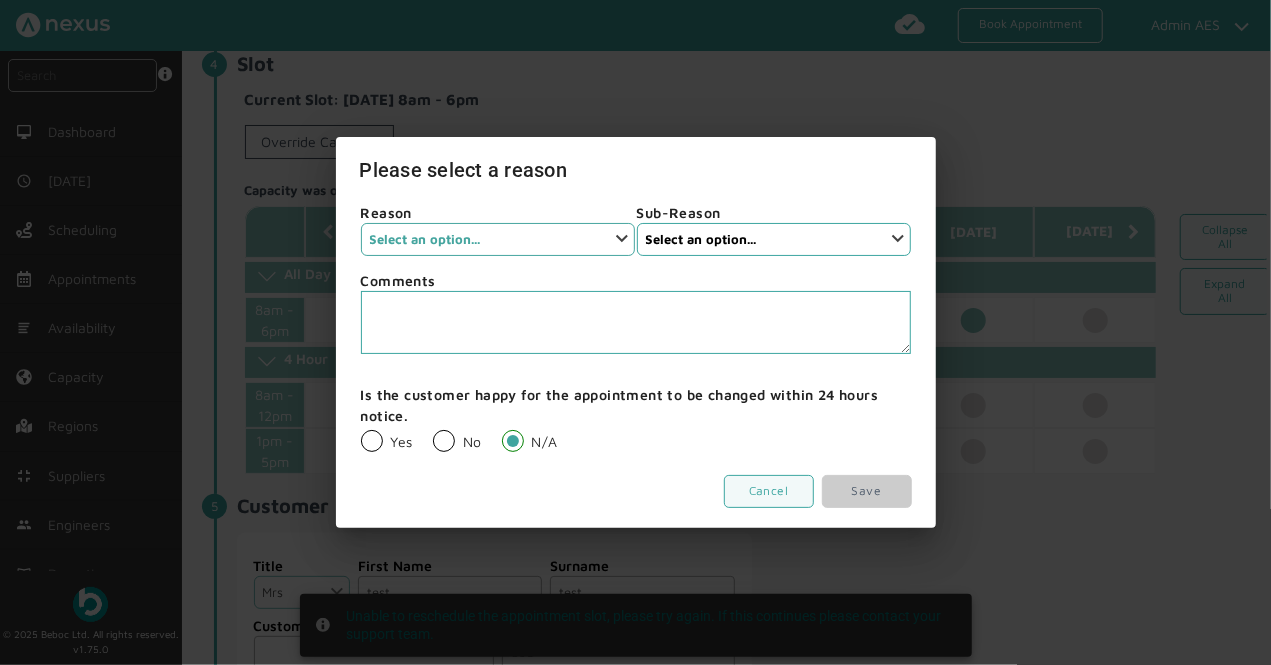 click on "Select an option... None Customer Cancellation Installer Cancellation Supplier Cancellation" at bounding box center (498, 239) 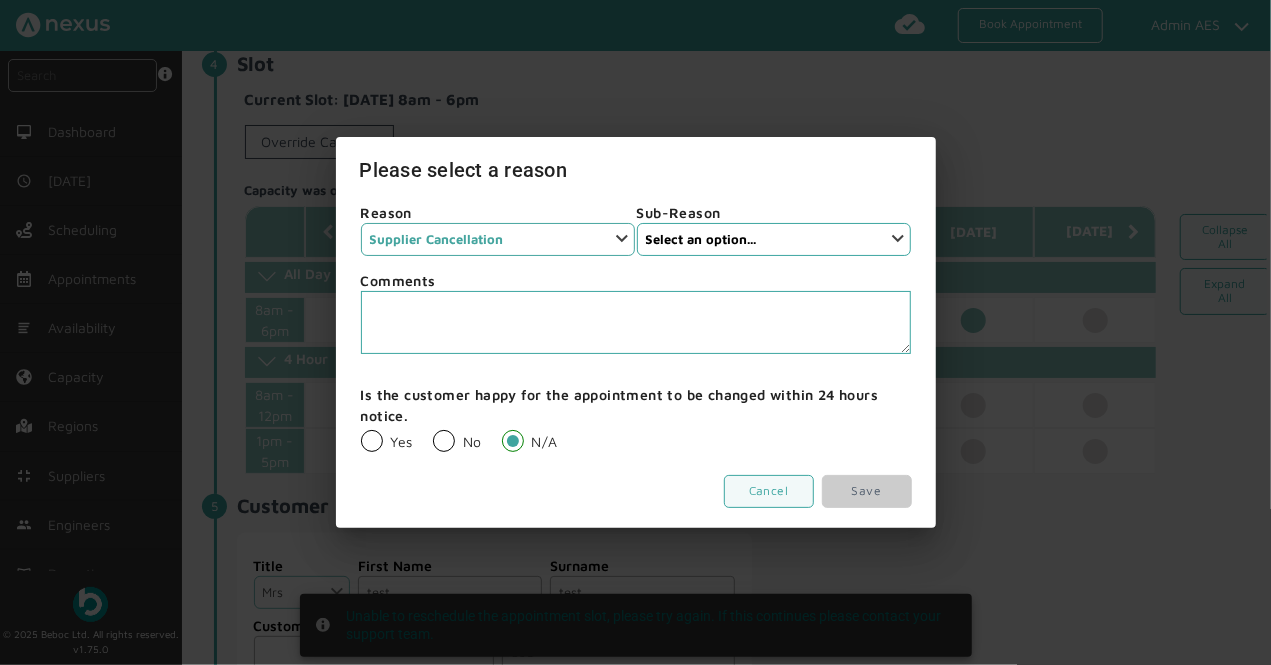 click on "Select an option... None Customer Cancellation Installer Cancellation Supplier Cancellation" at bounding box center [498, 239] 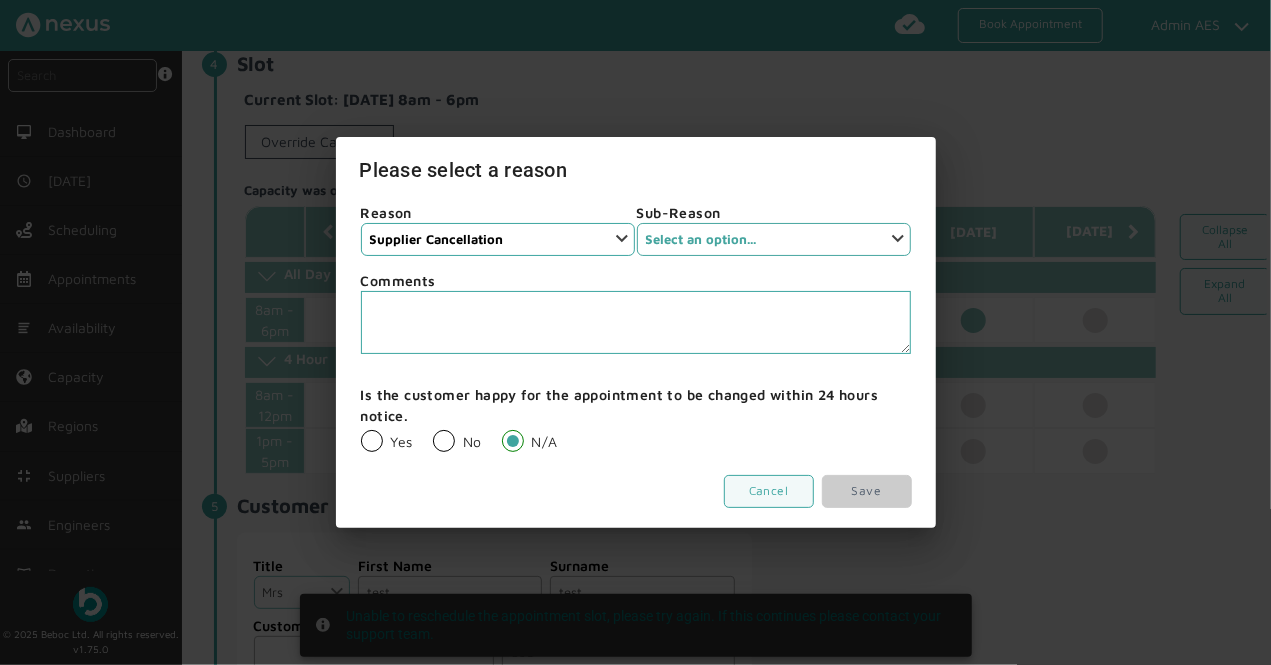 drag, startPoint x: 760, startPoint y: 246, endPoint x: 727, endPoint y: 247, distance: 33.01515 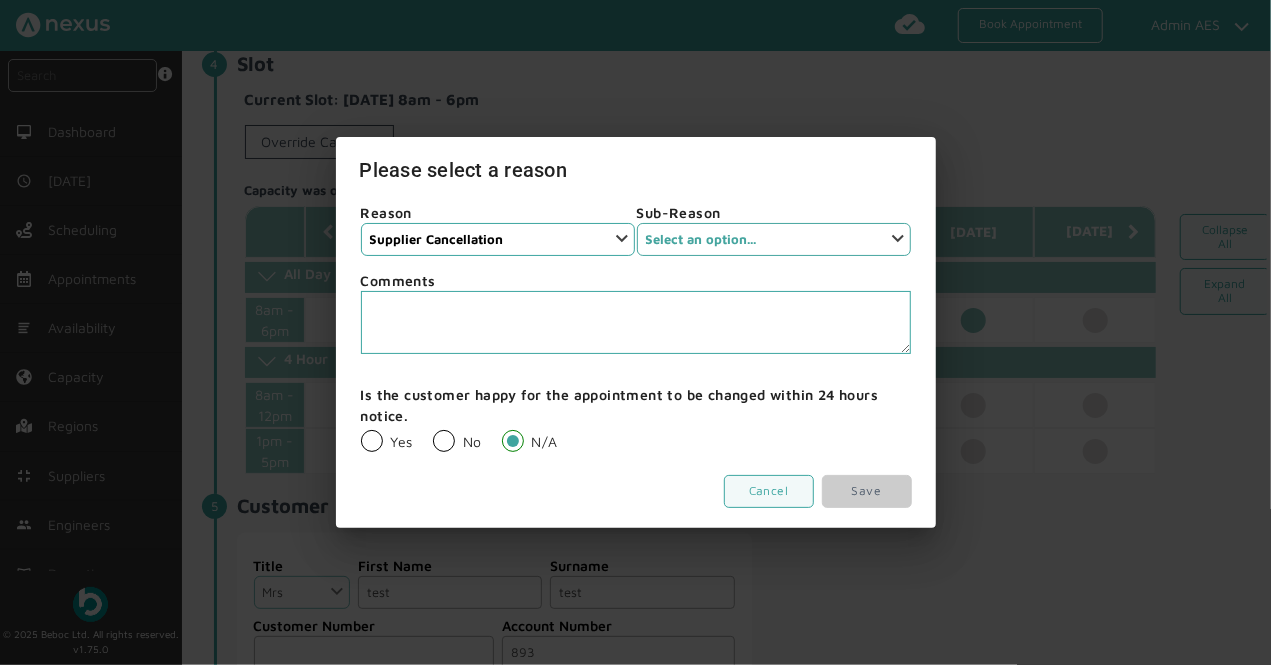 select on "6: Not MOP Appointed" 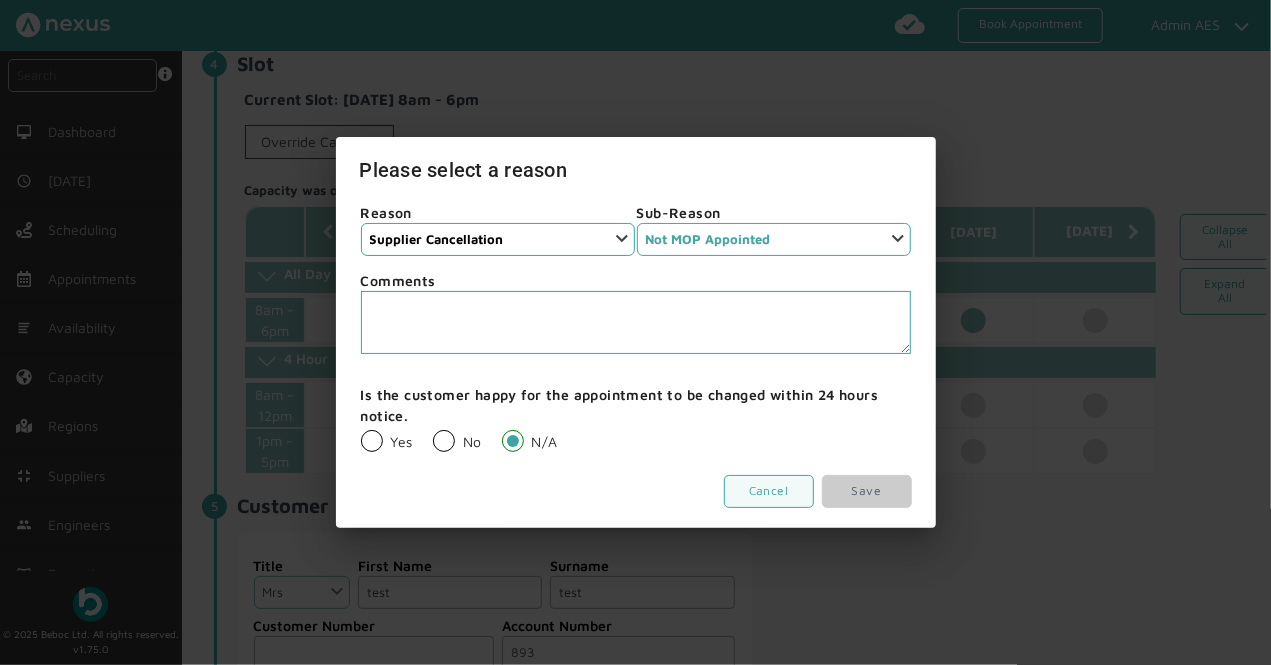 click on "Select an option... COVID-19 Customer not supplied by Supplier Duplicate job Gas only cancelled (No smart elec meter in situ) Meter point(s) not serviceable Not MOP Appointed Post-Acquisition Loss Smart meters in situ (MAP agreement) Superseded by priority customer" at bounding box center (774, 239) 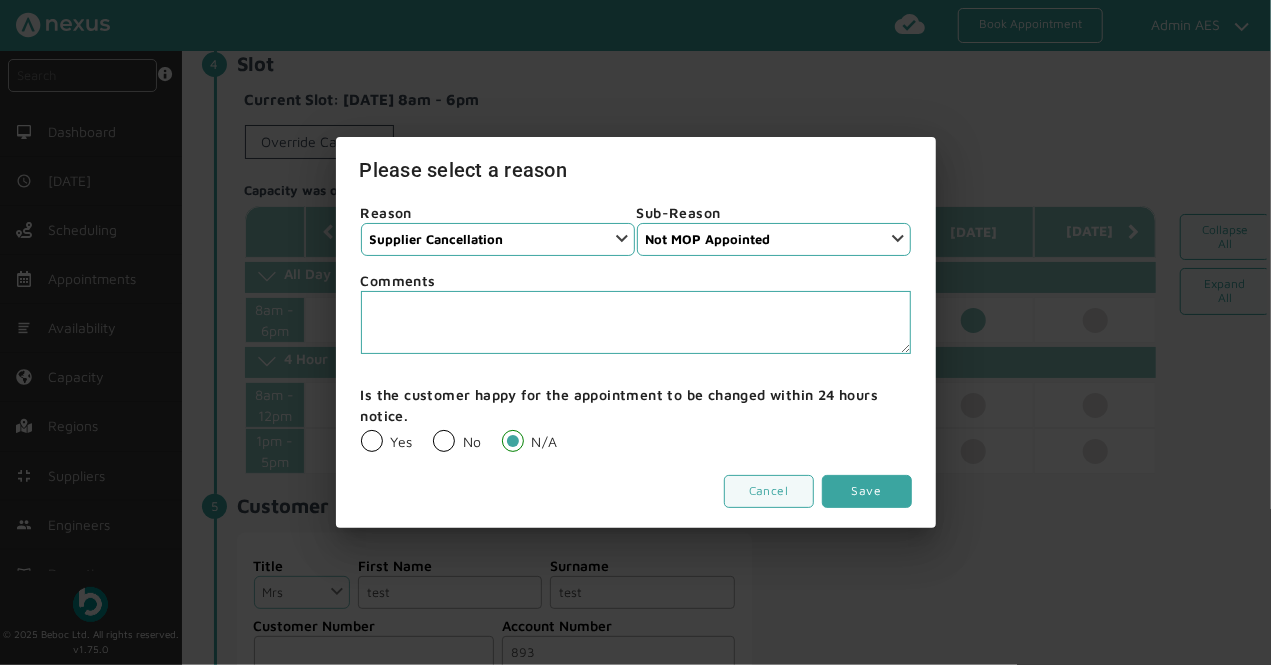 click on "Save" at bounding box center (867, 491) 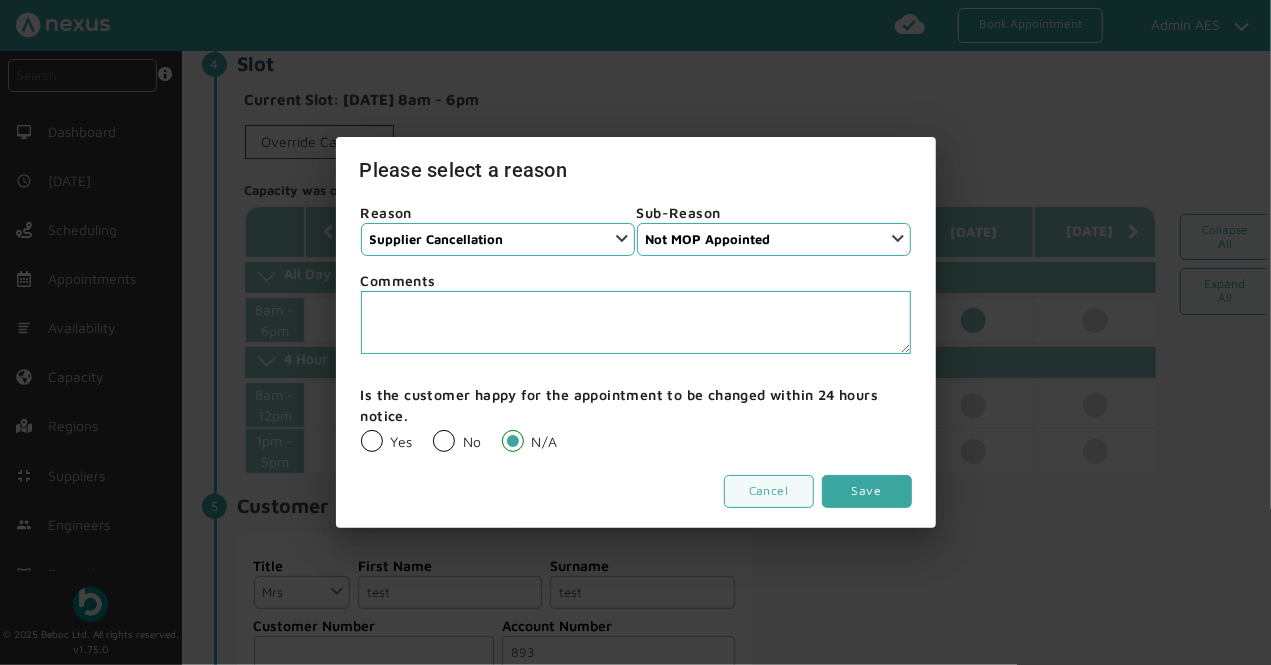 click on "Save" at bounding box center (867, 491) 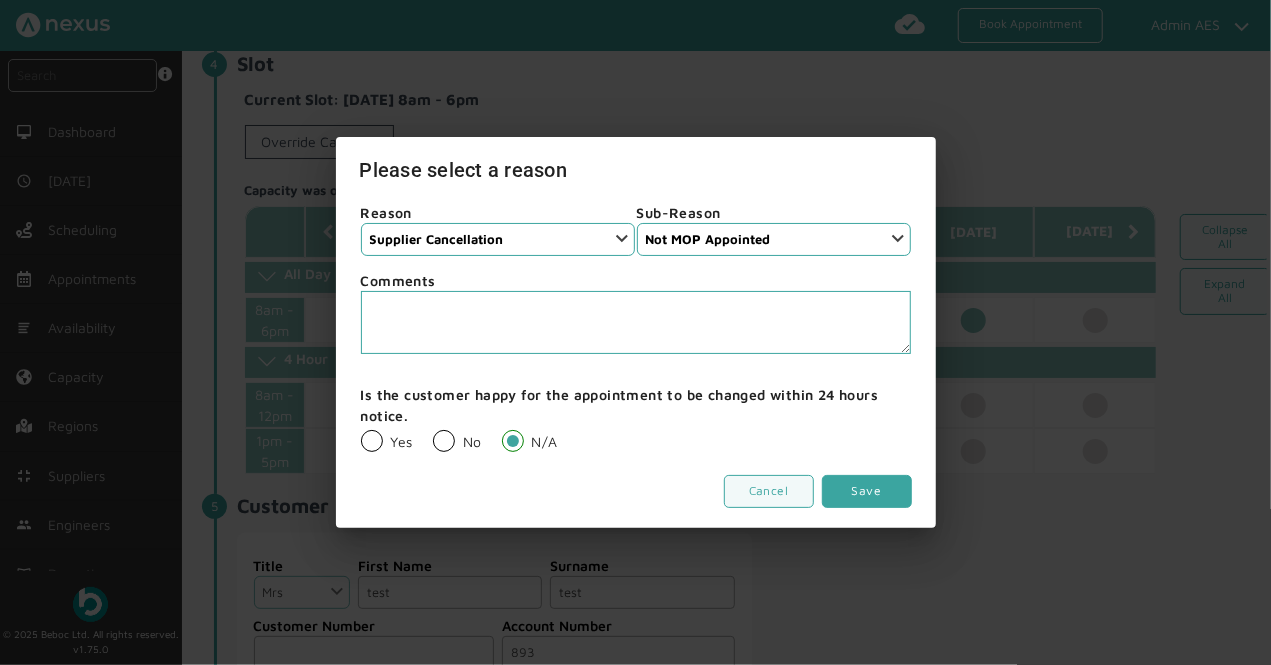 click on "Save" at bounding box center (867, 491) 